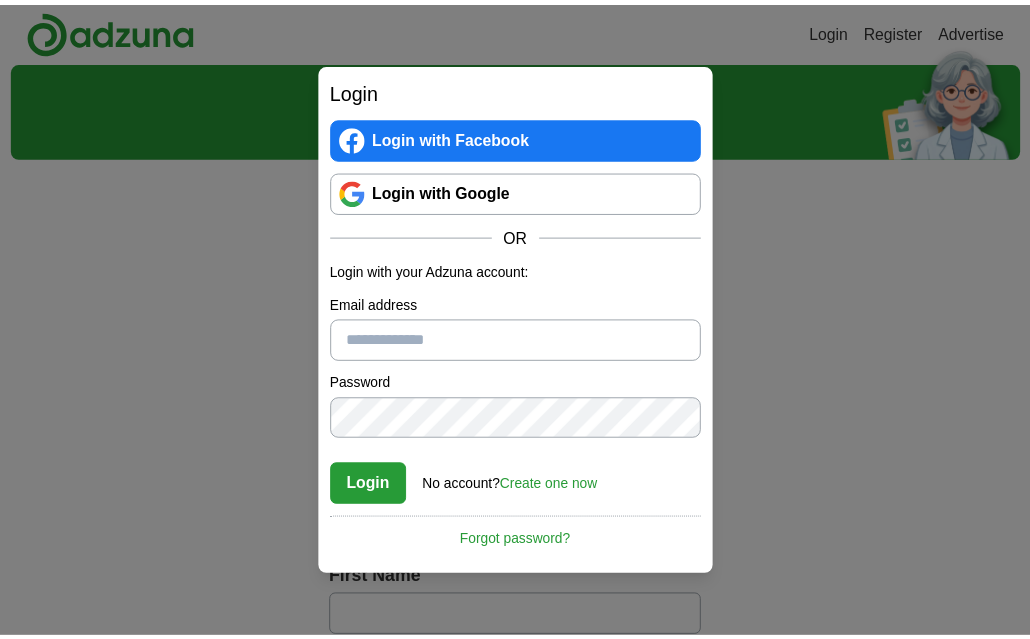 scroll, scrollTop: 0, scrollLeft: 0, axis: both 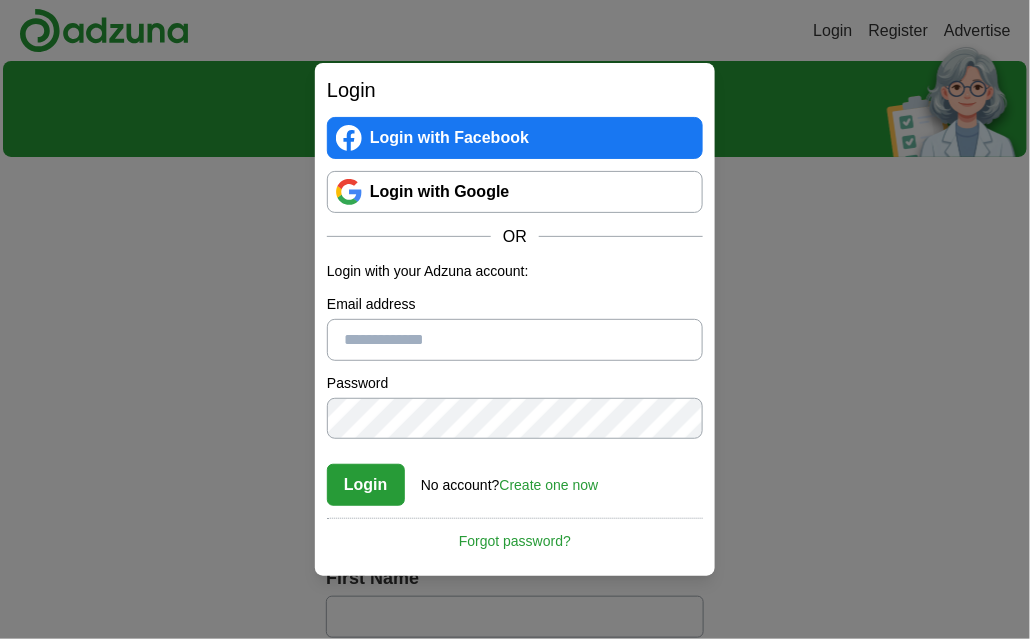 click on "Email address" at bounding box center (515, 340) 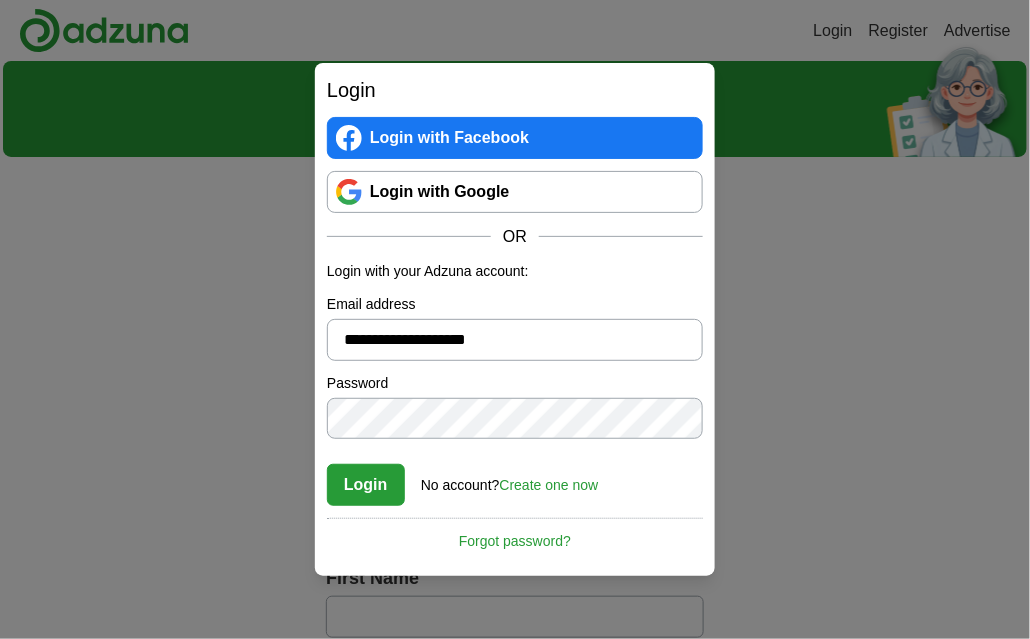 type on "**********" 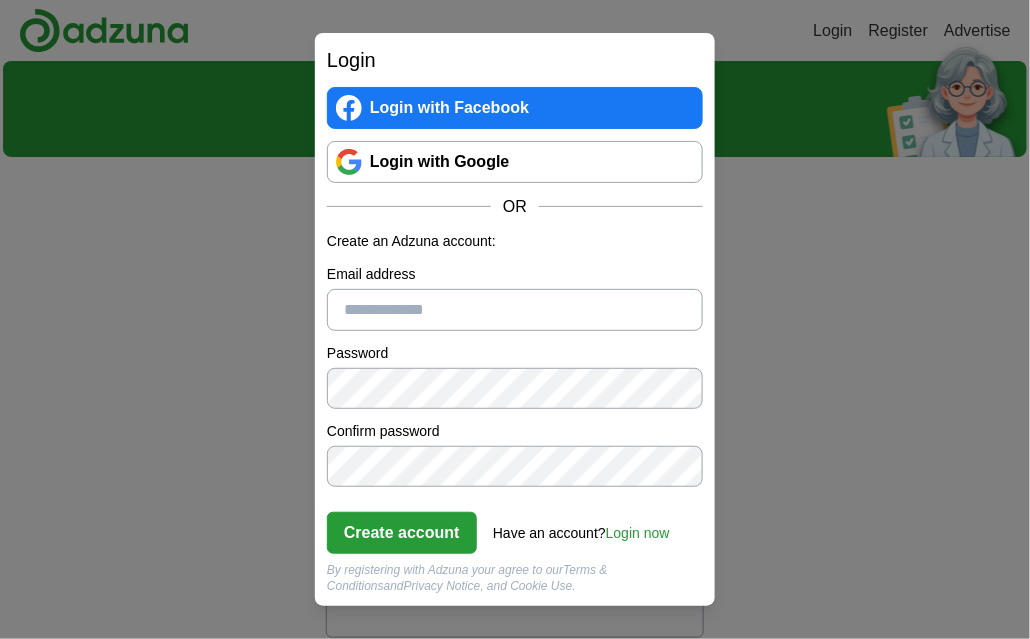 click on "Email address" at bounding box center (515, 310) 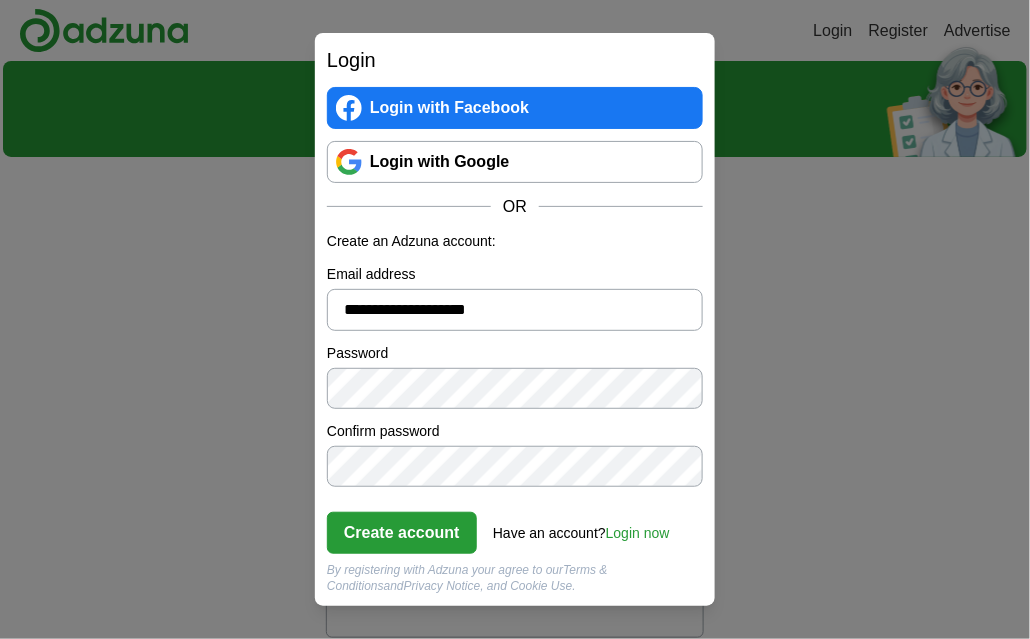 type on "**********" 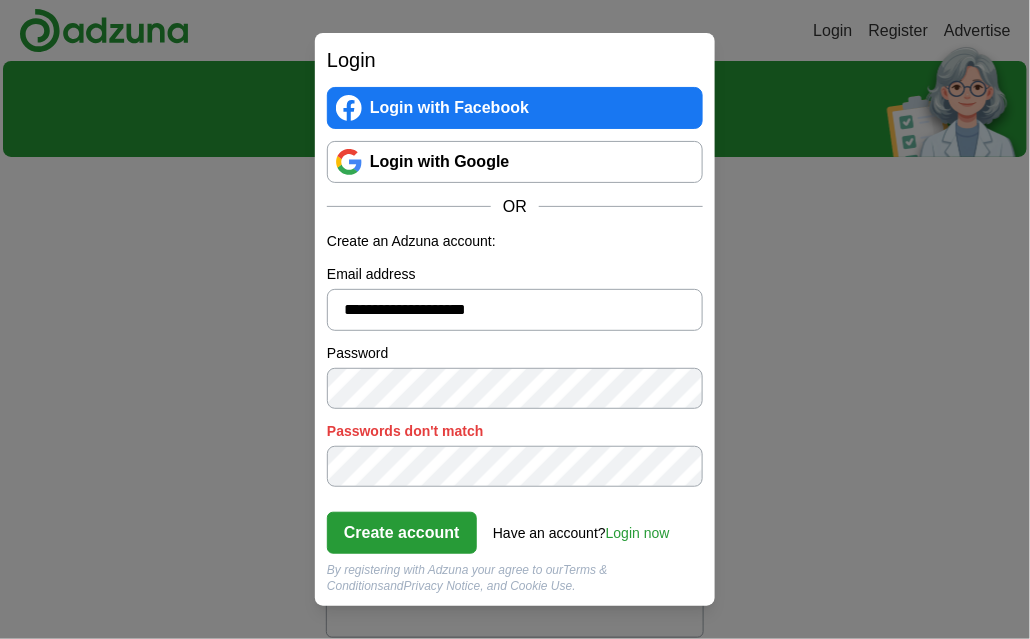 click on "**********" at bounding box center (515, 319) 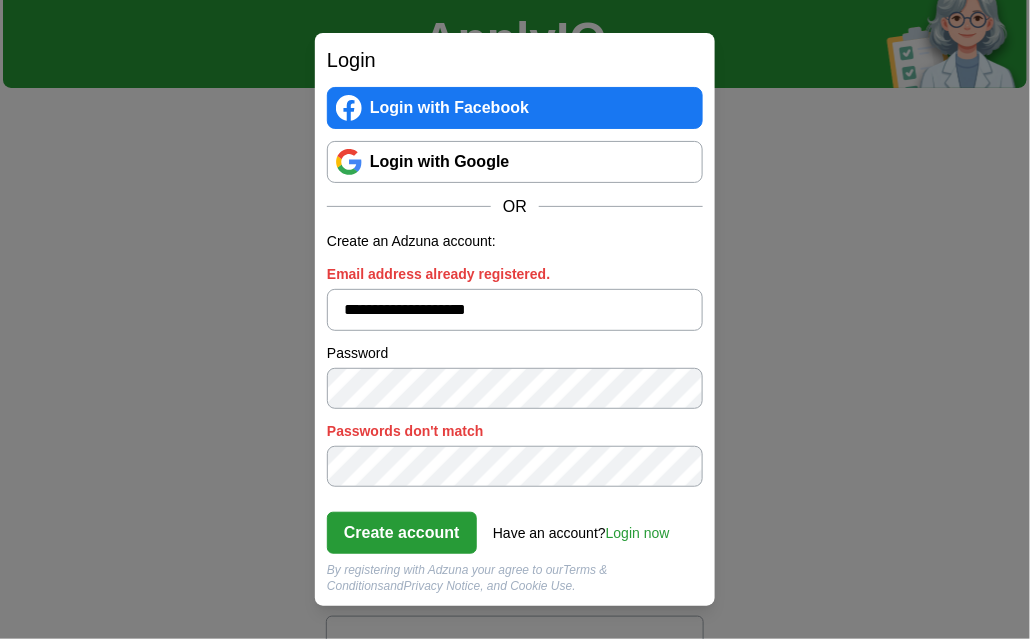 scroll, scrollTop: 100, scrollLeft: 0, axis: vertical 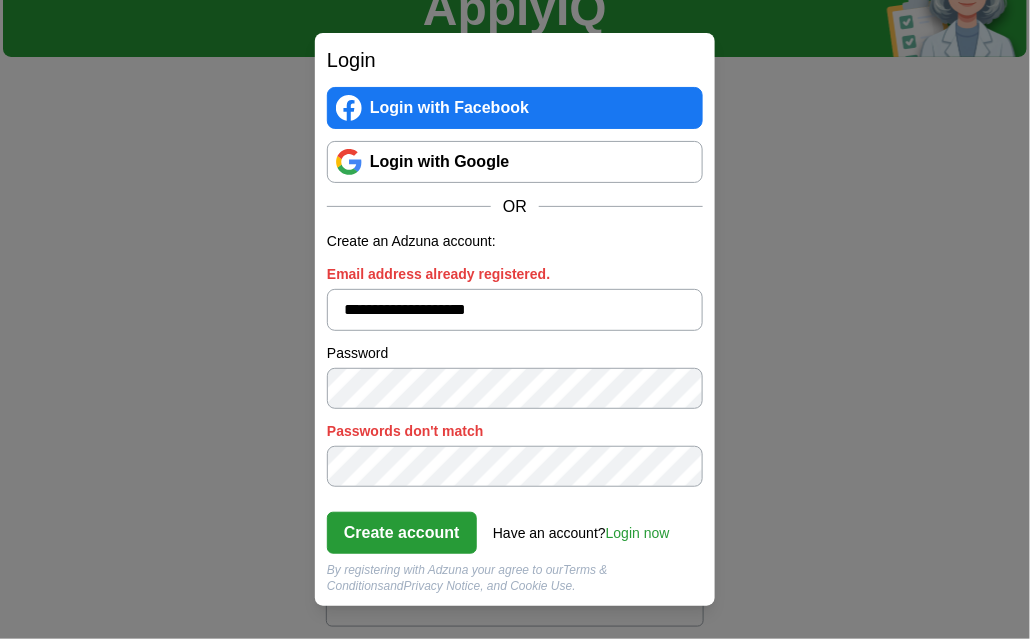 click on "Login now" at bounding box center [638, 533] 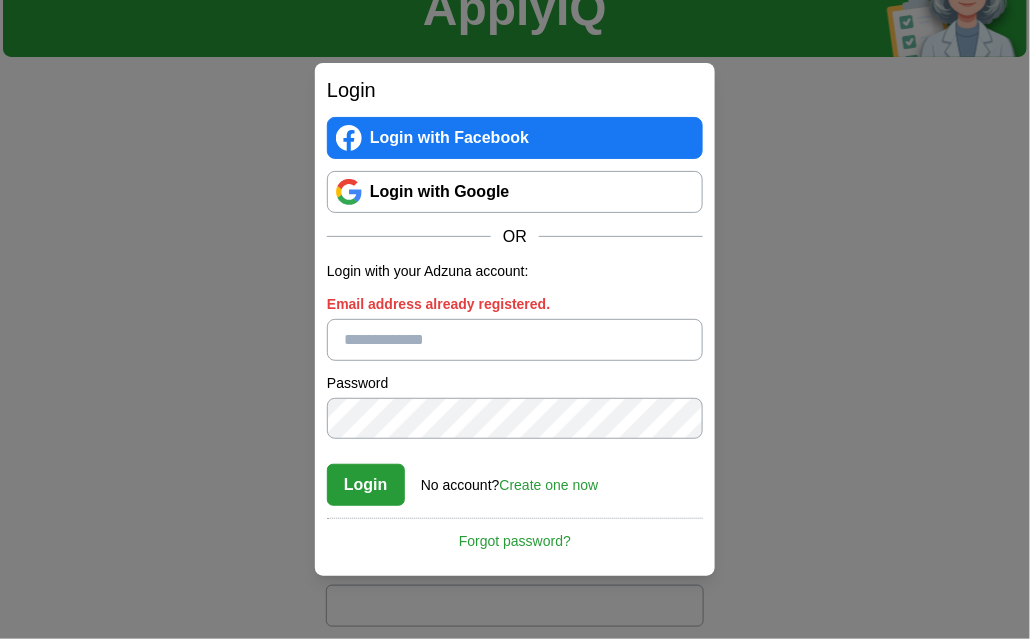 click on "Email address already registered." at bounding box center (515, 340) 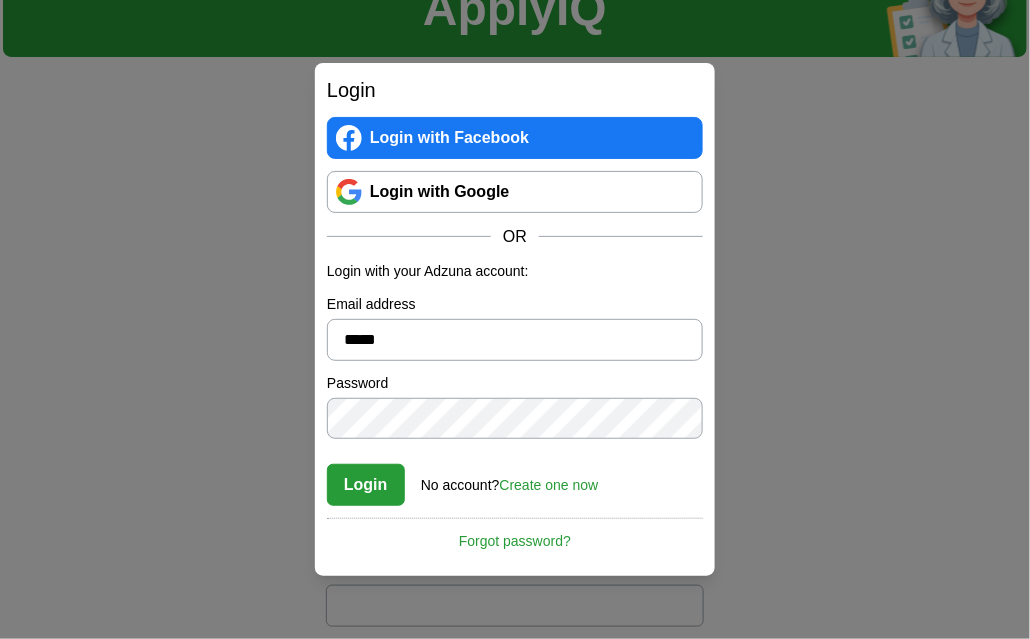 type on "**********" 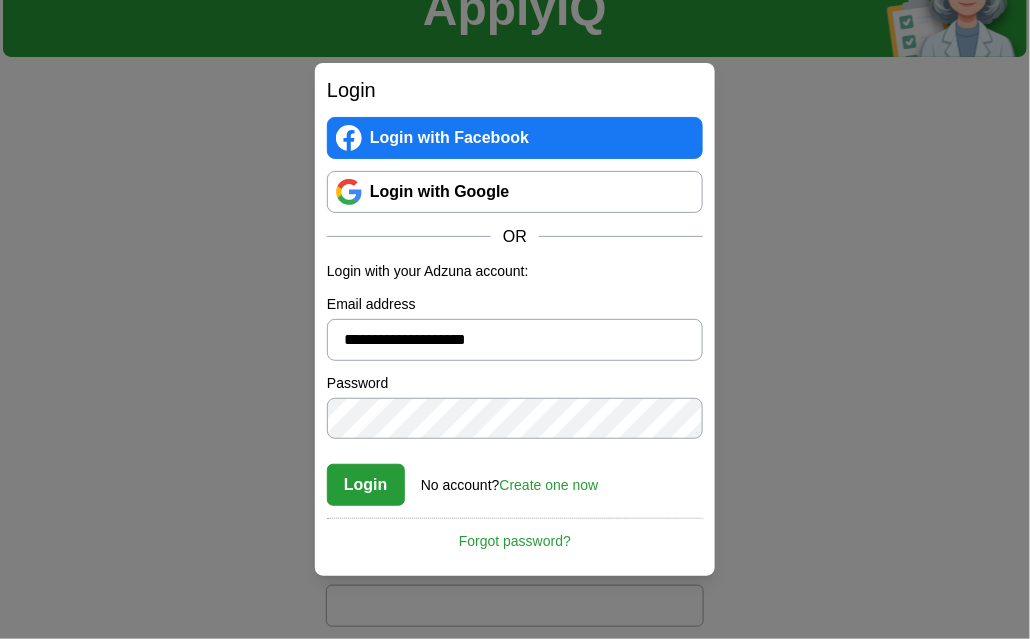 click on "Login" at bounding box center [366, 485] 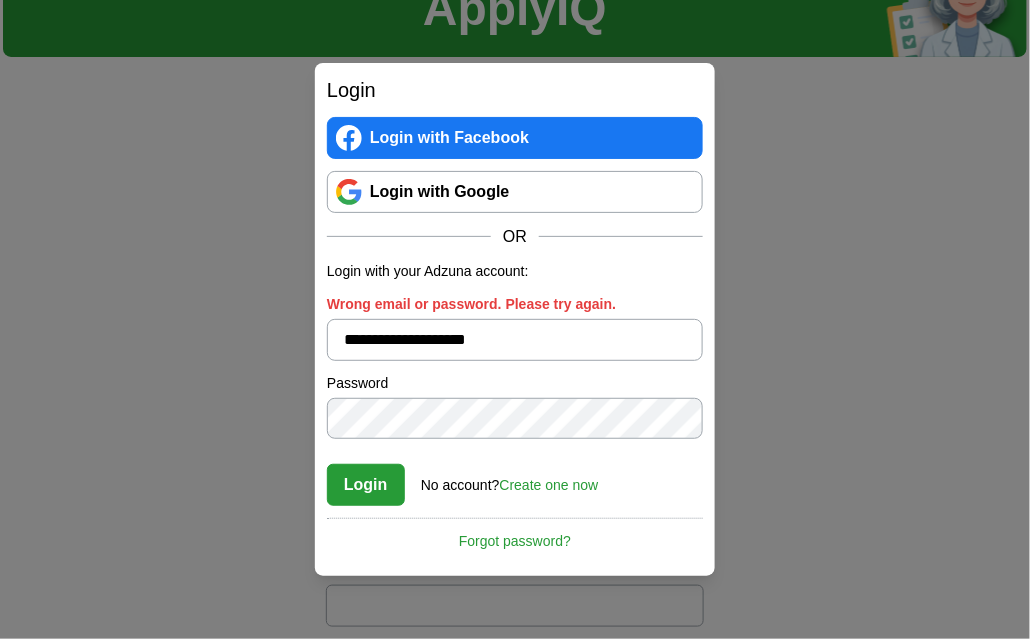 click on "**********" at bounding box center [515, 319] 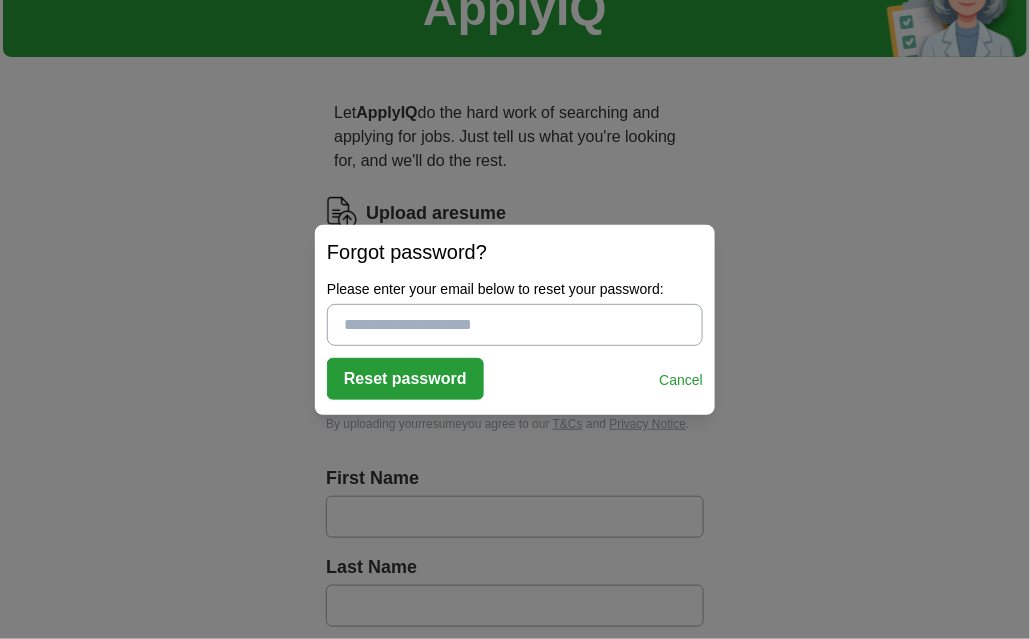 drag, startPoint x: 404, startPoint y: 324, endPoint x: 424, endPoint y: 319, distance: 20.615528 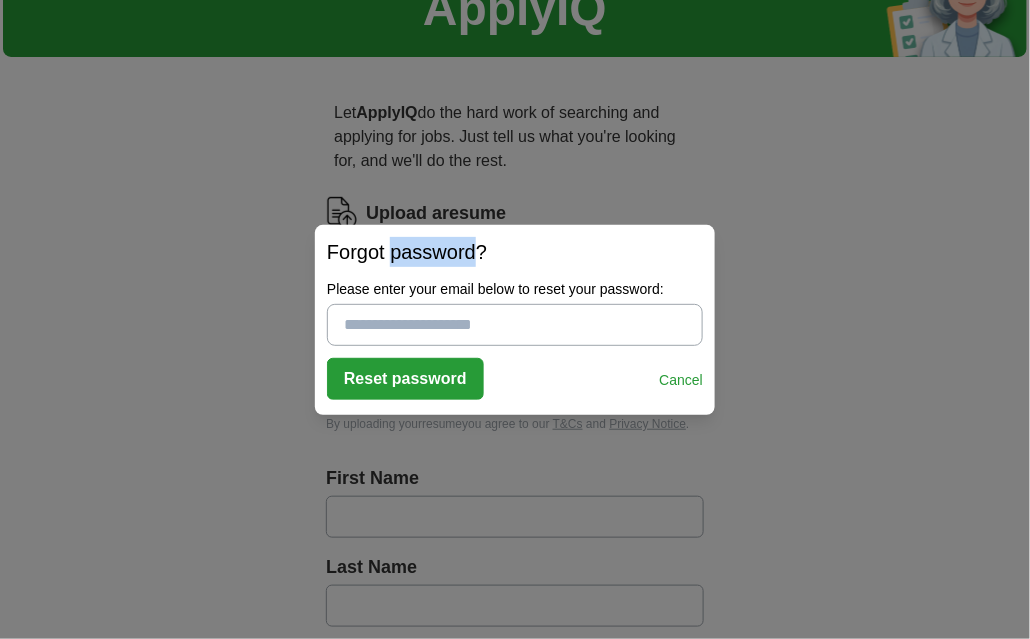 click on "Login
Login with Facebook
Login with Google
OR
Login with your Adzuna account:
Wrong email or password. Please try again.
Password
Passwords don't match
Login
No account?   Create one now
Forgot password?
By registering with Adzuna your agree to our   and  Cancel" at bounding box center [515, 319] 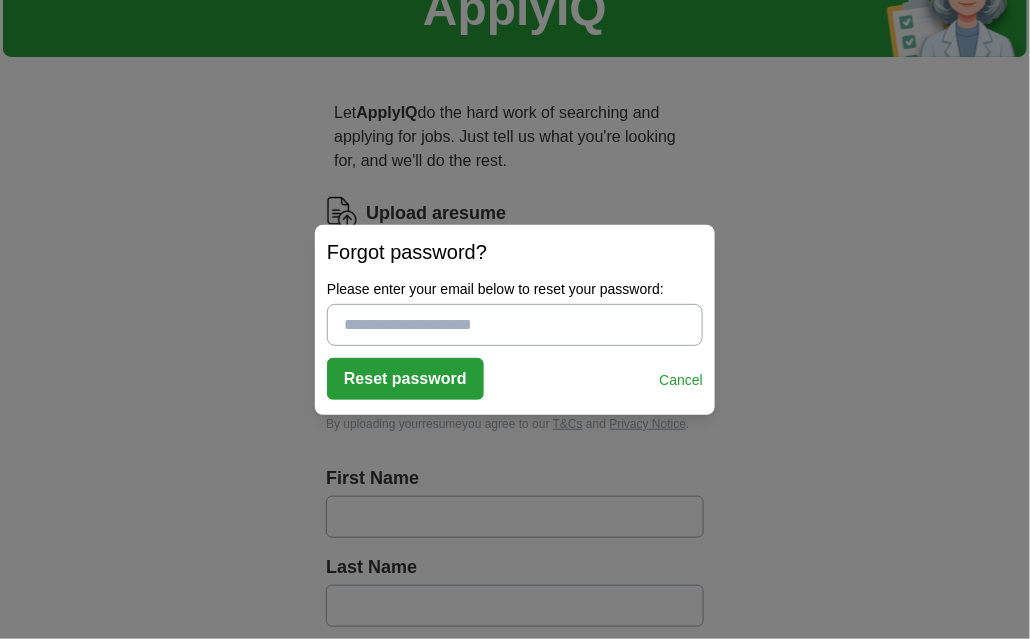 type on "**********" 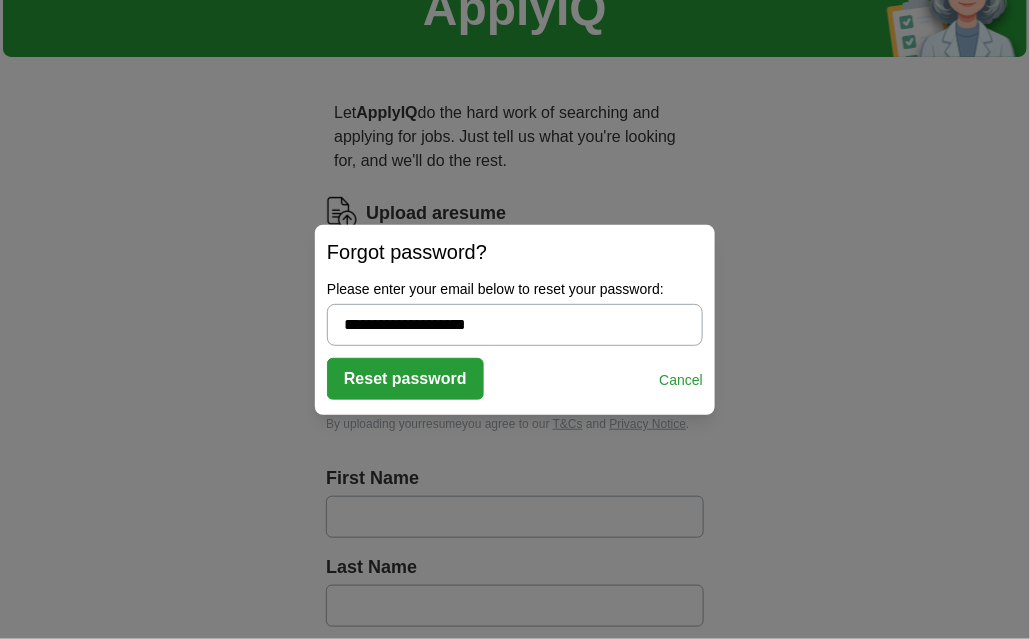 click on "Reset password" at bounding box center (405, 379) 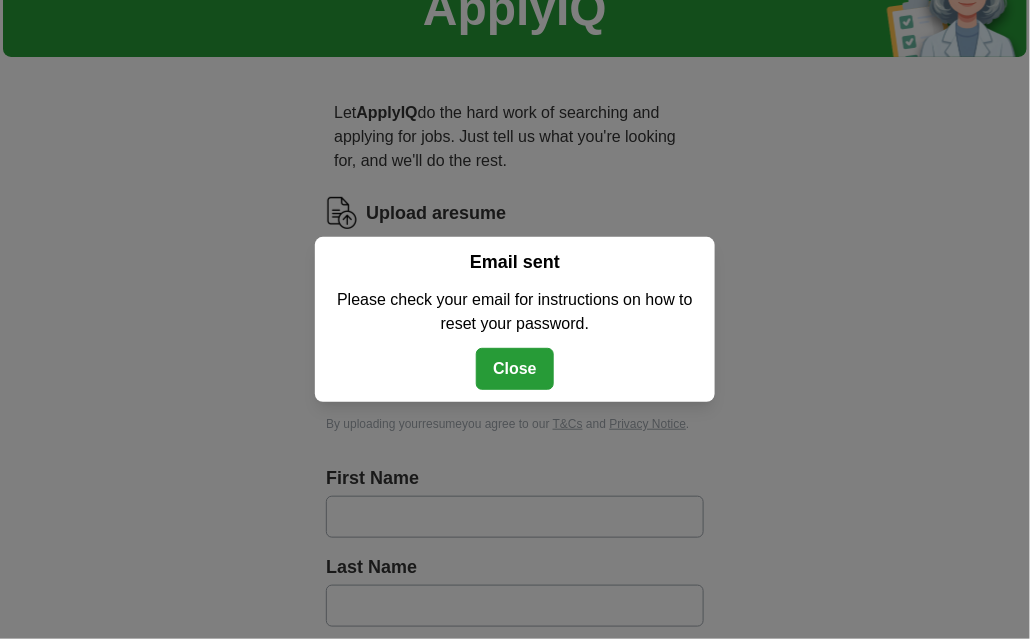 click on "Close" at bounding box center (515, 369) 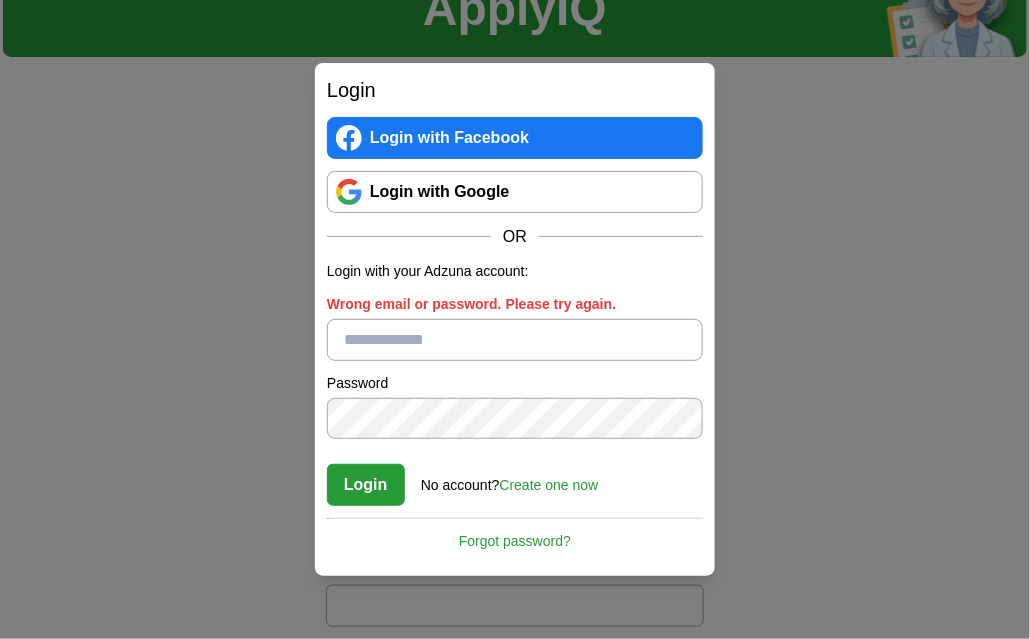 click on "Wrong email or password. Please try again." at bounding box center [515, 340] 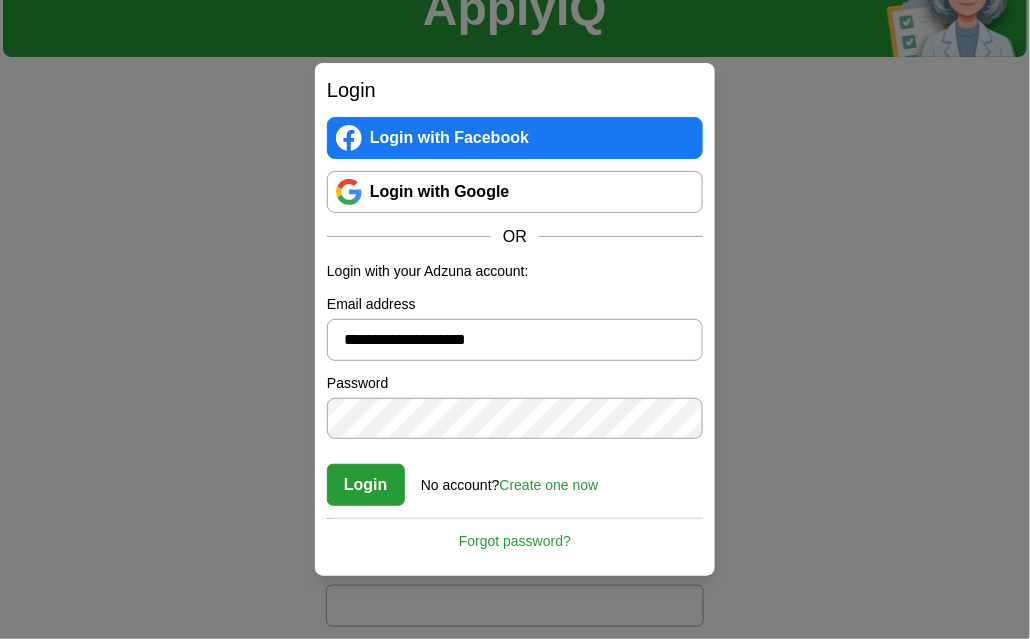 click on "Login" at bounding box center (366, 485) 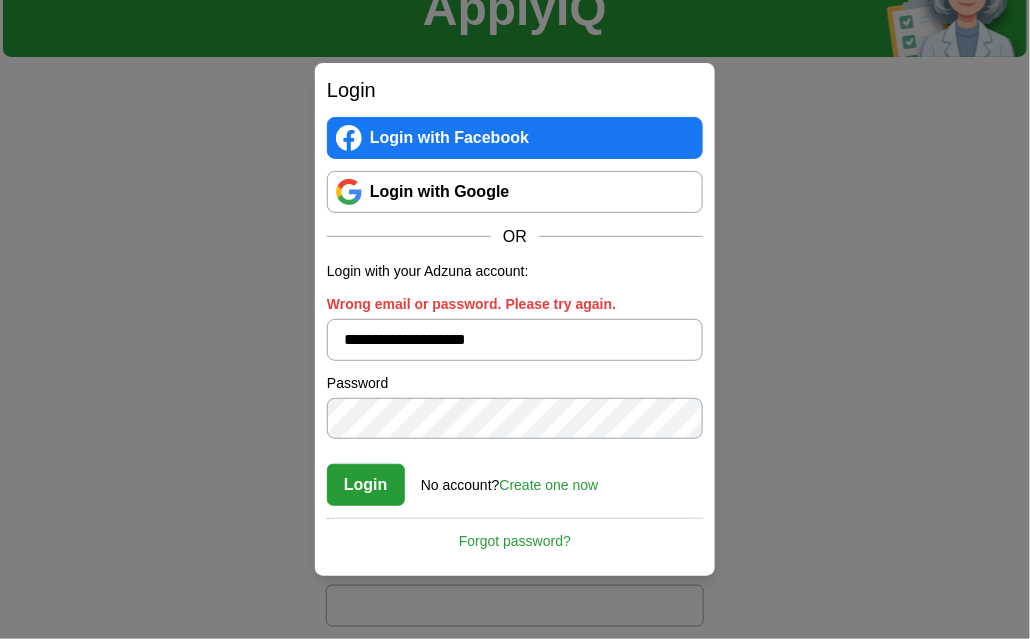click on "Forgot password?" at bounding box center (515, 535) 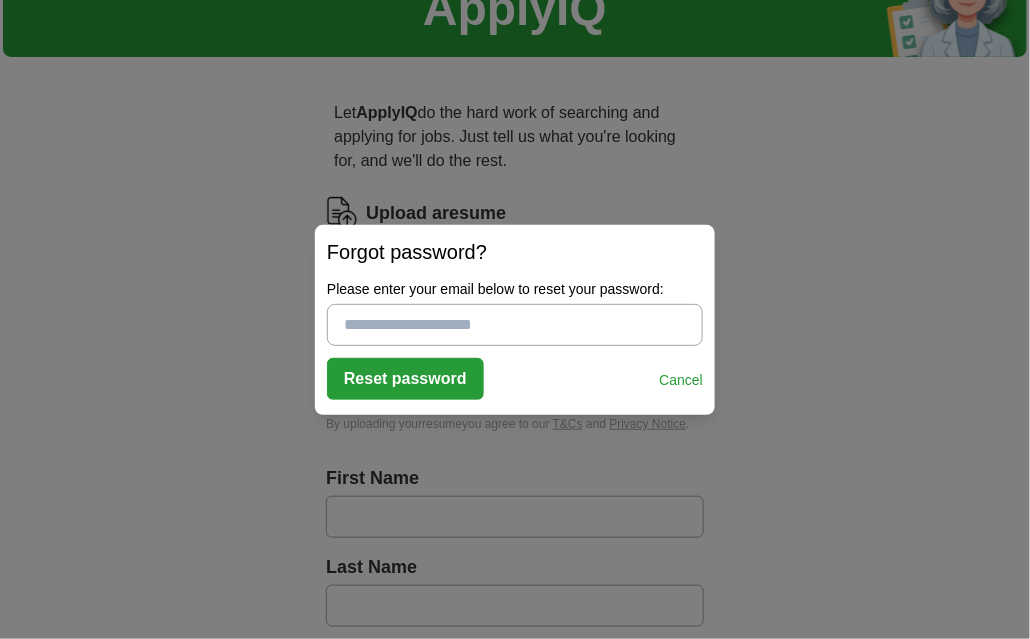 click on "Reset password" at bounding box center (405, 379) 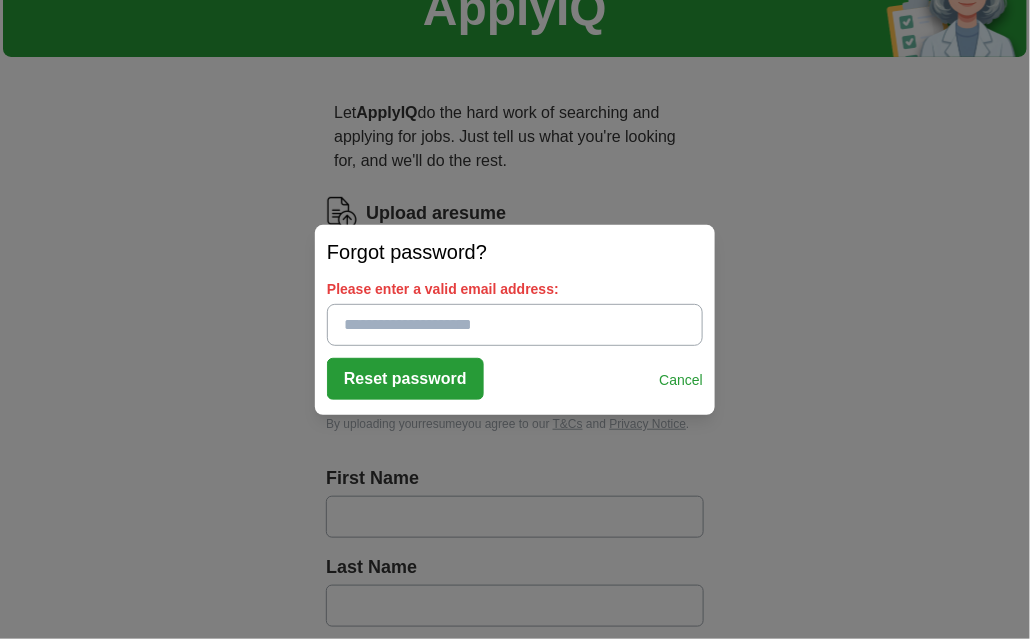 click on "Please enter a valid email address:" at bounding box center (515, 325) 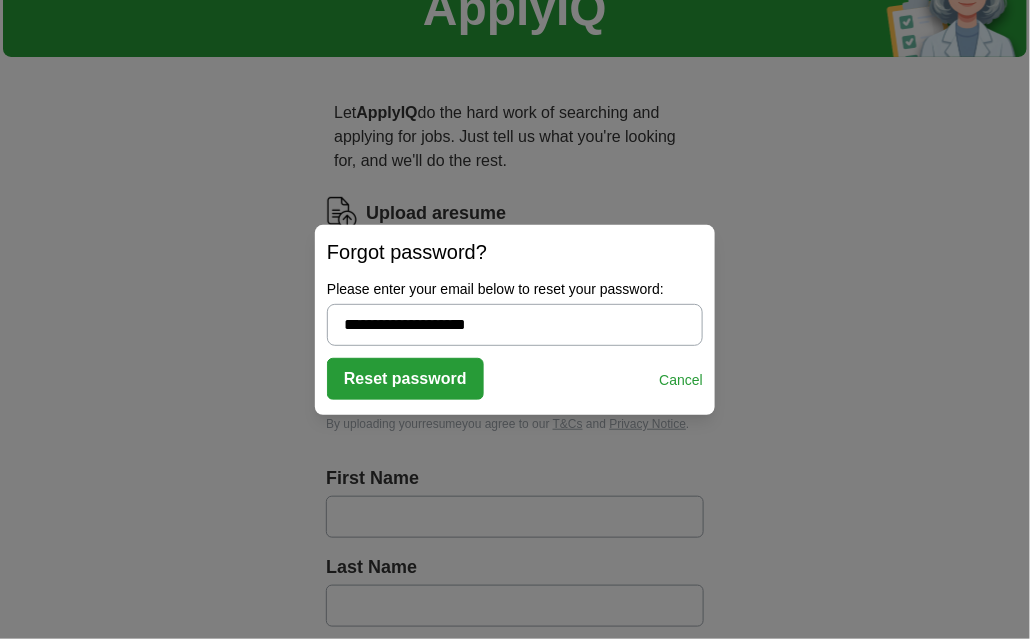 click on "Reset password" at bounding box center [405, 379] 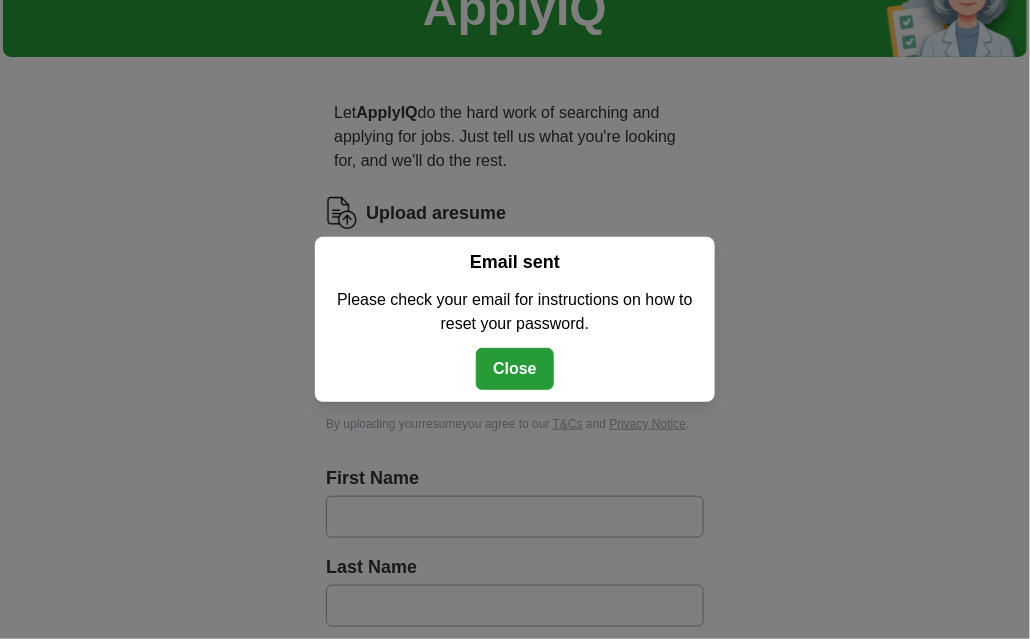 click on "Close" at bounding box center [515, 369] 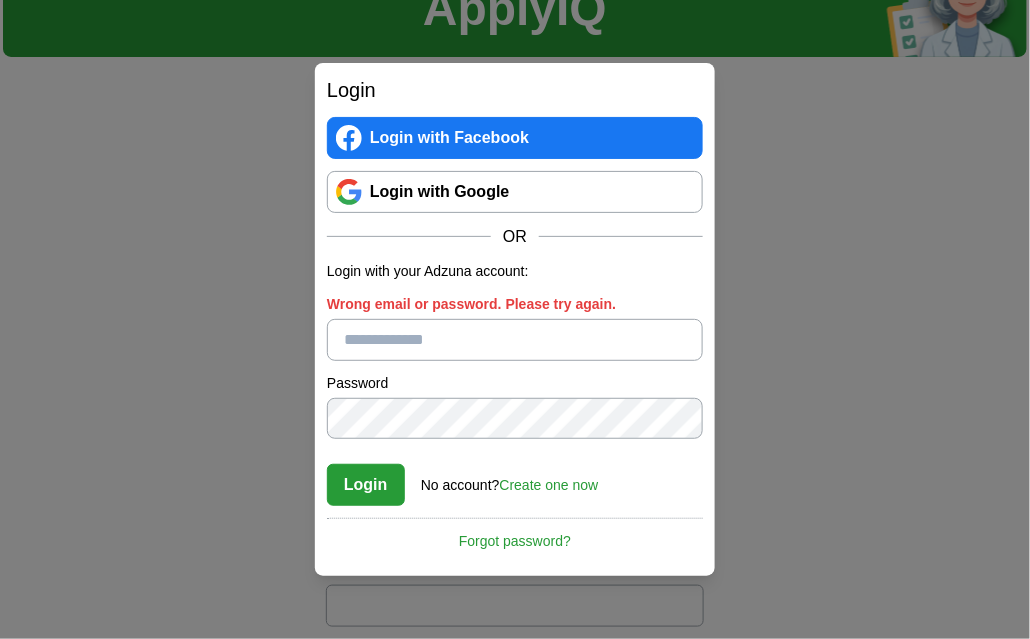 click on "Login" at bounding box center (366, 485) 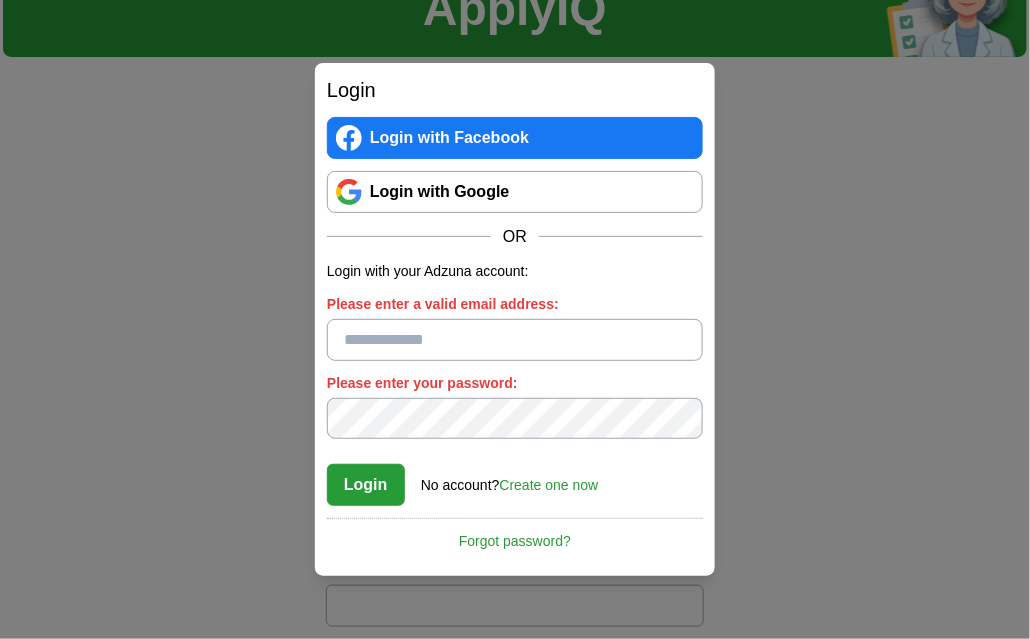 click on "Login" at bounding box center [366, 485] 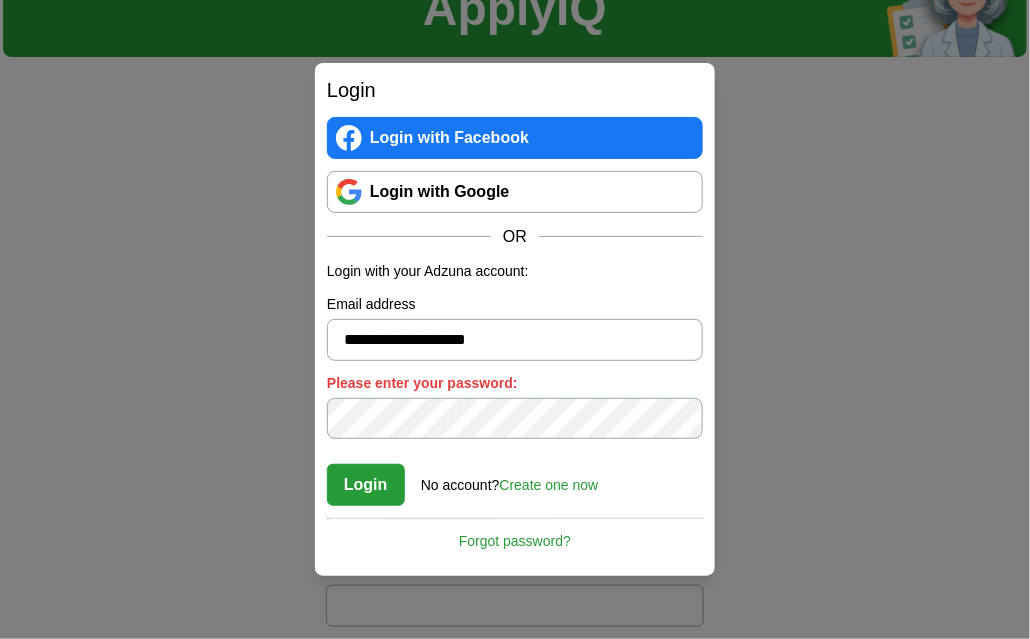 type on "**********" 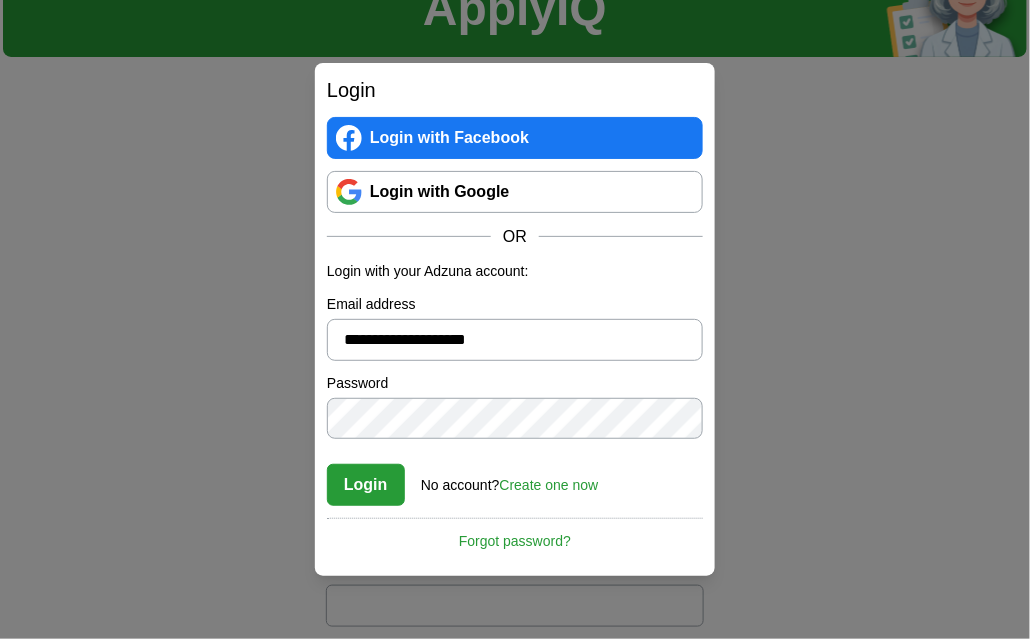 click on "Login" at bounding box center (366, 485) 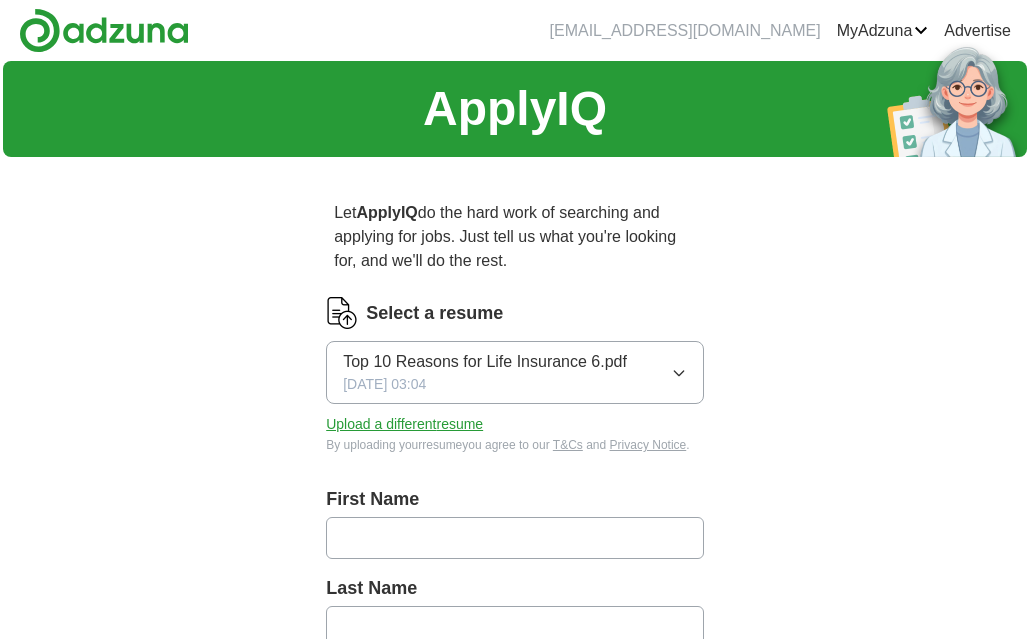 scroll, scrollTop: 91, scrollLeft: 0, axis: vertical 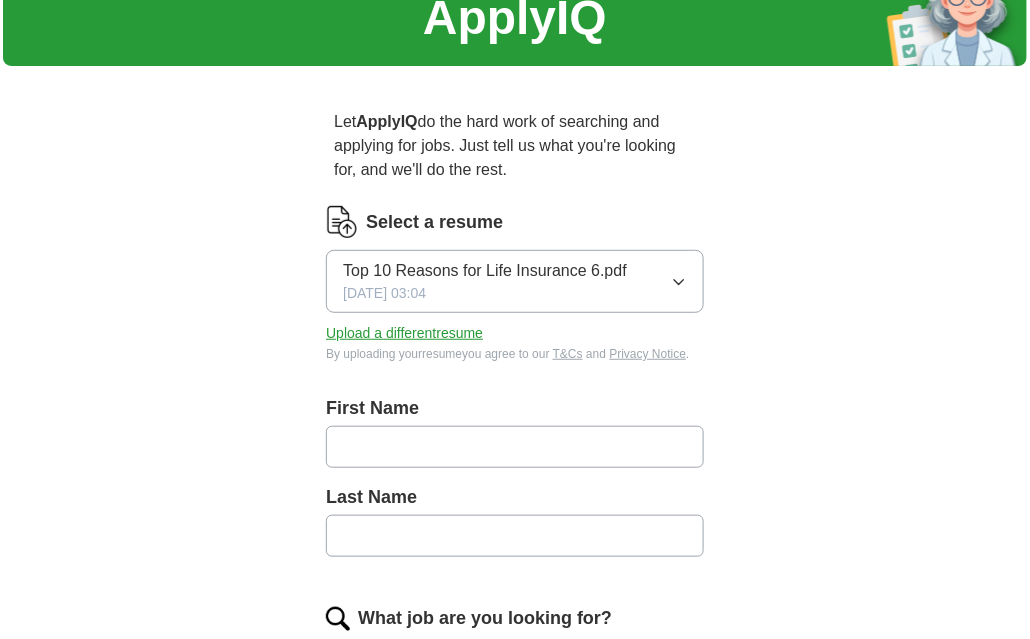 click on "Select a resume" at bounding box center (434, 222) 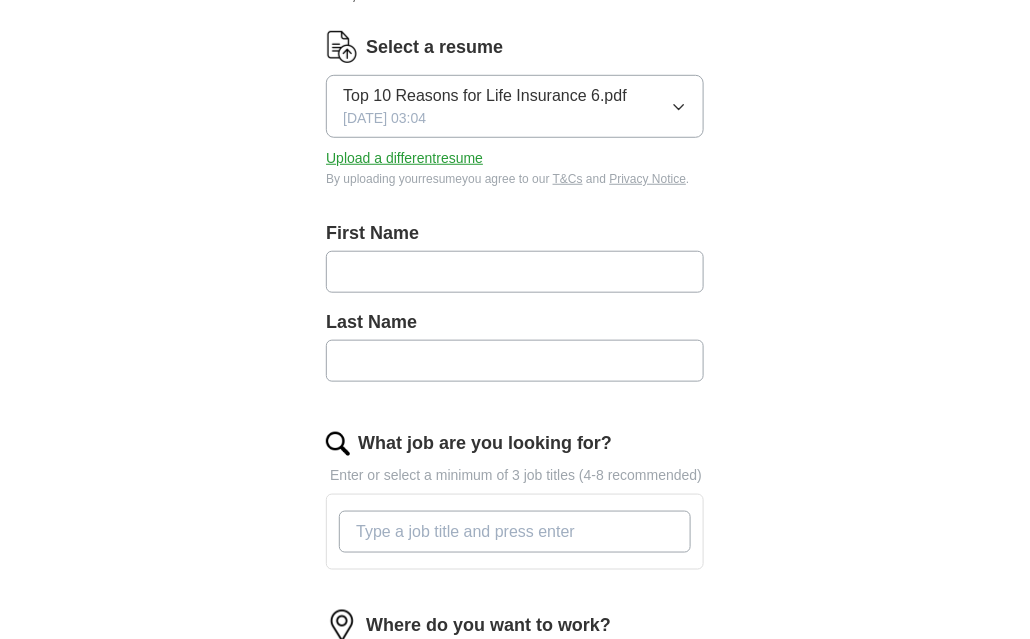 scroll, scrollTop: 291, scrollLeft: 0, axis: vertical 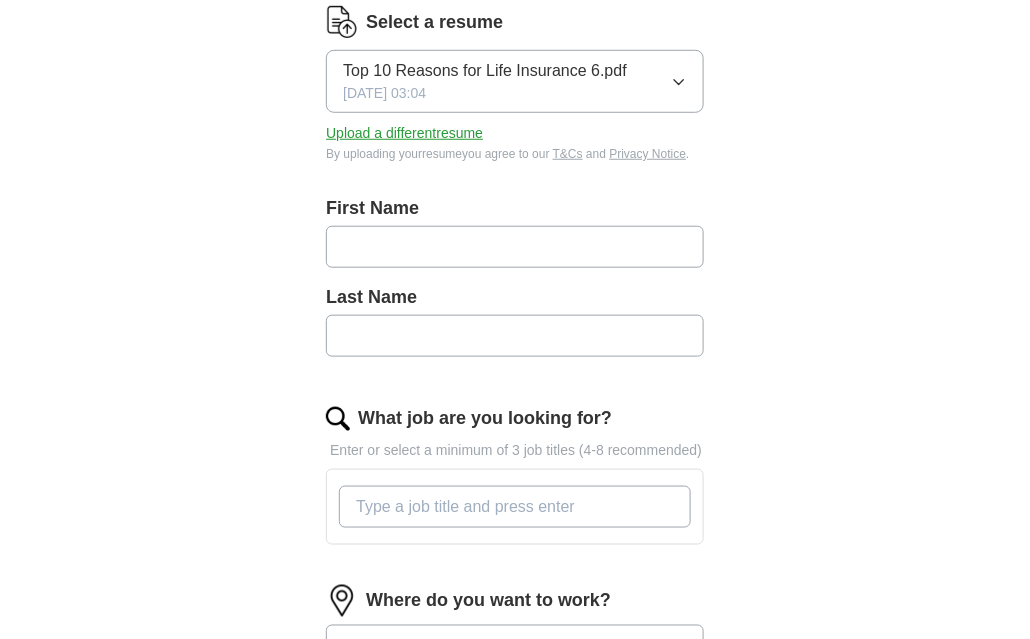 drag, startPoint x: 381, startPoint y: 227, endPoint x: 399, endPoint y: 225, distance: 18.110771 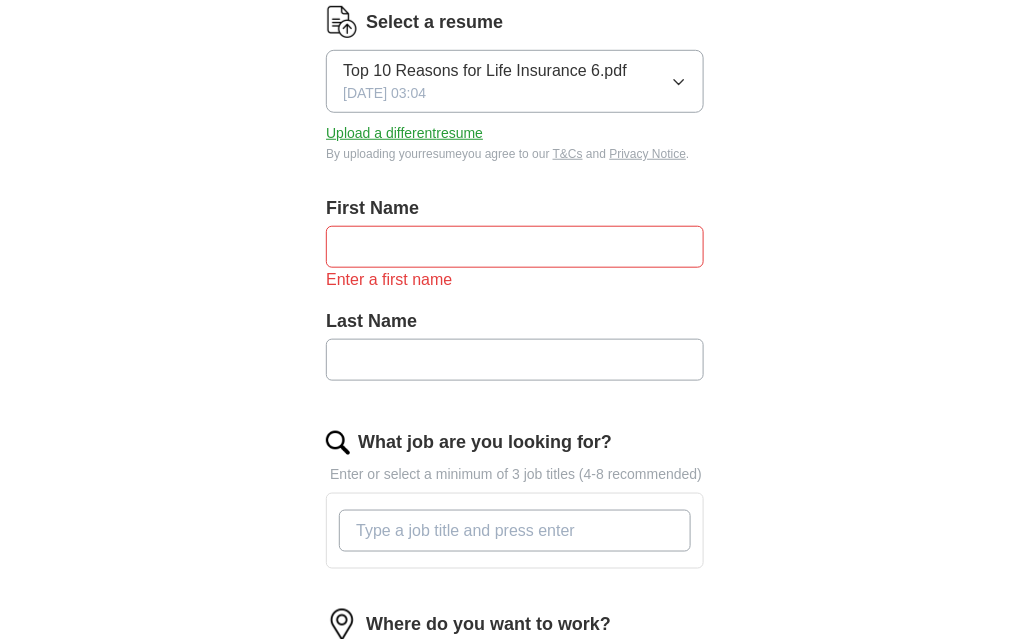 click at bounding box center [515, 247] 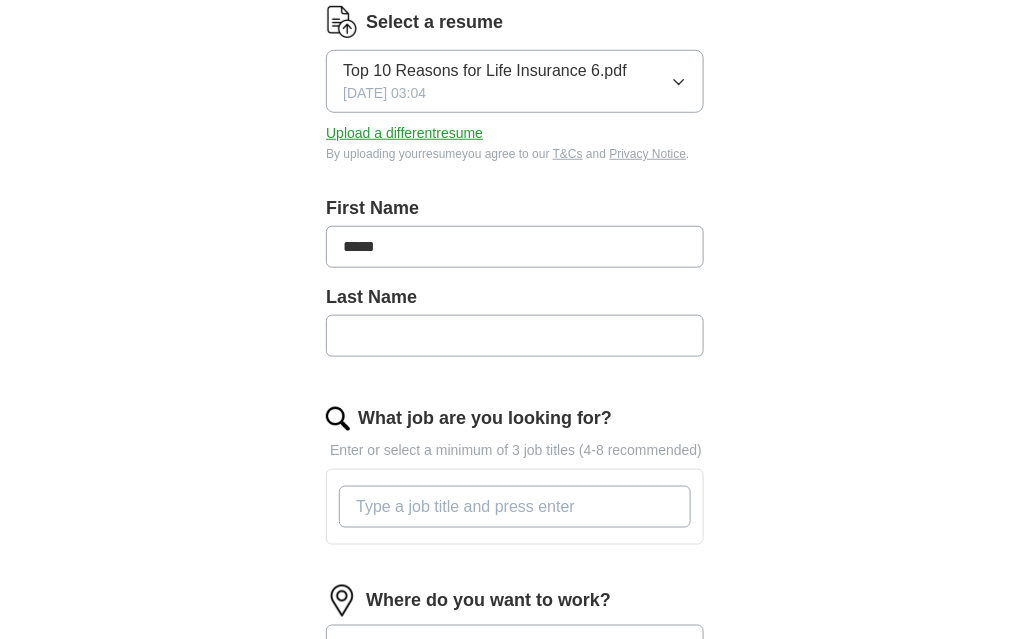 type on "*****" 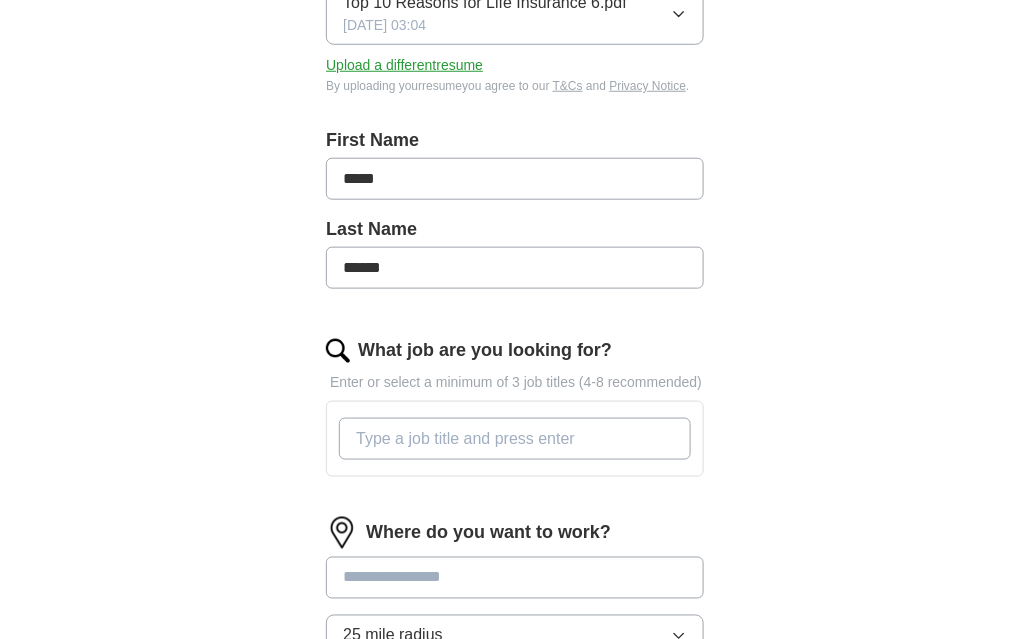 scroll, scrollTop: 391, scrollLeft: 0, axis: vertical 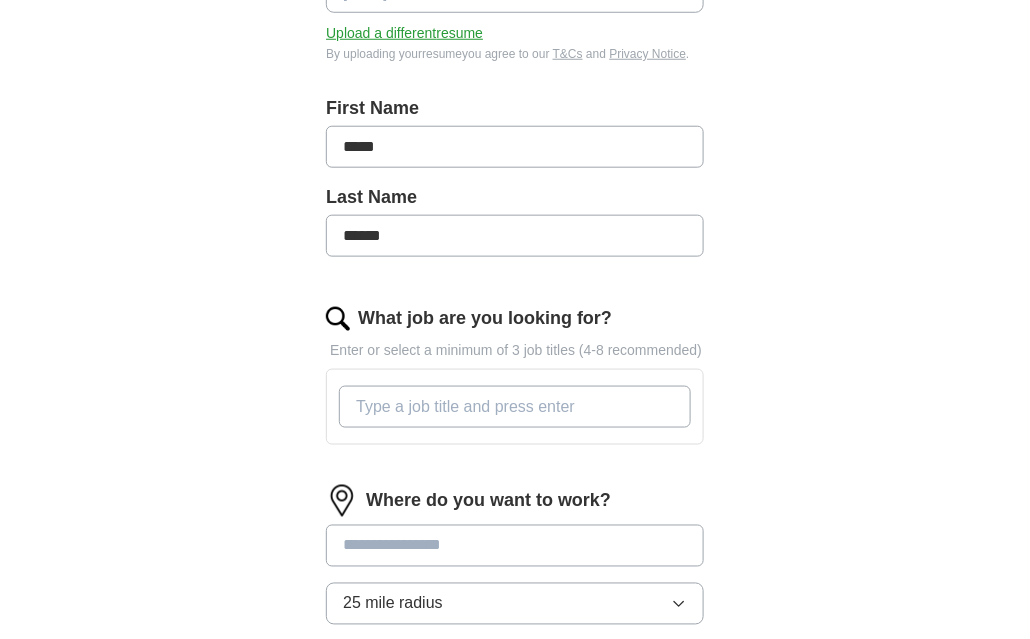 type on "******" 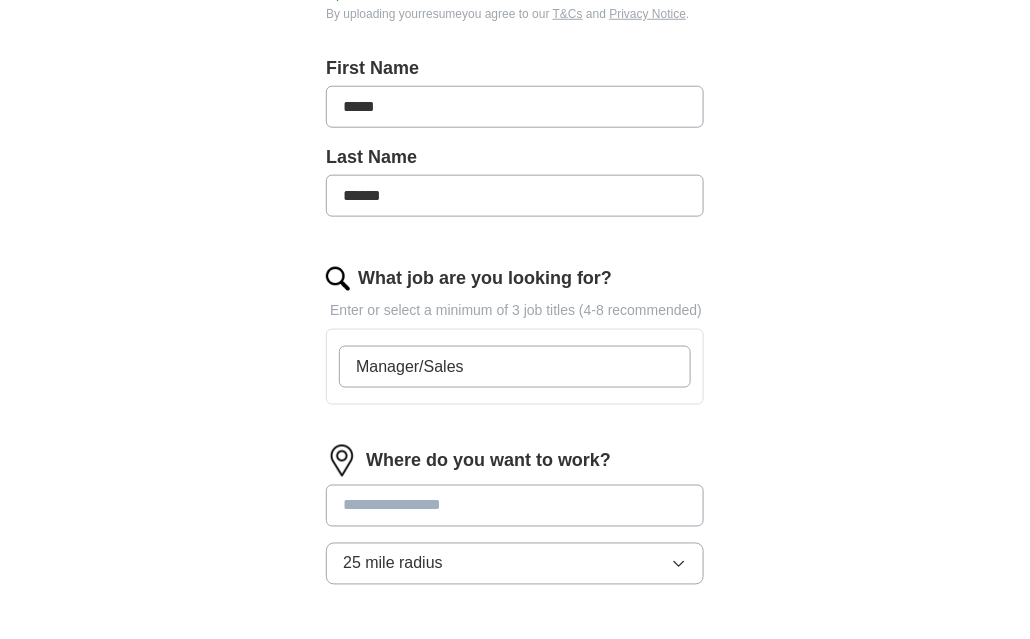 scroll, scrollTop: 491, scrollLeft: 0, axis: vertical 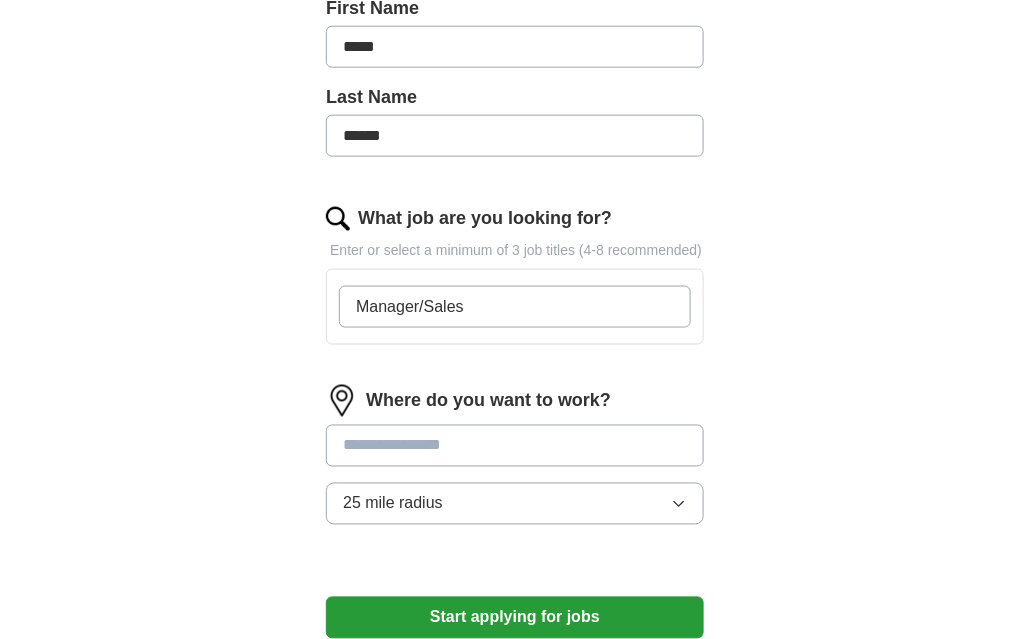 drag, startPoint x: 461, startPoint y: 299, endPoint x: 424, endPoint y: 310, distance: 38.600517 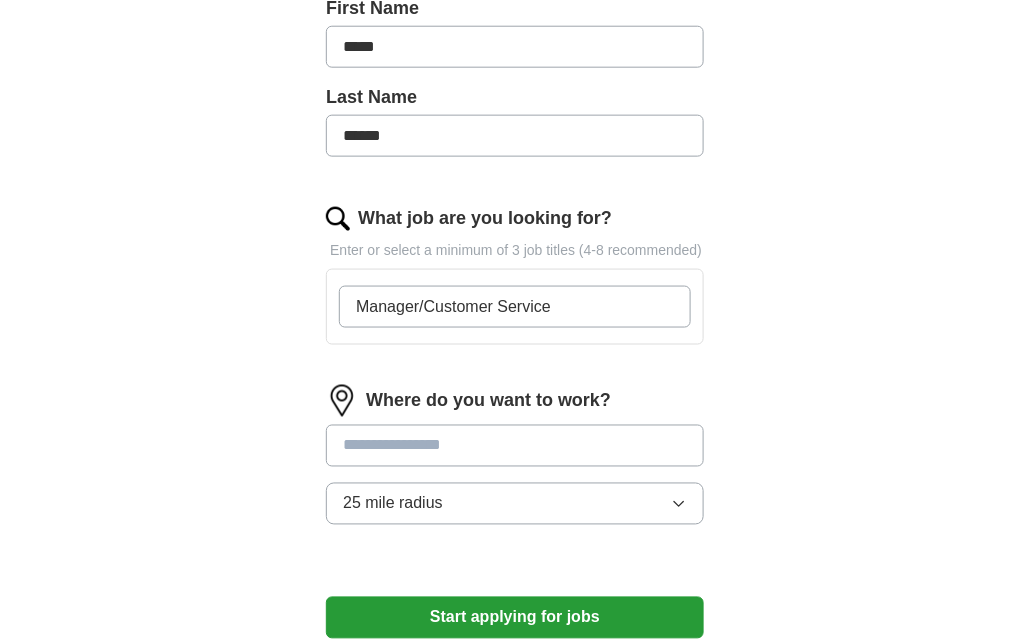 type on "Manager/Customer Service" 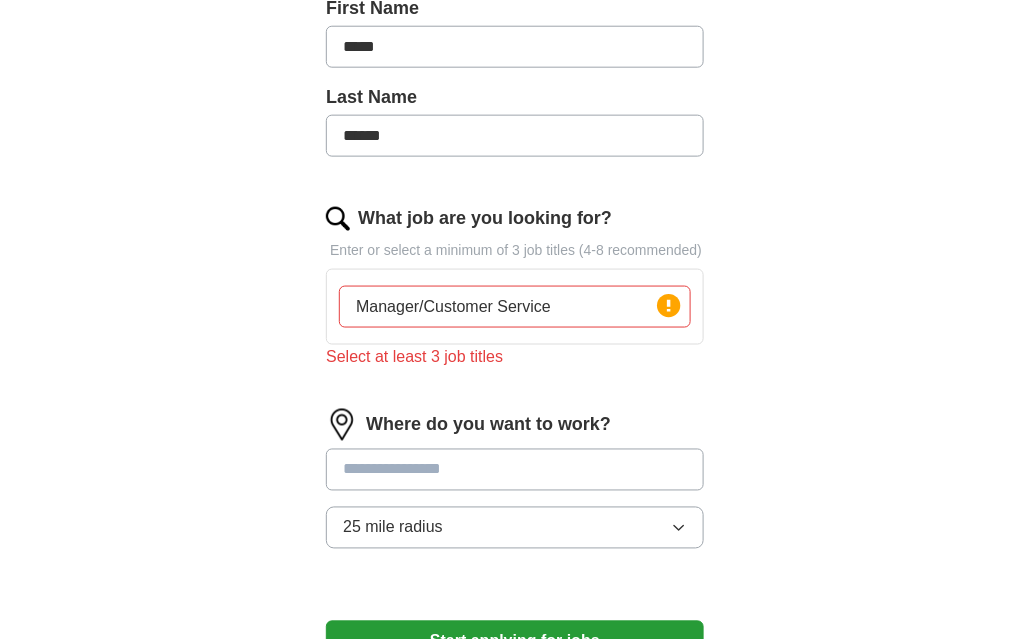 click at bounding box center (515, 470) 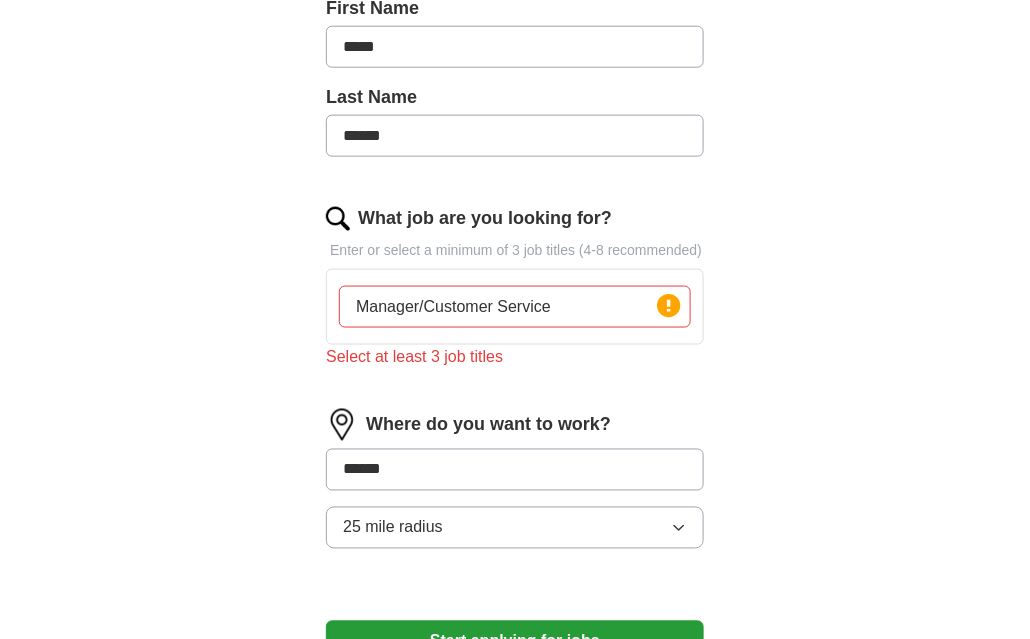 type on "*******" 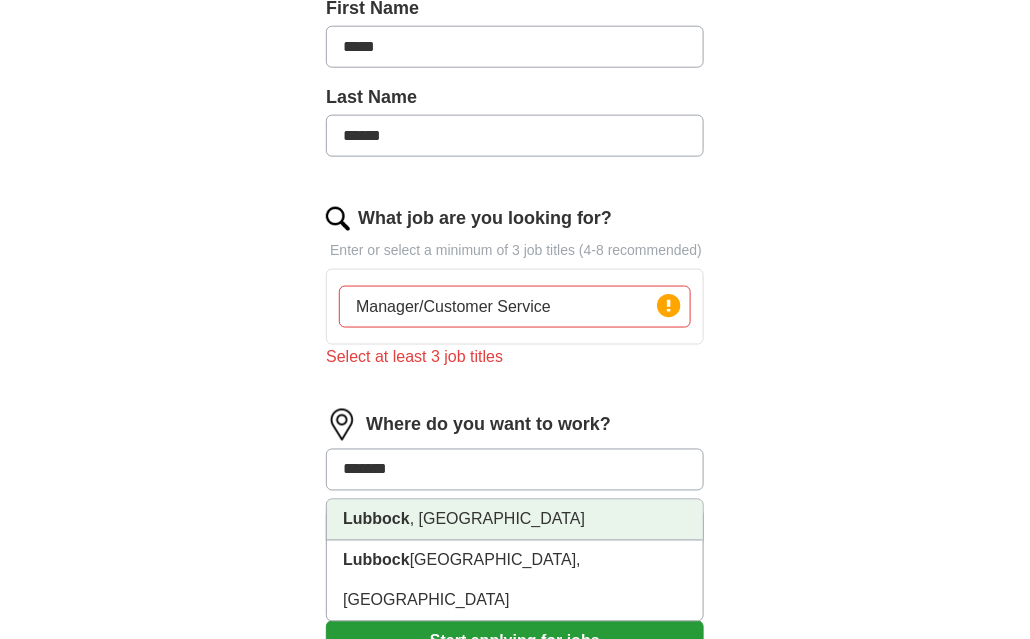 click on "Lubbock" at bounding box center [376, 519] 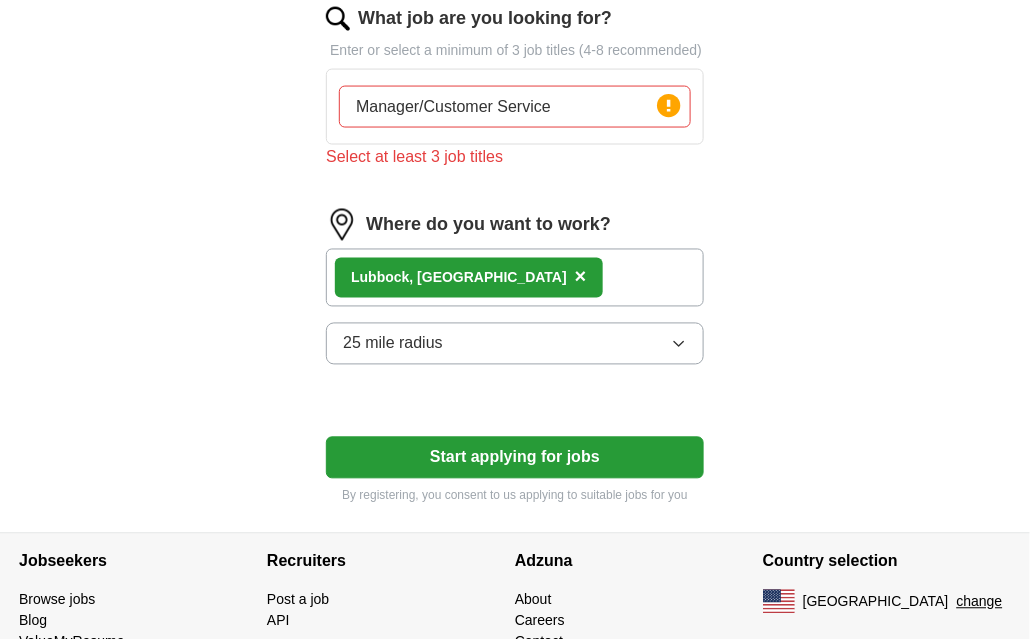 scroll, scrollTop: 780, scrollLeft: 0, axis: vertical 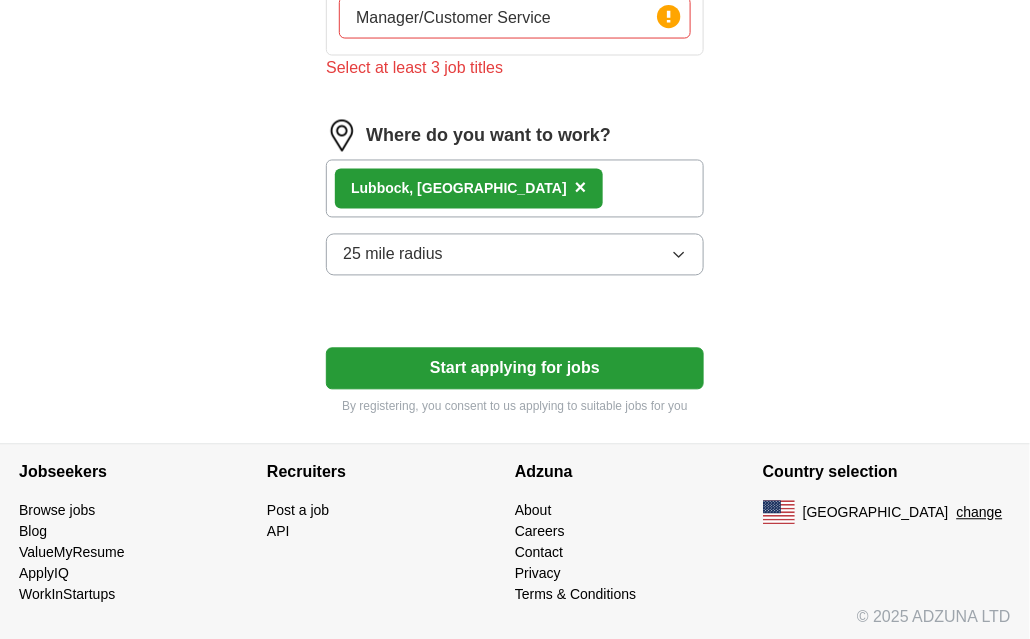 click on "Start applying for jobs" at bounding box center (515, 369) 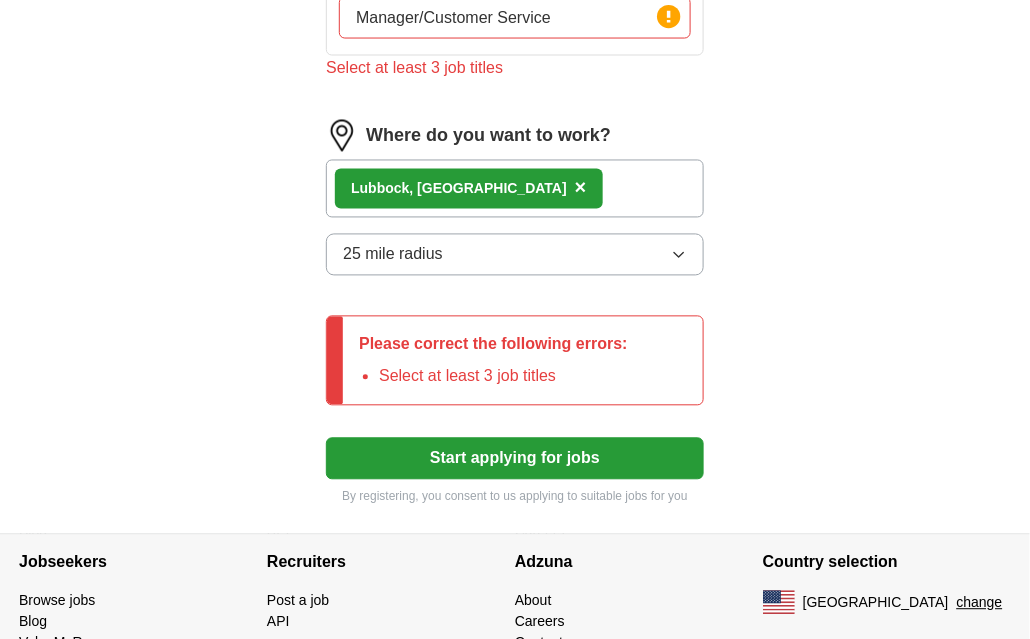 click on "Please correct the following errors: Select at least 3 job titles" at bounding box center [493, 361] 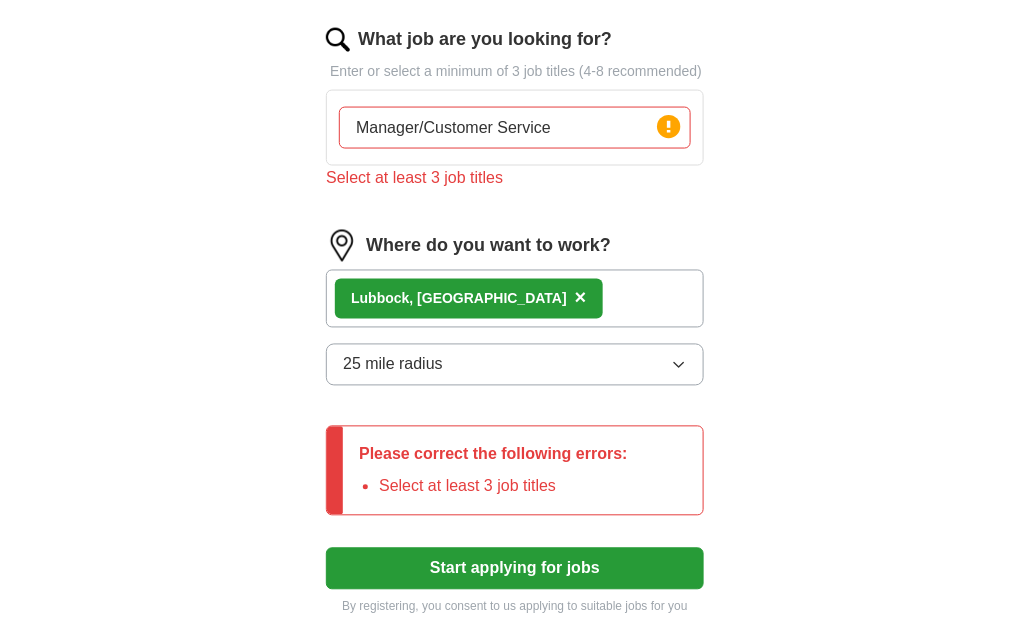 scroll, scrollTop: 480, scrollLeft: 0, axis: vertical 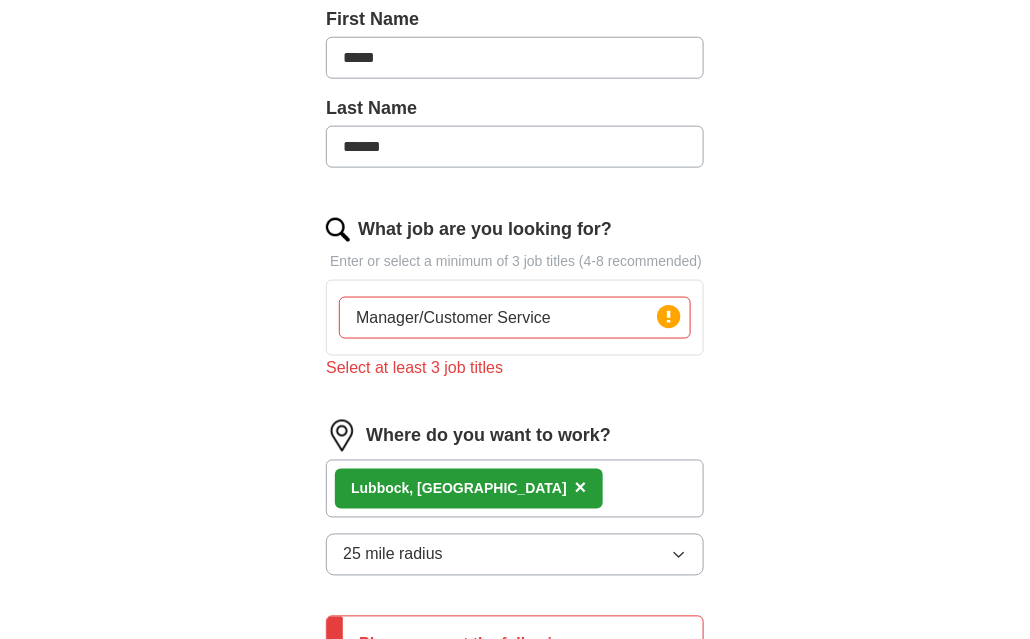 click on "Manager/Customer Service" at bounding box center [515, 318] 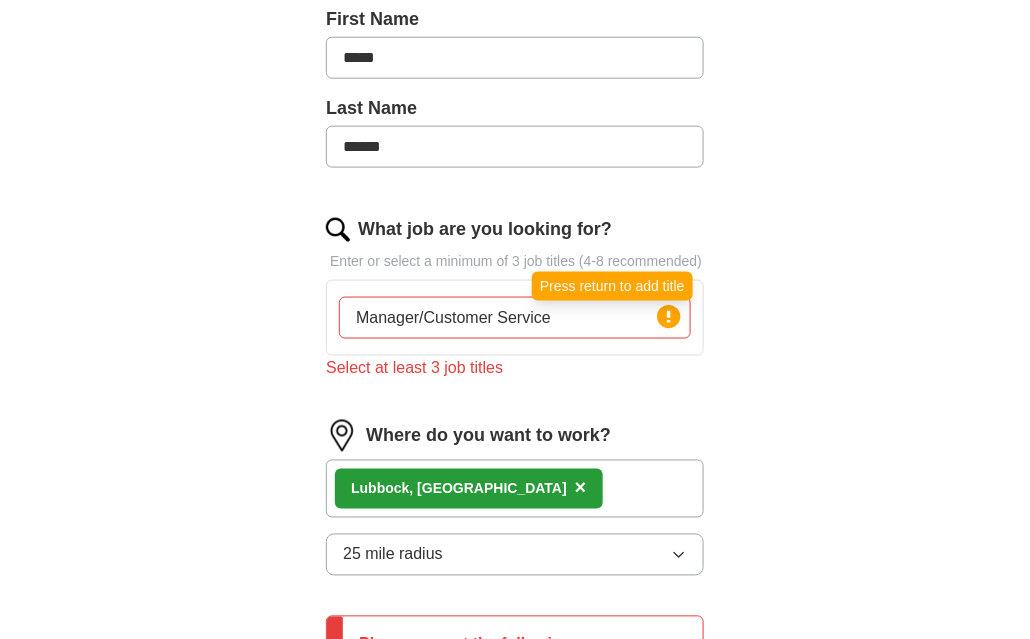 click 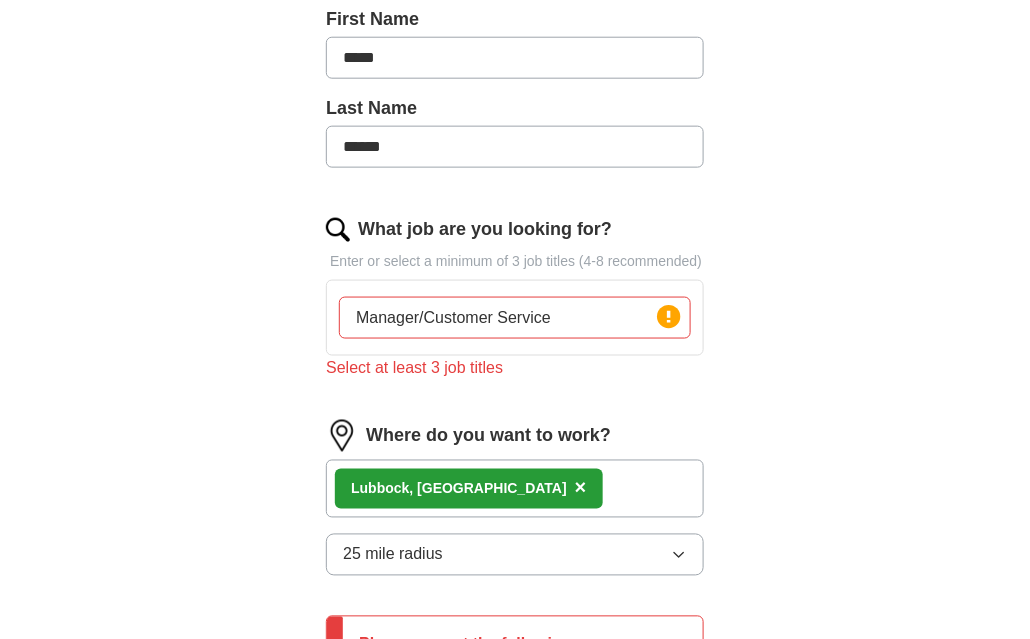 click on "Enter or select a minimum of 3 job titles (4-8 recommended)" at bounding box center [515, 261] 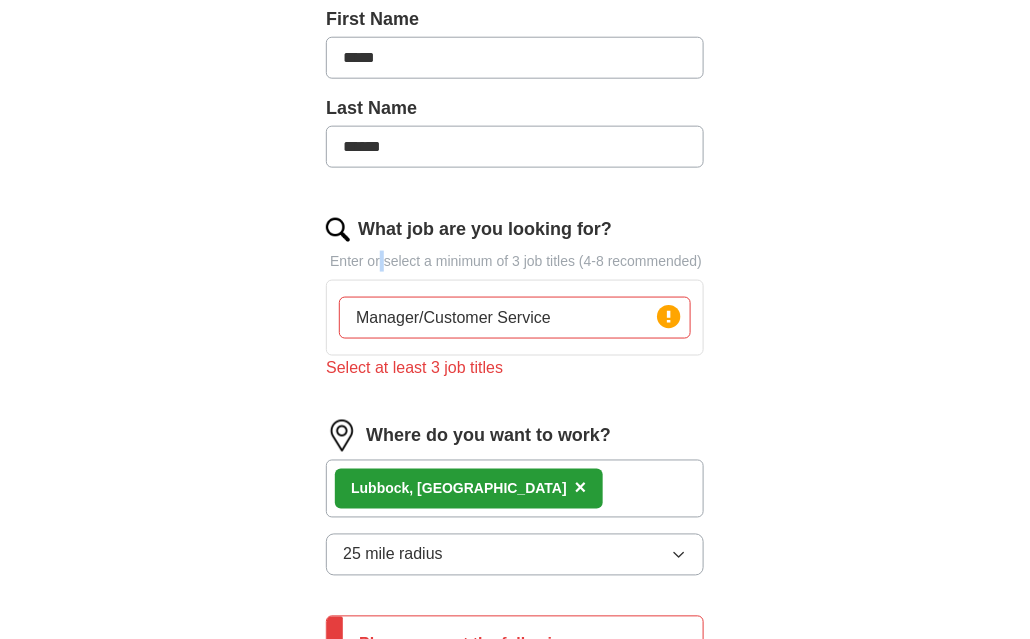 click on "Enter or select a minimum of 3 job titles (4-8 recommended)" at bounding box center (515, 261) 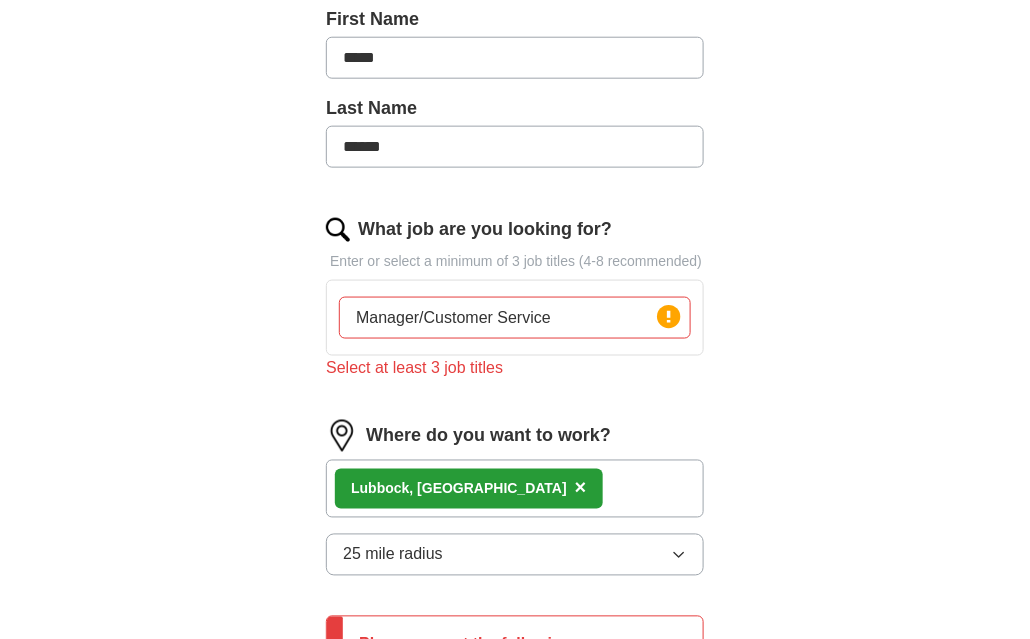 click on "Manager/Customer Service" at bounding box center (515, 318) 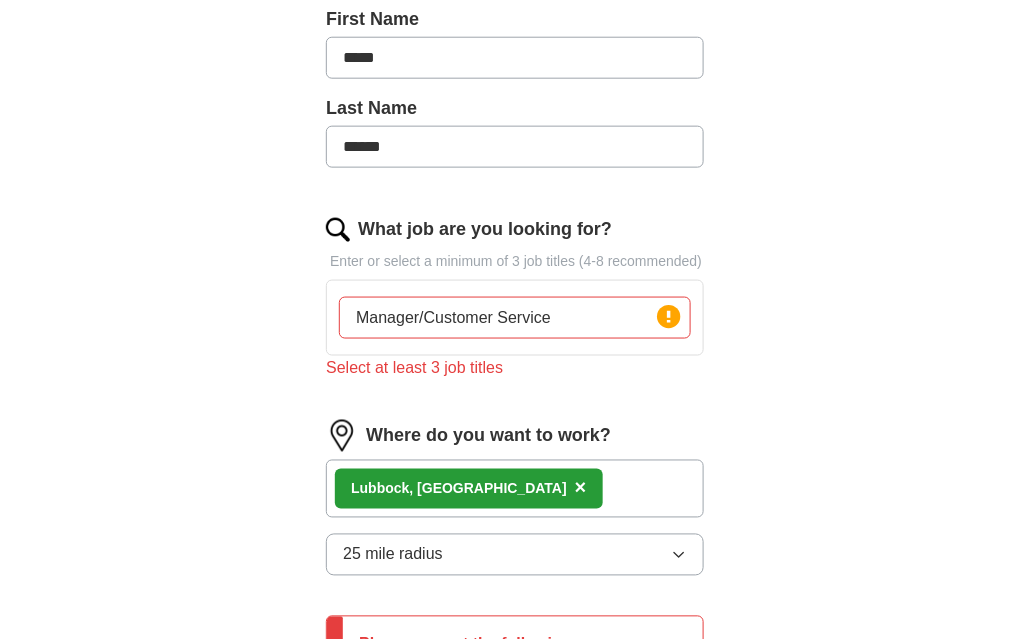 click on "Manager/Customer Service" at bounding box center [515, 318] 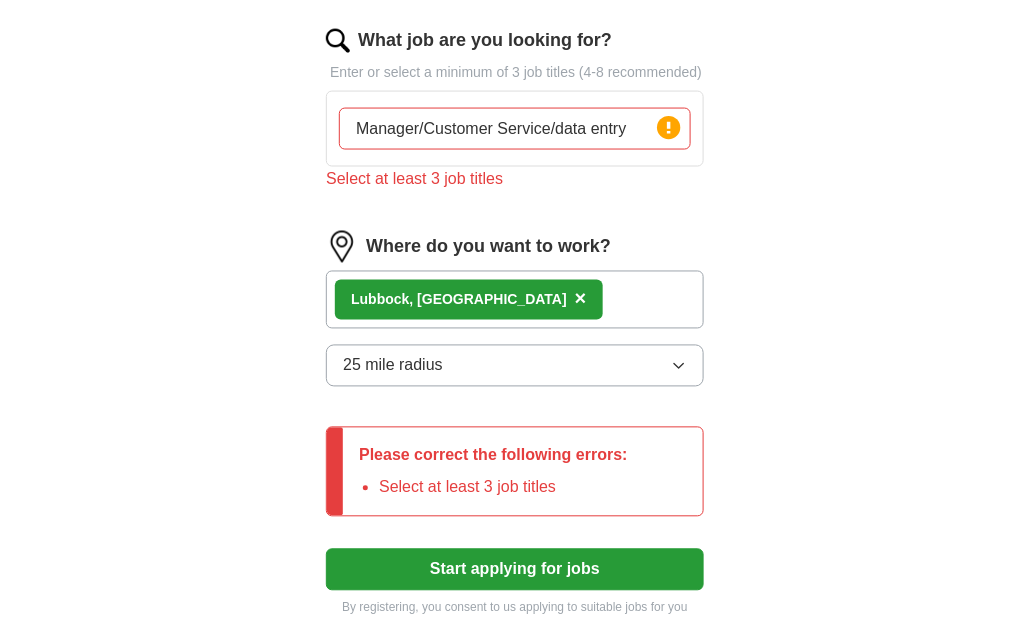 scroll, scrollTop: 680, scrollLeft: 0, axis: vertical 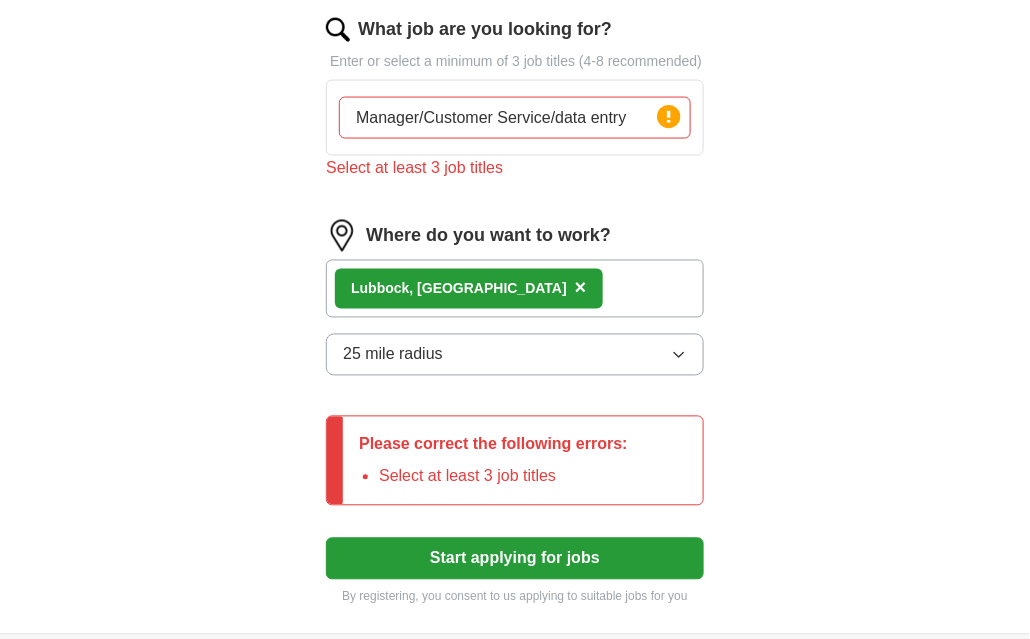 type on "Manager/Customer Service/data entry" 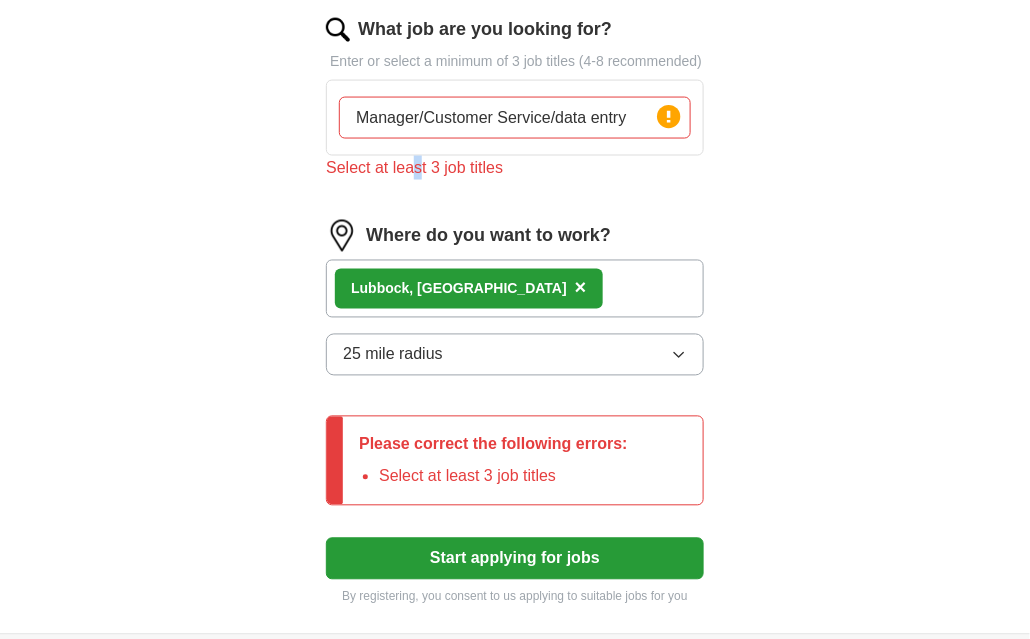 click on "Select at least 3 job titles" at bounding box center [515, 168] 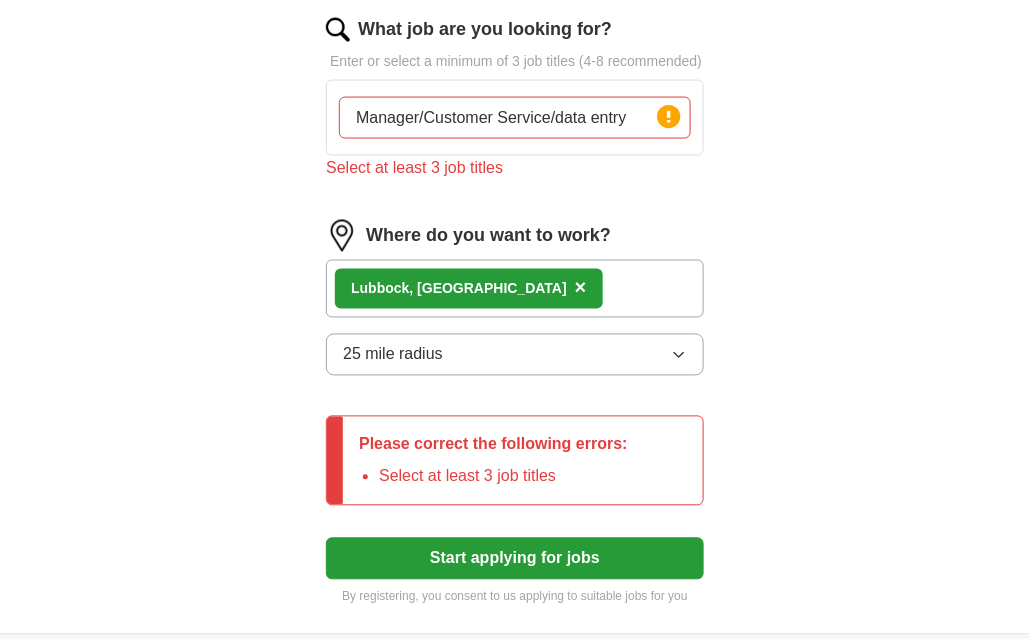 click on "Let  ApplyIQ  do the hard work of searching and applying for jobs. Just tell us what you're looking for, and we'll do the rest. Select a resume Top 10 Reasons for Life Insurance 6.pdf 07/18/2025, 03:04 Upload a different  resume By uploading your  resume  you agree to our   T&Cs   and   Privacy Notice . First Name ***** Last Name ****** What job are you looking for? Enter or select a minimum of 3 job titles (4-8 recommended) Manager/Customer Service/data entry Press return to add title Select at least 3 job titles Where do you want to work? Lubbock , TX × 25 mile radius Please correct the following errors: Select at least 3 job titles Start applying for jobs By registering, you consent to us applying to suitable jobs for you" at bounding box center (515, 63) 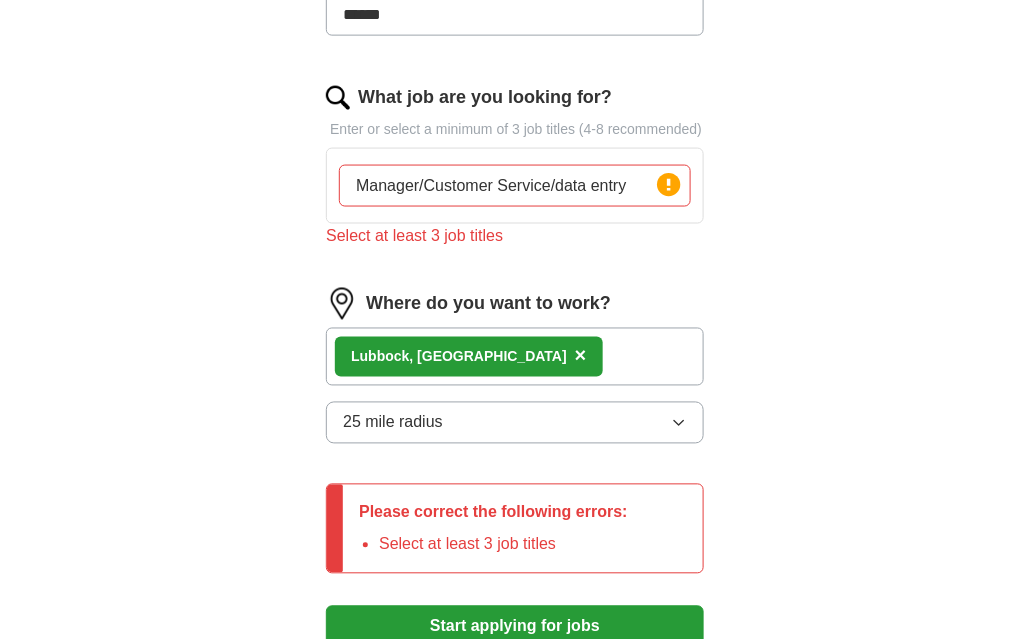 scroll, scrollTop: 580, scrollLeft: 0, axis: vertical 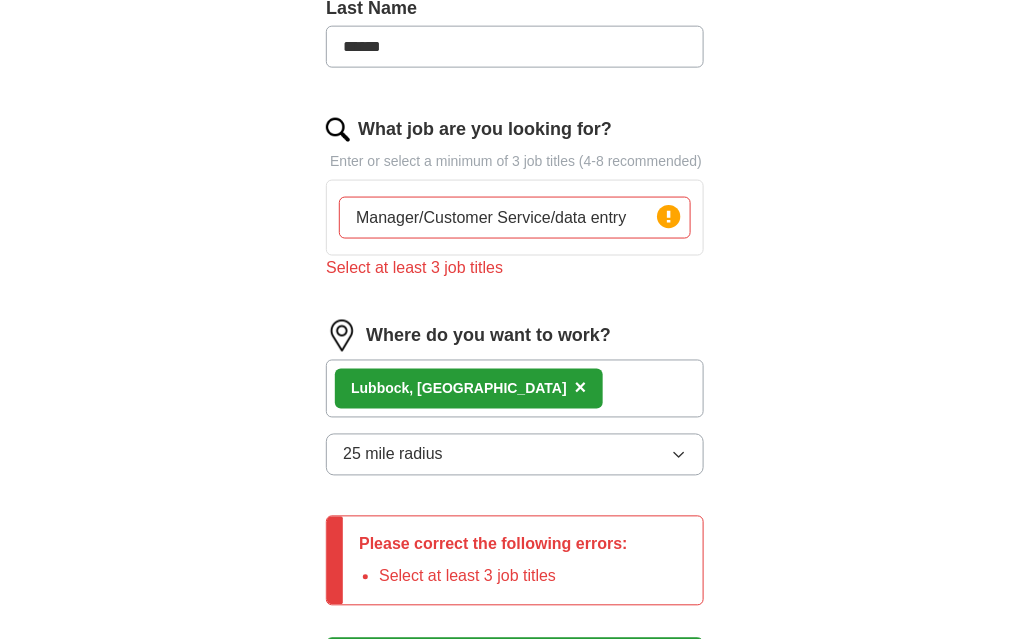 drag, startPoint x: 632, startPoint y: 203, endPoint x: 103, endPoint y: 209, distance: 529.034 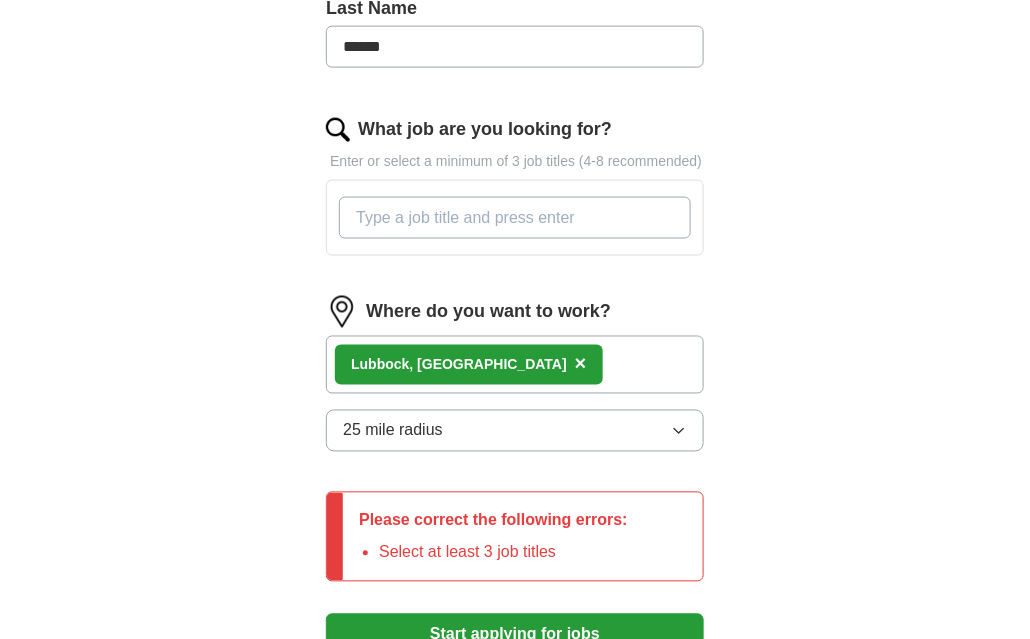 click on "What job are you looking for?" at bounding box center [515, 218] 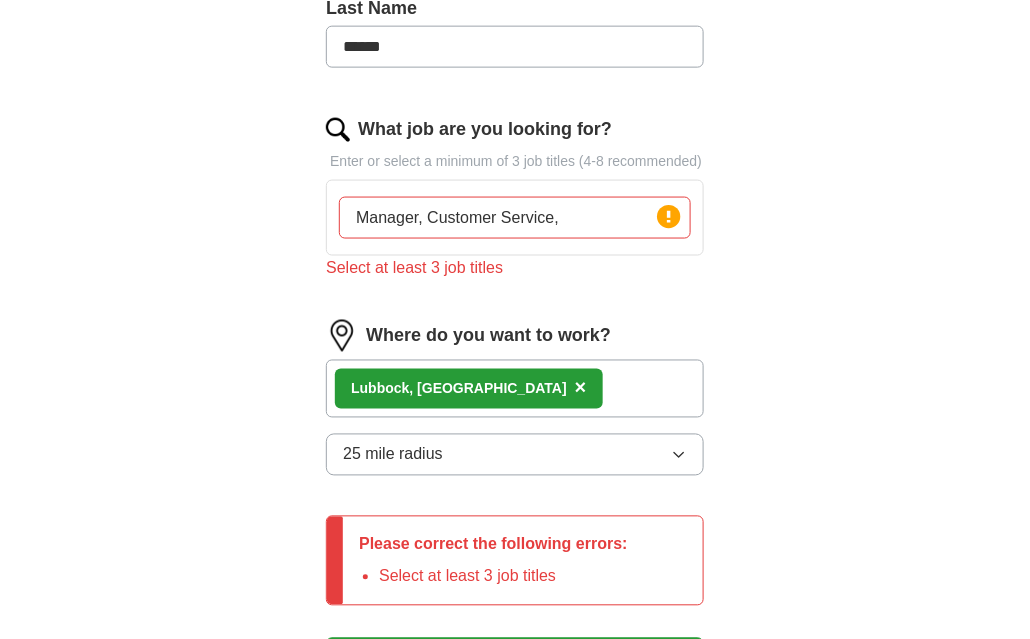 click on "ApplyIQ Let  ApplyIQ  do the hard work of searching and applying for jobs. Just tell us what you're looking for, and we'll do the rest. Select a resume Top 10 Reasons for Life Insurance 6.pdf 07/18/2025, 03:04 Upload a different  resume By uploading your  resume  you agree to our   T&Cs   and   Privacy Notice . First Name ***** Last Name ****** What job are you looking for? Enter or select a minimum of 3 job titles (4-8 recommended) Manager, Customer Service, Press return to add title Select at least 3 job titles Where do you want to work? Lubbock , TX × 25 mile radius Please correct the following errors: Select at least 3 job titles Start applying for jobs By registering, you consent to us applying to suitable jobs for you" at bounding box center [515, 107] 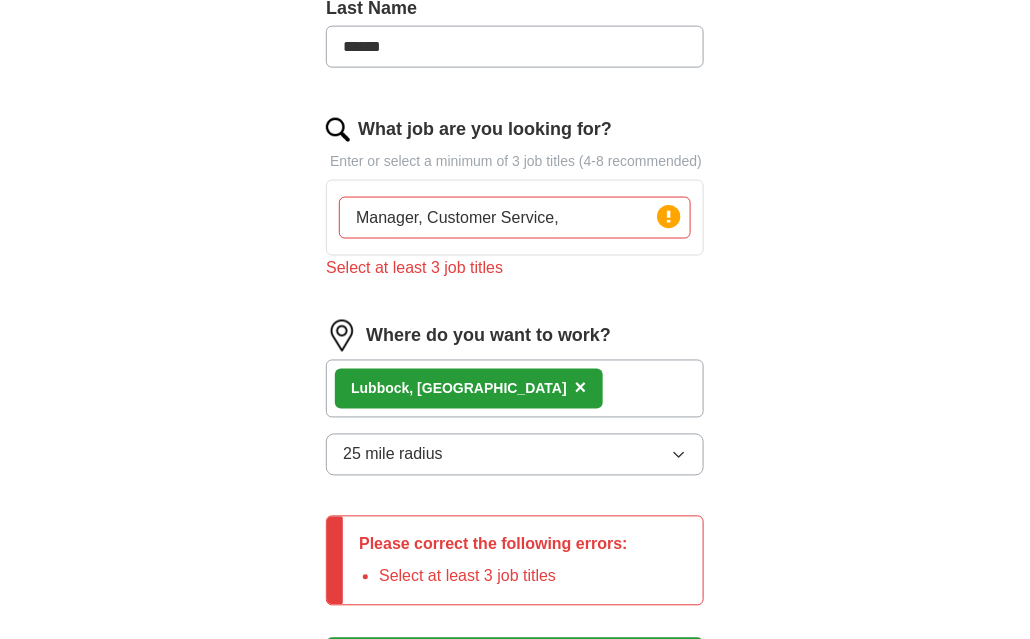 click on "Manager, Customer Service," at bounding box center [515, 218] 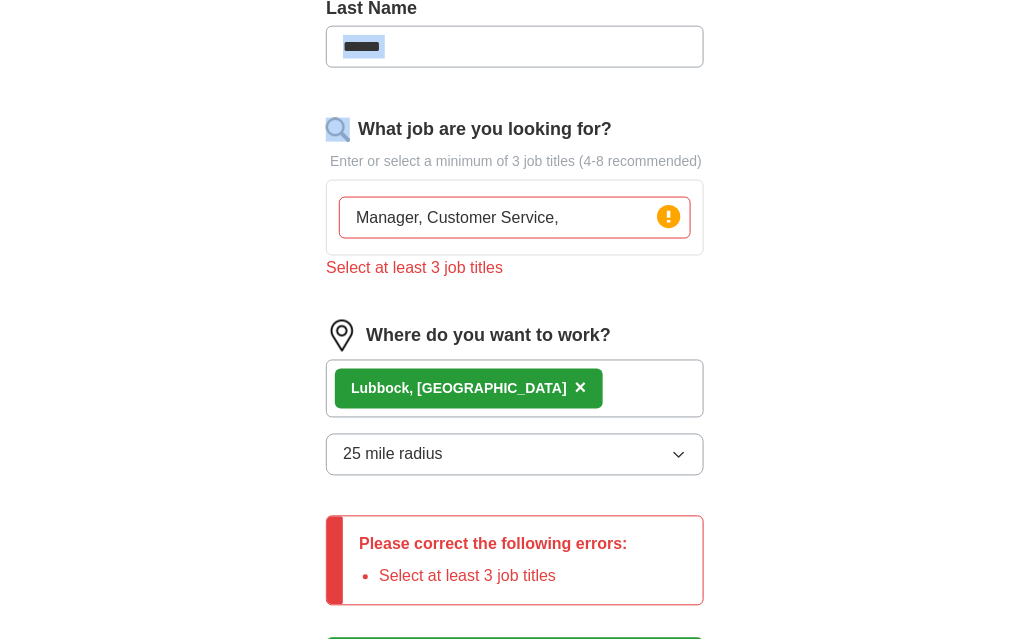 click on "ApplyIQ Let  ApplyIQ  do the hard work of searching and applying for jobs. Just tell us what you're looking for, and we'll do the rest. Select a resume Top 10 Reasons for Life Insurance 6.pdf 07/18/2025, 03:04 Upload a different  resume By uploading your  resume  you agree to our   T&Cs   and   Privacy Notice . First Name ***** Last Name ****** What job are you looking for? Enter or select a minimum of 3 job titles (4-8 recommended) Manager, Customer Service, Press return to add title Select at least 3 job titles Where do you want to work? Lubbock , TX × 25 mile radius Please correct the following errors: Select at least 3 job titles Start applying for jobs By registering, you consent to us applying to suitable jobs for you" at bounding box center [515, 107] 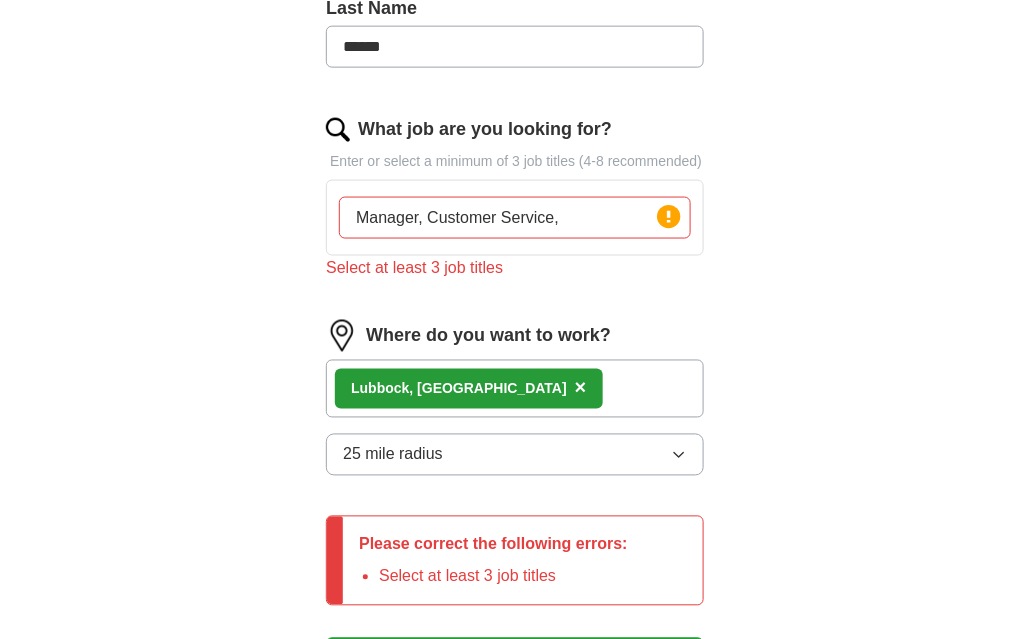 click on "Manager, Customer Service," at bounding box center [515, 218] 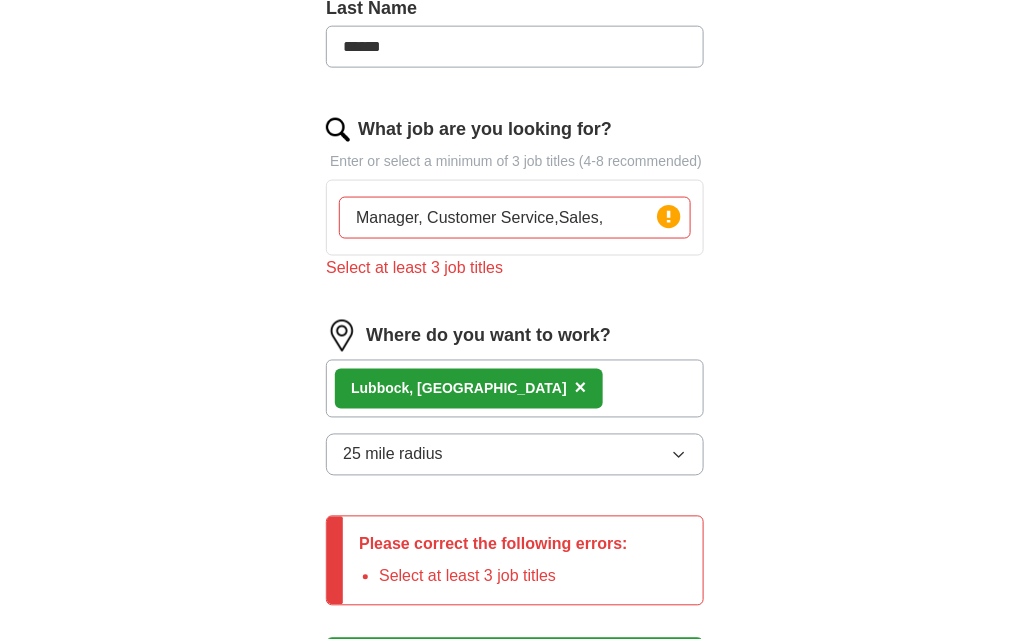 click on "Manager, Customer Service,Sales," at bounding box center (515, 218) 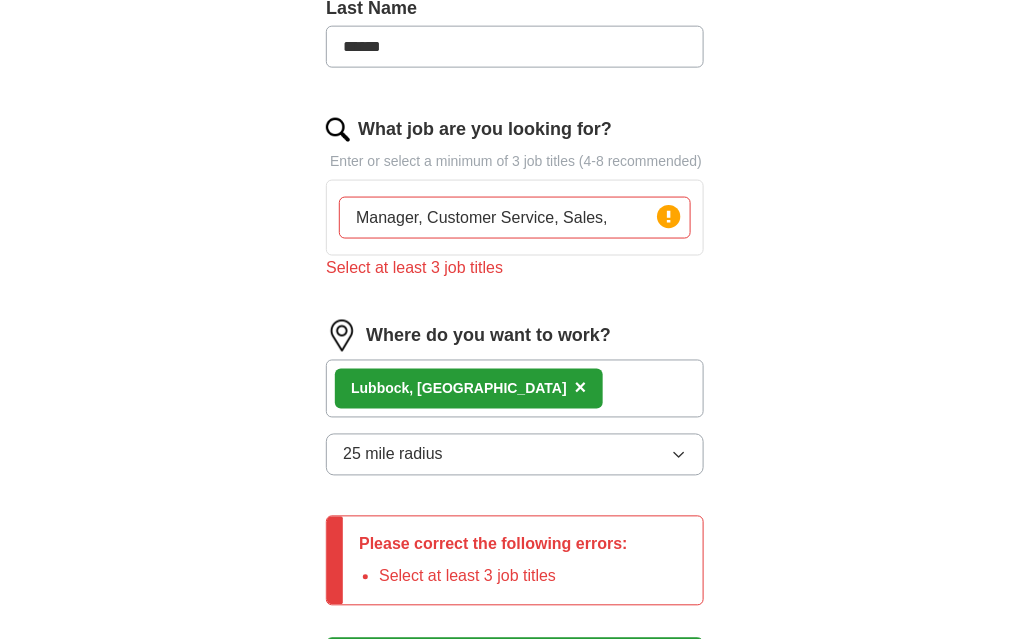 click on "Manager, Customer Service, Sales," at bounding box center (515, 218) 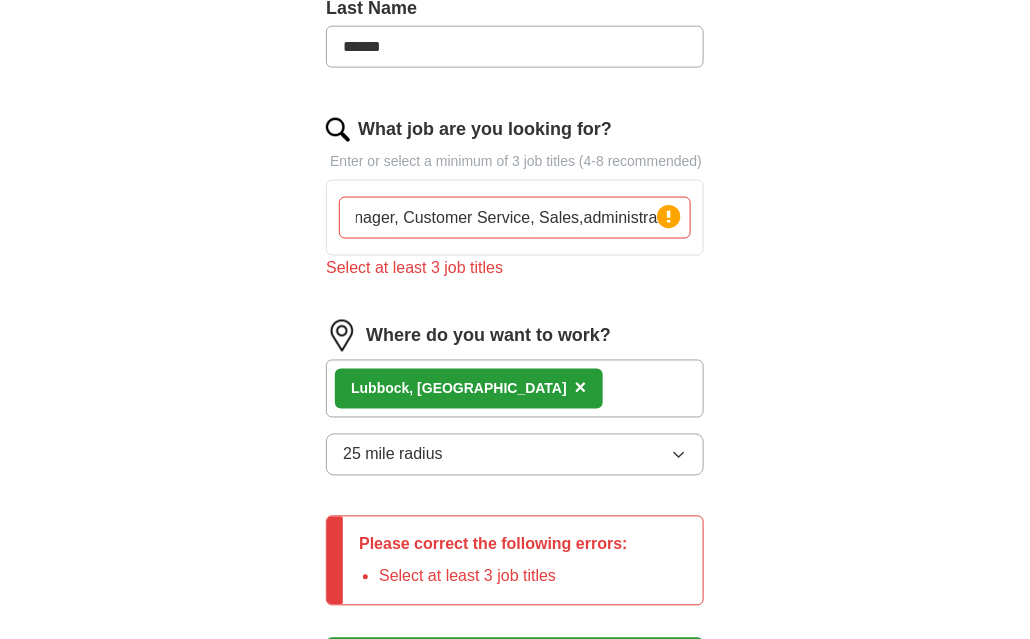scroll, scrollTop: 0, scrollLeft: 32, axis: horizontal 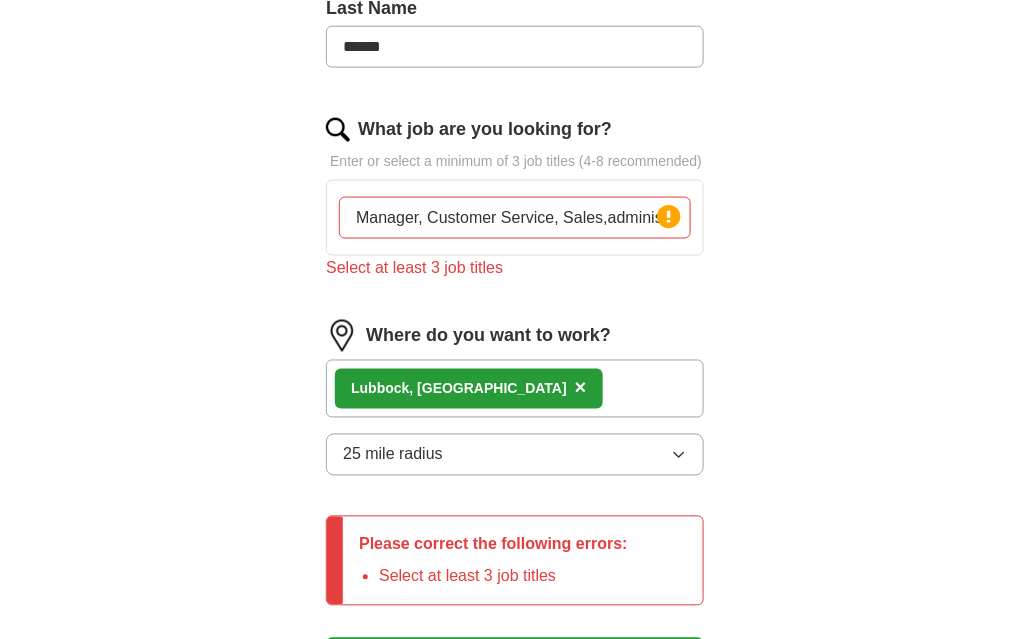 click on "ApplyIQ Let  ApplyIQ  do the hard work of searching and applying for jobs. Just tell us what you're looking for, and we'll do the rest. Select a resume Top 10 Reasons for Life Insurance 6.pdf 07/18/2025, 03:04 Upload a different  resume By uploading your  resume  you agree to our   T&Cs   and   Privacy Notice . First Name ***** Last Name ****** What job are you looking for? Enter or select a minimum of 3 job titles (4-8 recommended) Manager, Customer Service, Sales,administration Press return to add title Select at least 3 job titles Where do you want to work? Lubbock , TX × 25 mile radius Please correct the following errors: Select at least 3 job titles Start applying for jobs By registering, you consent to us applying to suitable jobs for you" at bounding box center [515, 107] 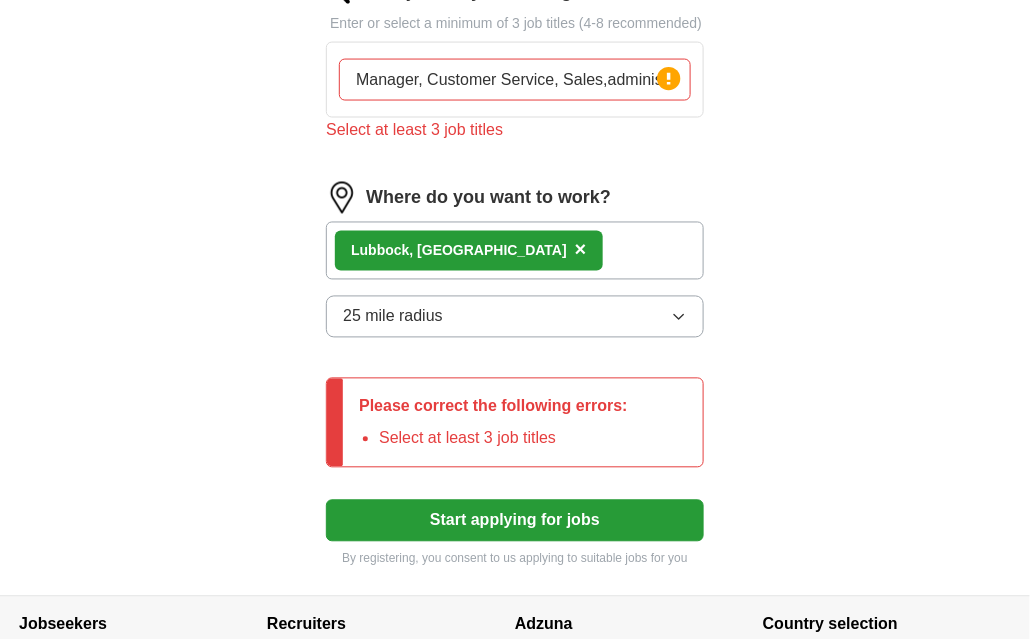 scroll, scrollTop: 780, scrollLeft: 0, axis: vertical 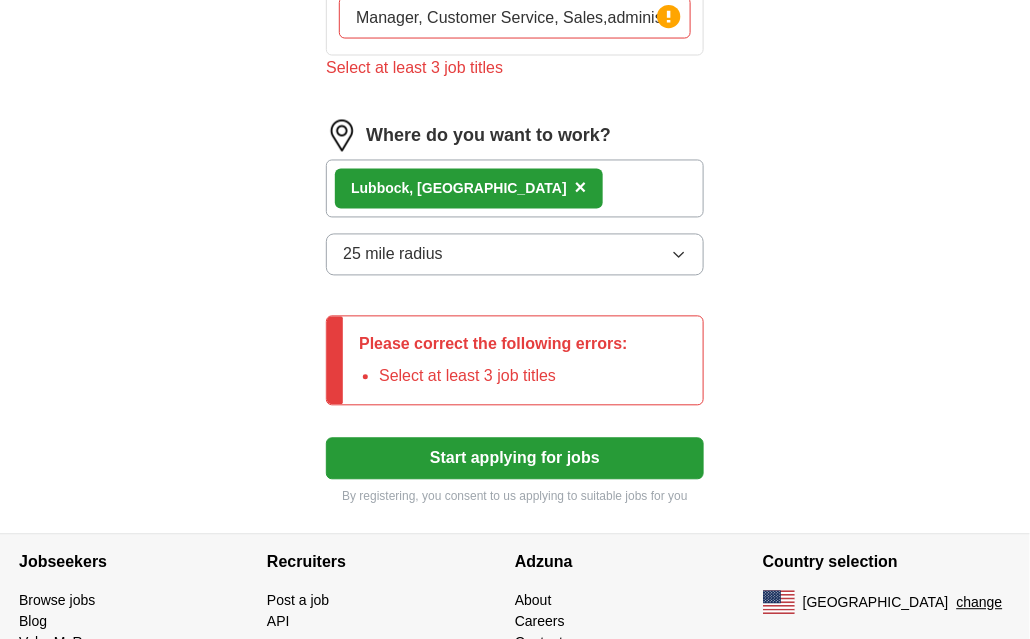 click on "Please correct the following errors:" at bounding box center (493, 345) 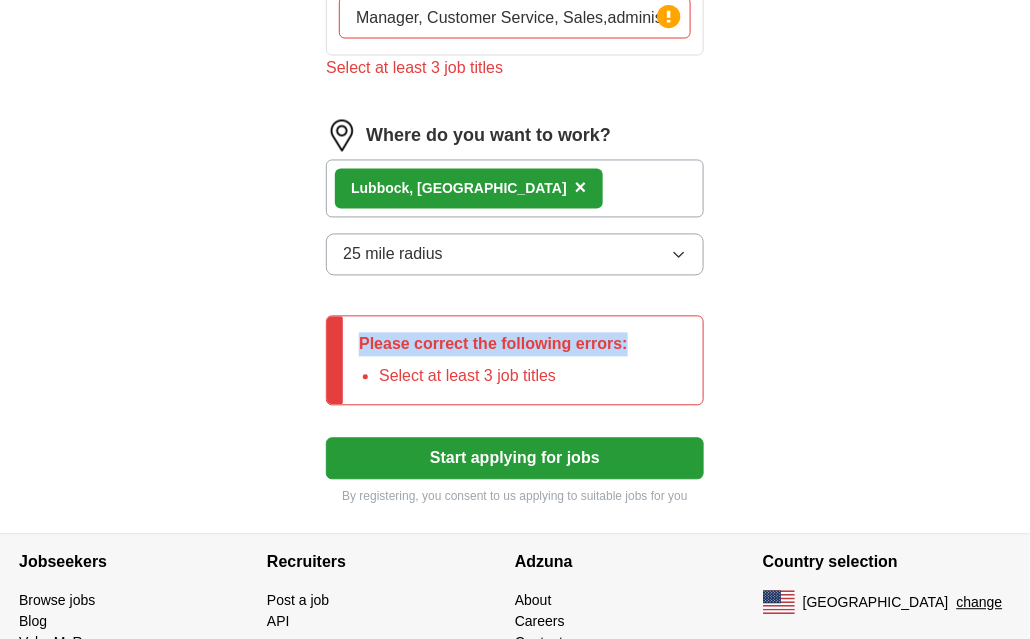 drag, startPoint x: 641, startPoint y: 336, endPoint x: 325, endPoint y: 332, distance: 316.02533 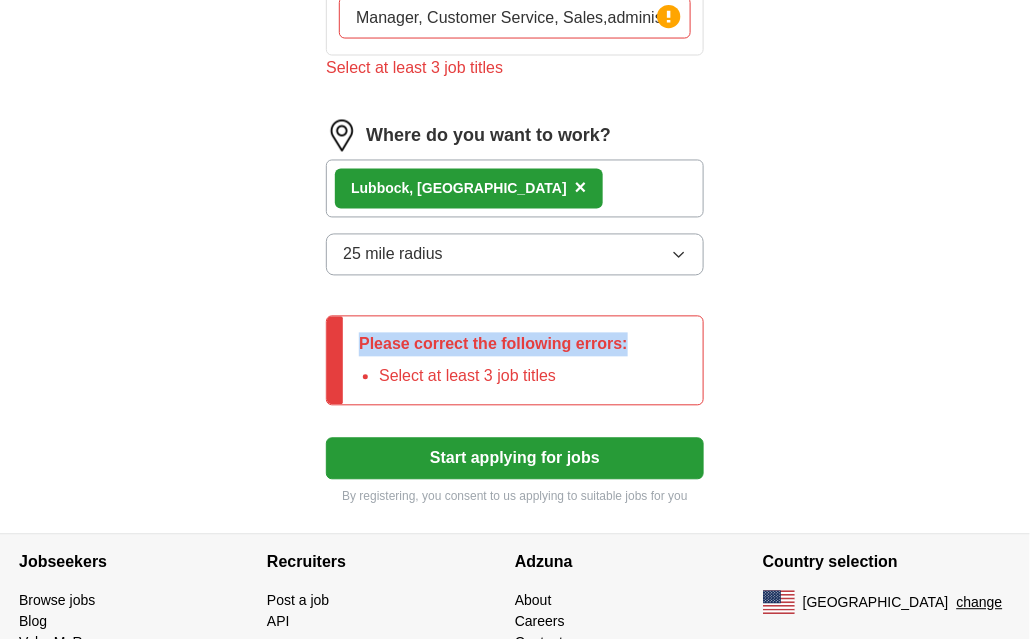 click on "Let  ApplyIQ  do the hard work of searching and applying for jobs. Just tell us what you're looking for, and we'll do the rest. Select a resume Top 10 Reasons for Life Insurance 6.pdf 07/18/2025, 03:04 Upload a different  resume By uploading your  resume  you agree to our   T&Cs   and   Privacy Notice . First Name ***** Last Name ****** What job are you looking for? Enter or select a minimum of 3 job titles (4-8 recommended) Manager, Customer Service, Sales,administration Press return to add title Select at least 3 job titles Where do you want to work? Lubbock , TX × 25 mile radius Please correct the following errors: Select at least 3 job titles Start applying for jobs By registering, you consent to us applying to suitable jobs for you" at bounding box center (515, -37) 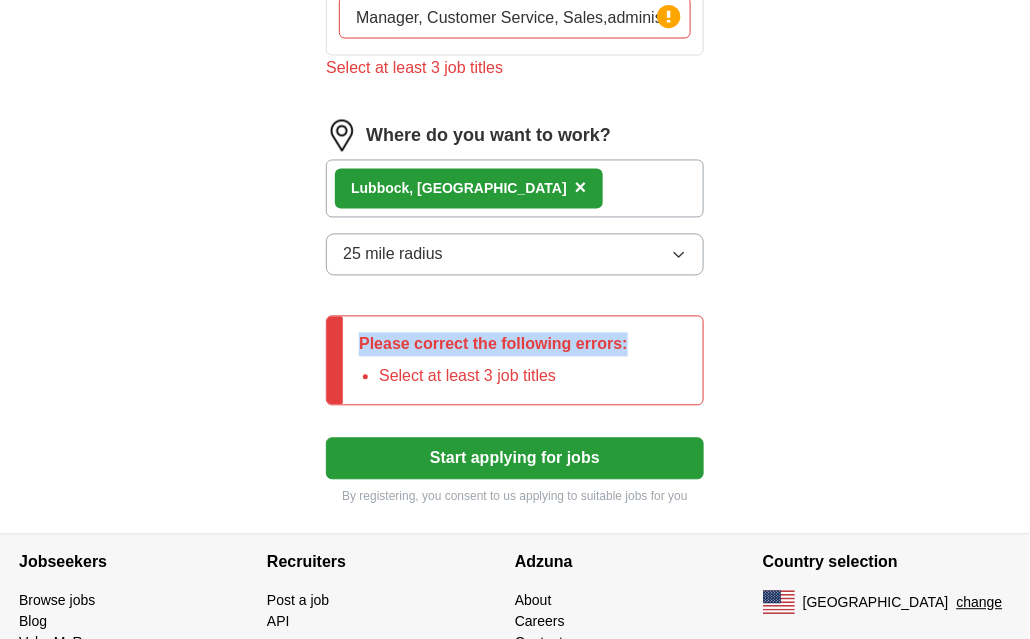 click on "ApplyIQ Let  ApplyIQ  do the hard work of searching and applying for jobs. Just tell us what you're looking for, and we'll do the rest. Select a resume Top 10 Reasons for Life Insurance 6.pdf 07/18/2025, 03:04 Upload a different  resume By uploading your  resume  you agree to our   T&Cs   and   Privacy Notice . First Name ***** Last Name ****** What job are you looking for? Enter or select a minimum of 3 job titles (4-8 recommended) Manager, Customer Service, Sales,administration Press return to add title Select at least 3 job titles Where do you want to work? Lubbock , TX × 25 mile radius Please correct the following errors: Select at least 3 job titles Start applying for jobs By registering, you consent to us applying to suitable jobs for you" at bounding box center [515, -93] 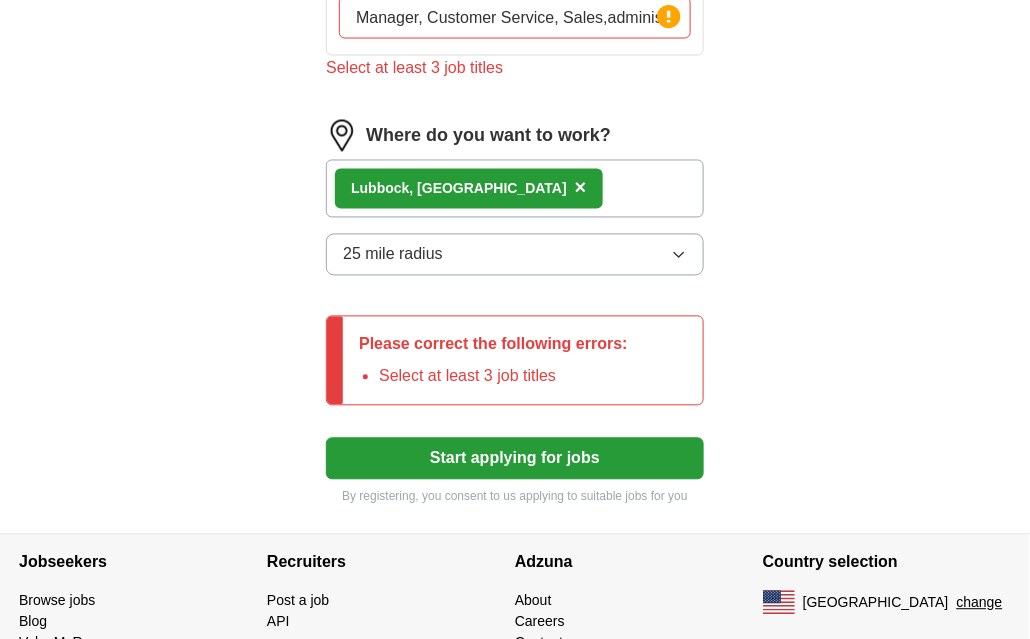 click on "ApplyIQ Let  ApplyIQ  do the hard work of searching and applying for jobs. Just tell us what you're looking for, and we'll do the rest. Select a resume Top 10 Reasons for Life Insurance 6.pdf 07/18/2025, 03:04 Upload a different  resume By uploading your  resume  you agree to our   T&Cs   and   Privacy Notice . First Name ***** Last Name ****** What job are you looking for? Enter or select a minimum of 3 job titles (4-8 recommended) Manager, Customer Service, Sales,administration Press return to add title Select at least 3 job titles Where do you want to work? Lubbock , TX × 25 mile radius Please correct the following errors: Select at least 3 job titles Start applying for jobs By registering, you consent to us applying to suitable jobs for you" at bounding box center [515, -93] 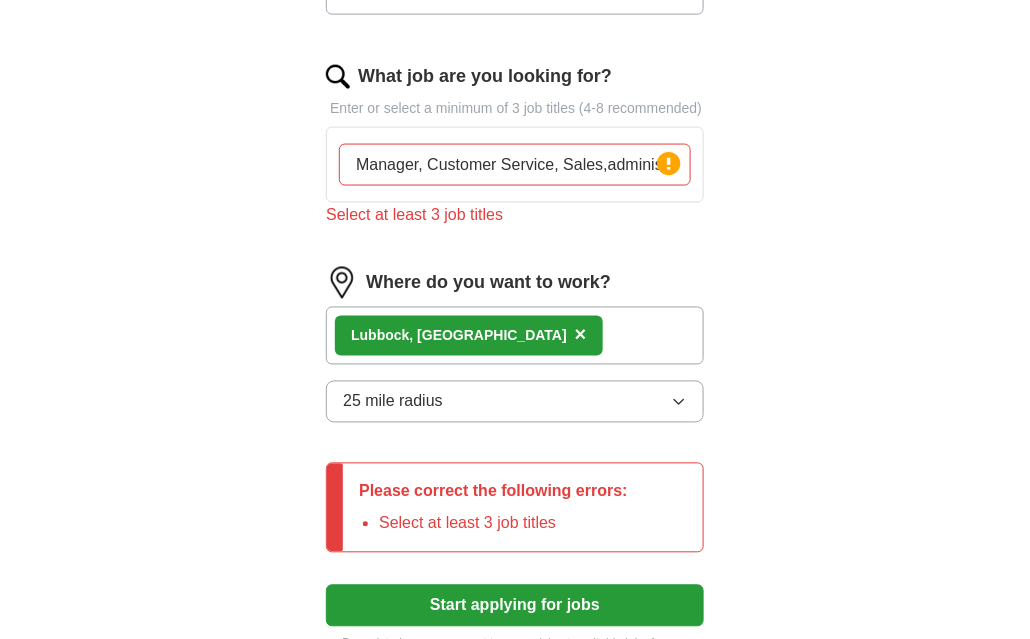 scroll, scrollTop: 480, scrollLeft: 0, axis: vertical 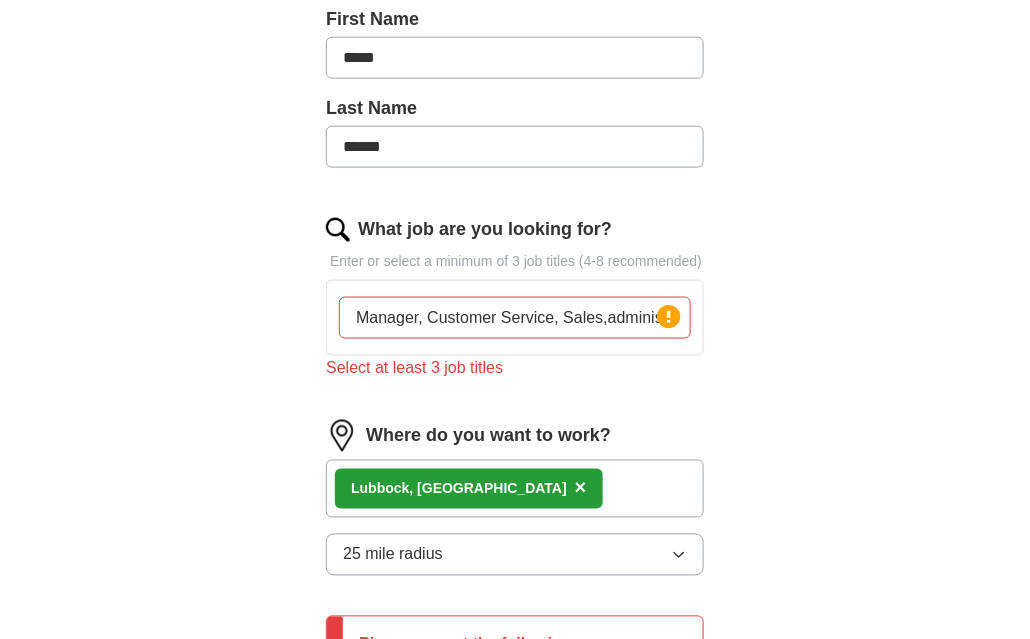 click on "Select at least 3 job titles" at bounding box center (515, 368) 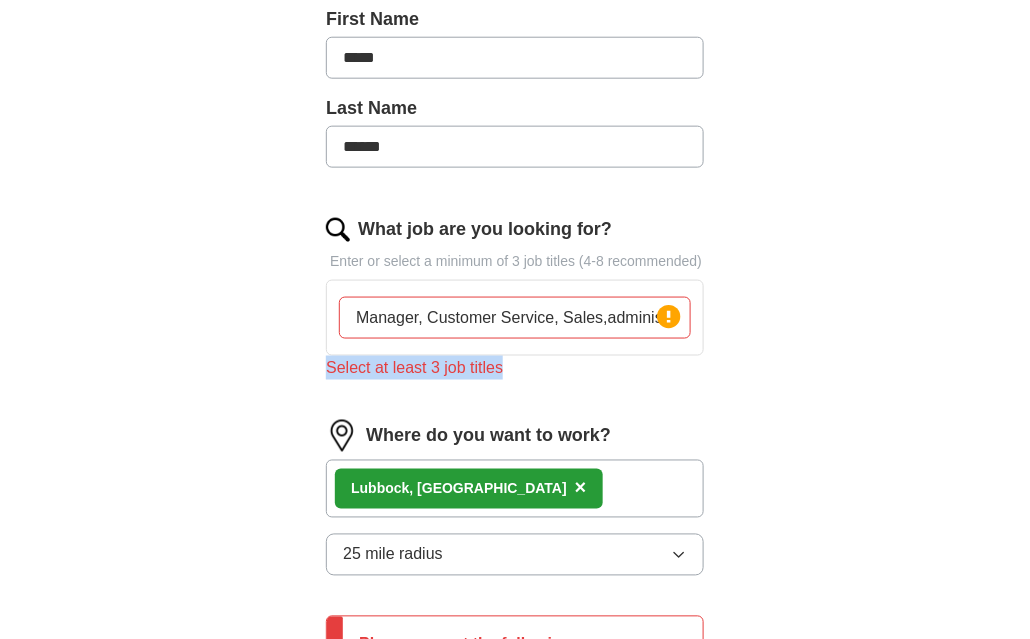 drag, startPoint x: 500, startPoint y: 357, endPoint x: 243, endPoint y: 356, distance: 257.00195 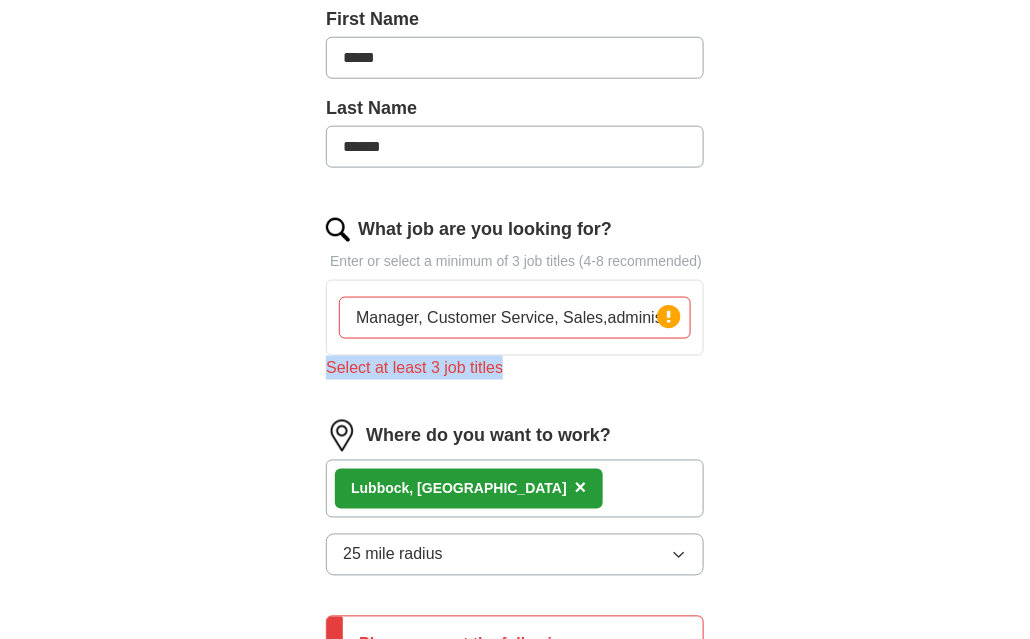 click on "ApplyIQ Let  ApplyIQ  do the hard work of searching and applying for jobs. Just tell us what you're looking for, and we'll do the rest. Select a resume Top 10 Reasons for Life Insurance 6.pdf 07/18/2025, 03:04 Upload a different  resume By uploading your  resume  you agree to our   T&Cs   and   Privacy Notice . First Name ***** Last Name ****** What job are you looking for? Enter or select a minimum of 3 job titles (4-8 recommended) Manager, Customer Service, Sales,administration Press return to add title Select at least 3 job titles Where do you want to work? Lubbock , TX × 25 mile radius Please correct the following errors: Select at least 3 job titles Start applying for jobs By registering, you consent to us applying to suitable jobs for you" at bounding box center (515, 207) 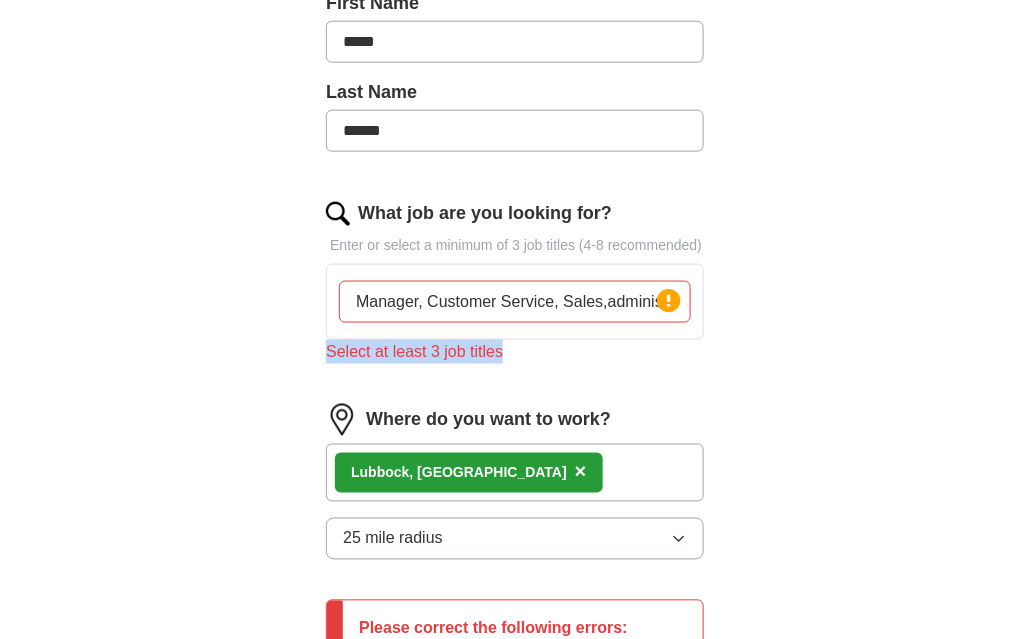 scroll, scrollTop: 469, scrollLeft: 0, axis: vertical 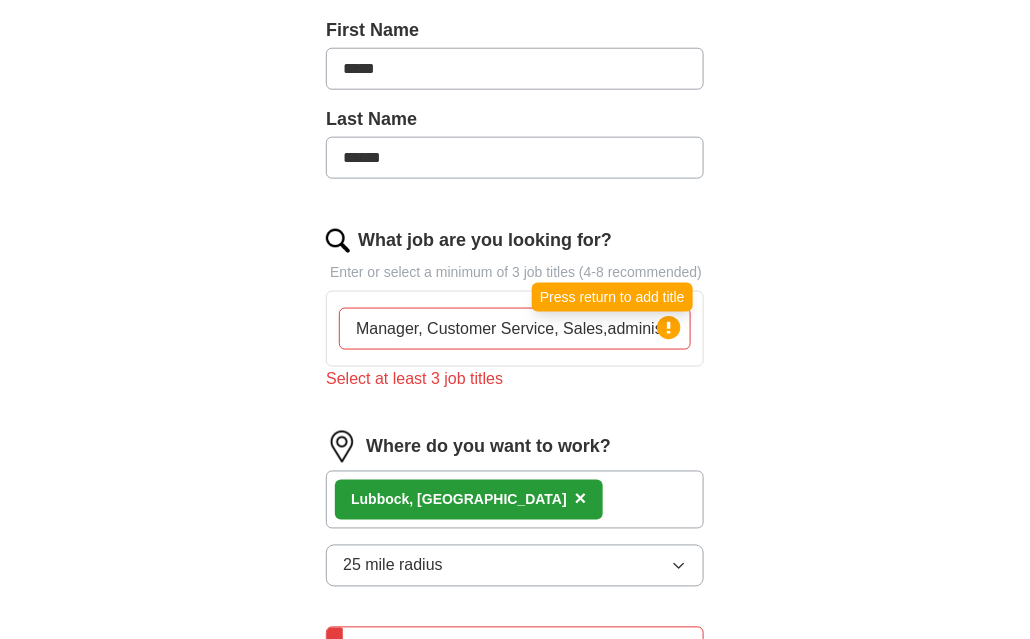 click 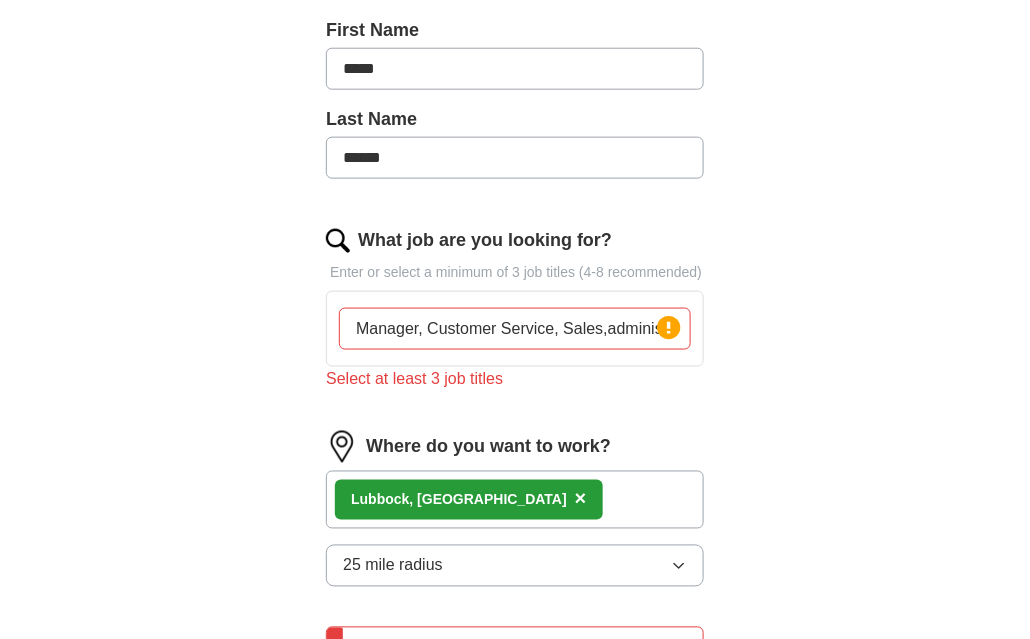 click on "Select at least 3 job titles" at bounding box center (515, 379) 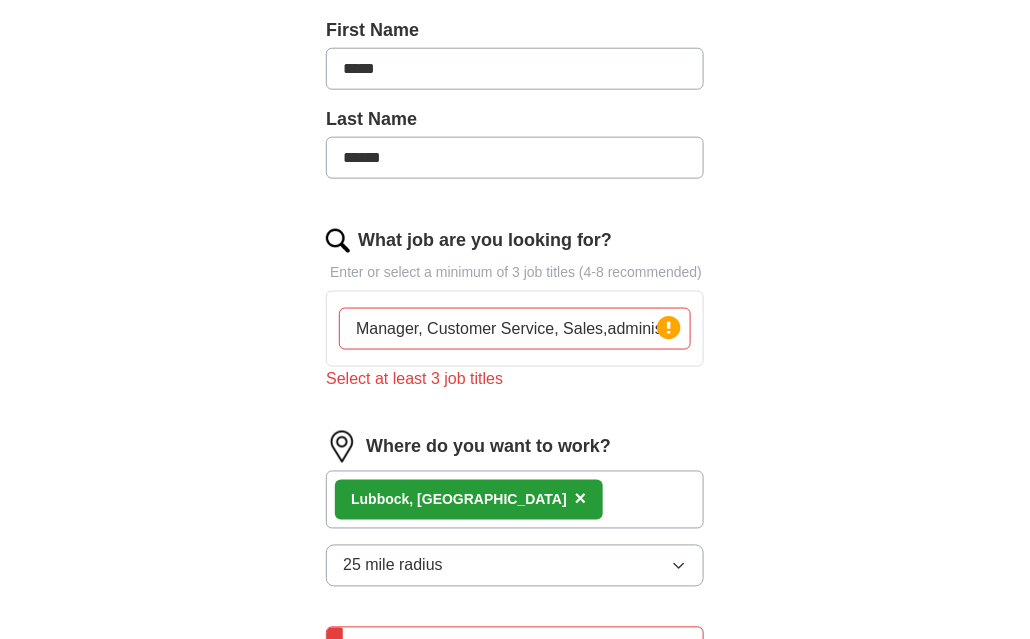 click on "Manager, Customer Service, Sales,administration" at bounding box center (515, 329) 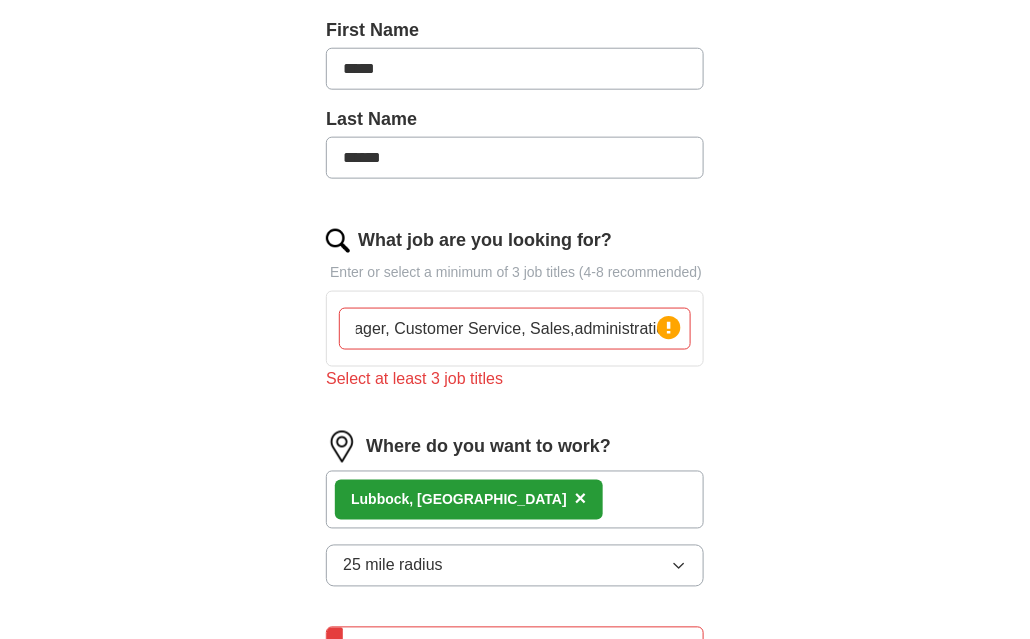 scroll, scrollTop: 0, scrollLeft: 0, axis: both 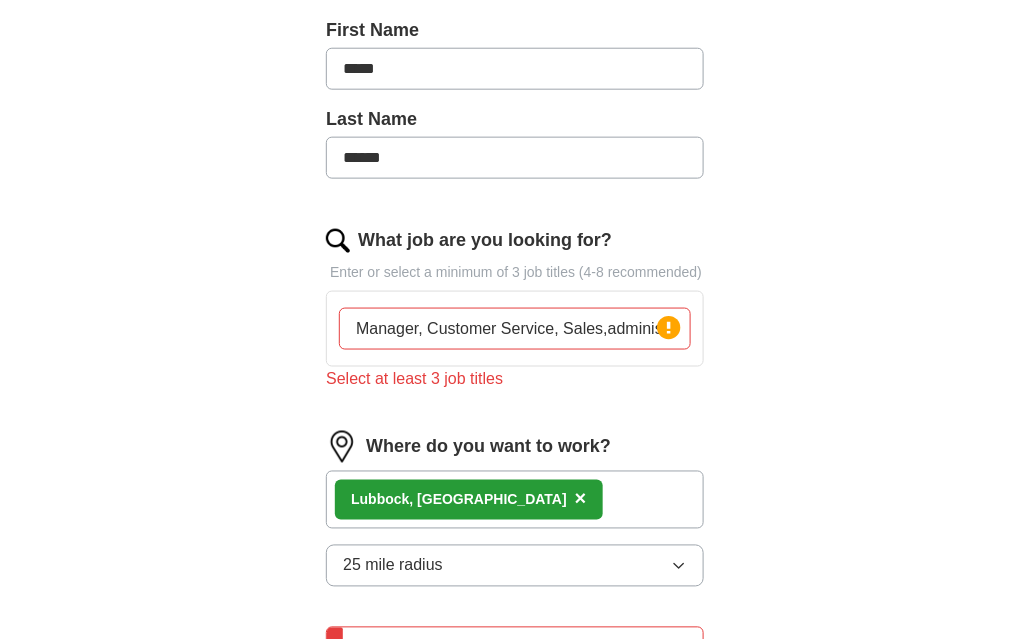drag, startPoint x: 689, startPoint y: 317, endPoint x: 252, endPoint y: 284, distance: 438.24423 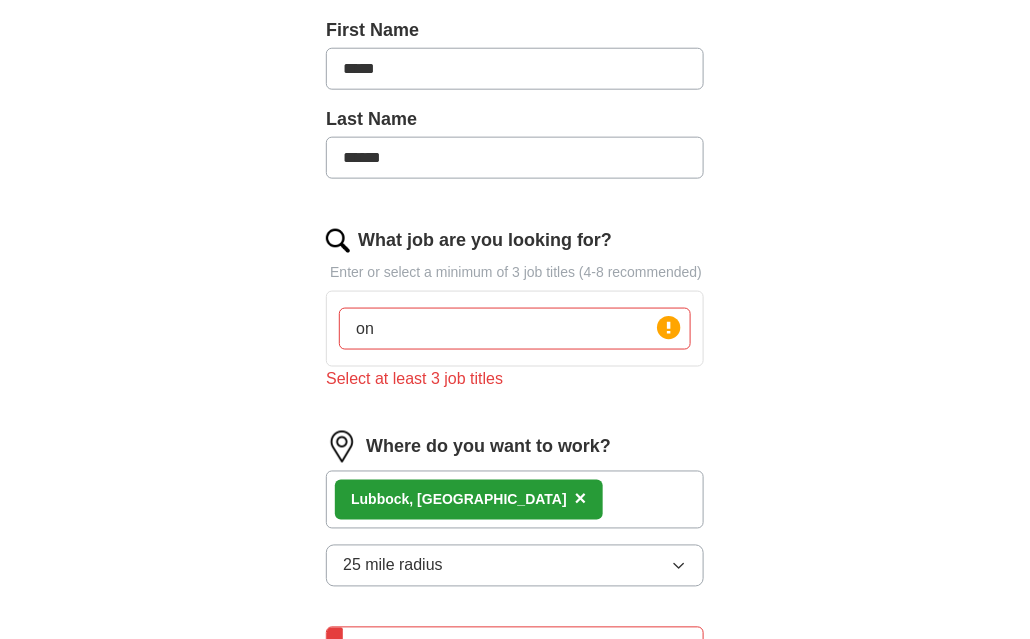 type on "on" 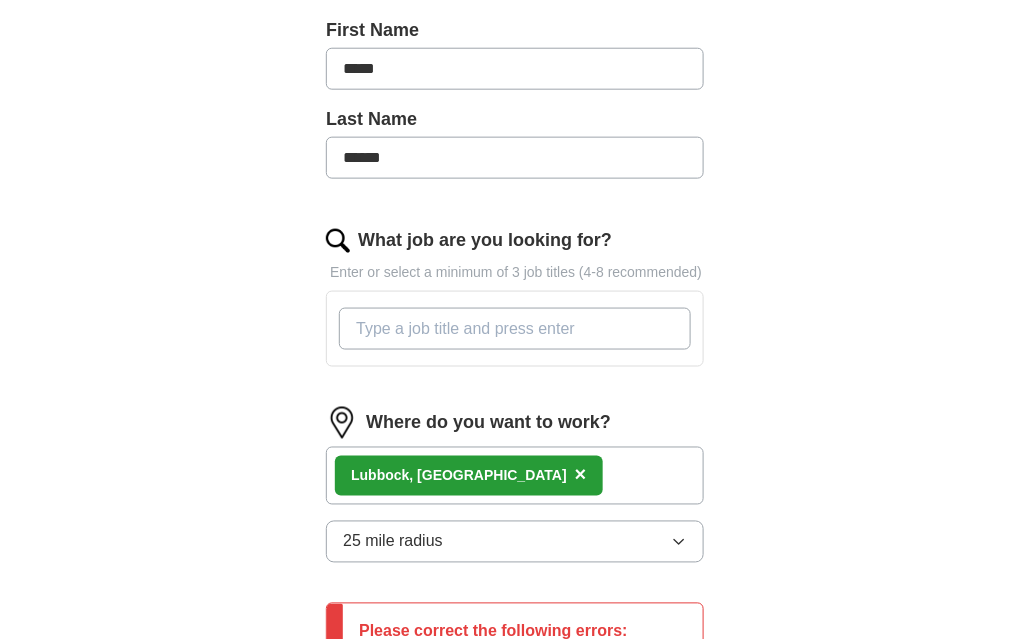click on "Enter or select a minimum of 3 job titles (4-8 recommended)" at bounding box center [515, 272] 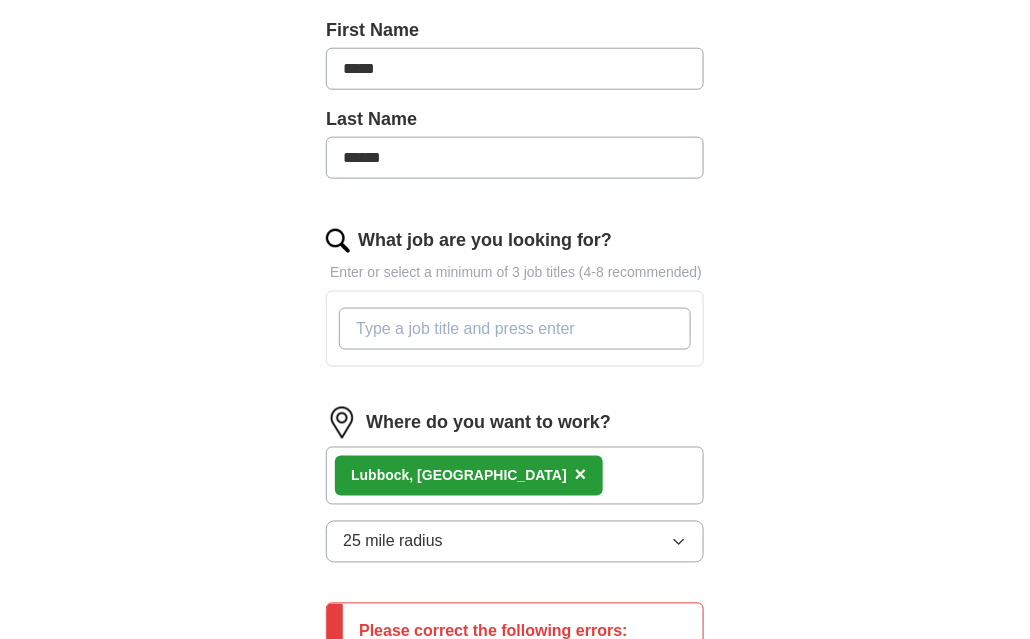 click on "What job are you looking for?" at bounding box center [515, 329] 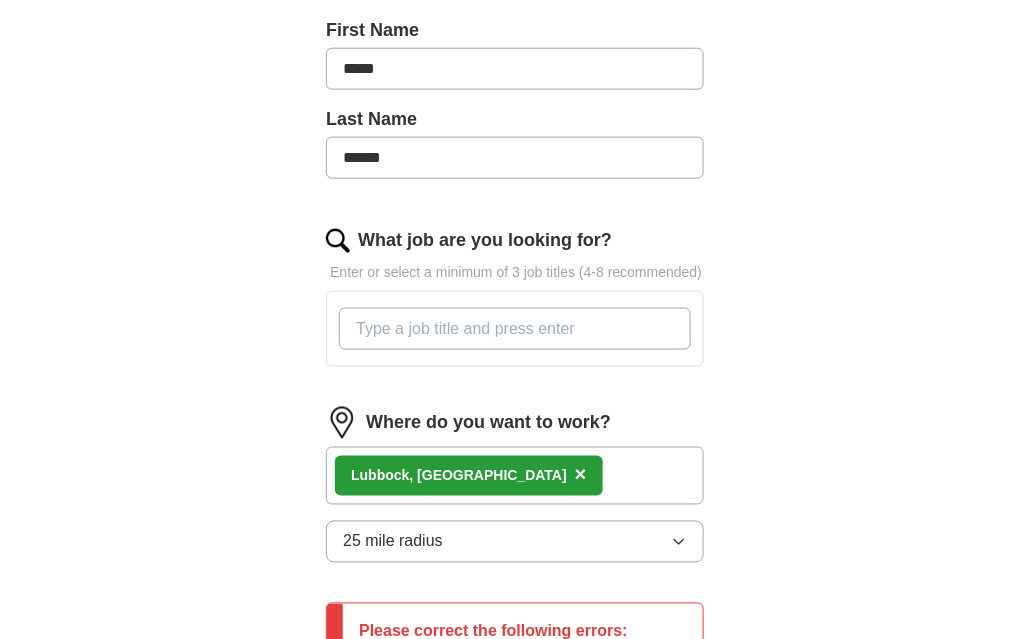 scroll, scrollTop: 479, scrollLeft: 0, axis: vertical 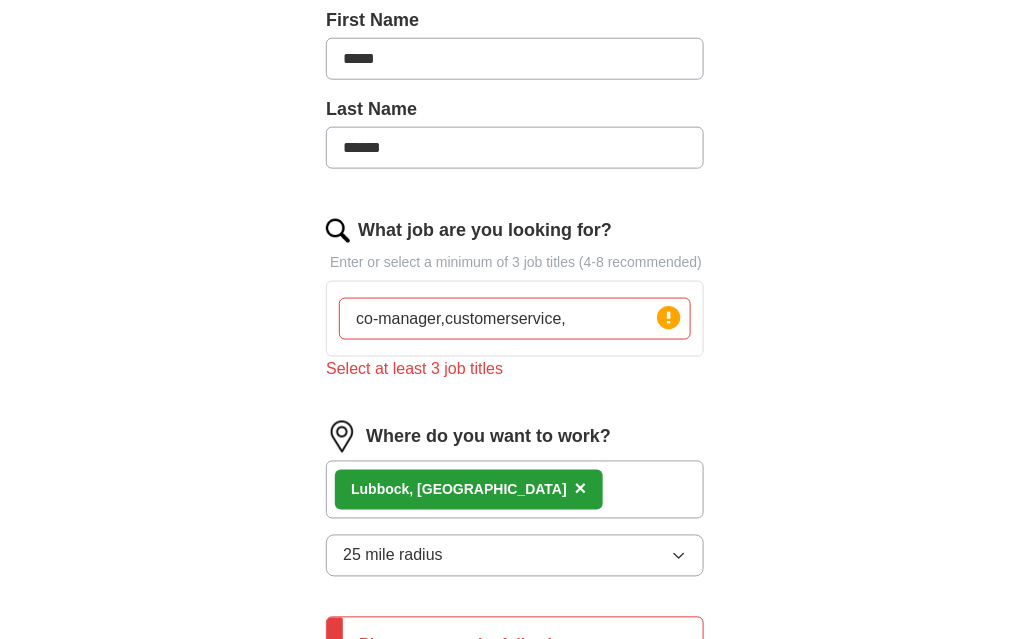 click on "What job are you looking for? Enter or select a minimum of 3 job titles (4-8 recommended) co-manager,customerservice, Press return to add title Select at least 3 job titles" at bounding box center (515, 307) 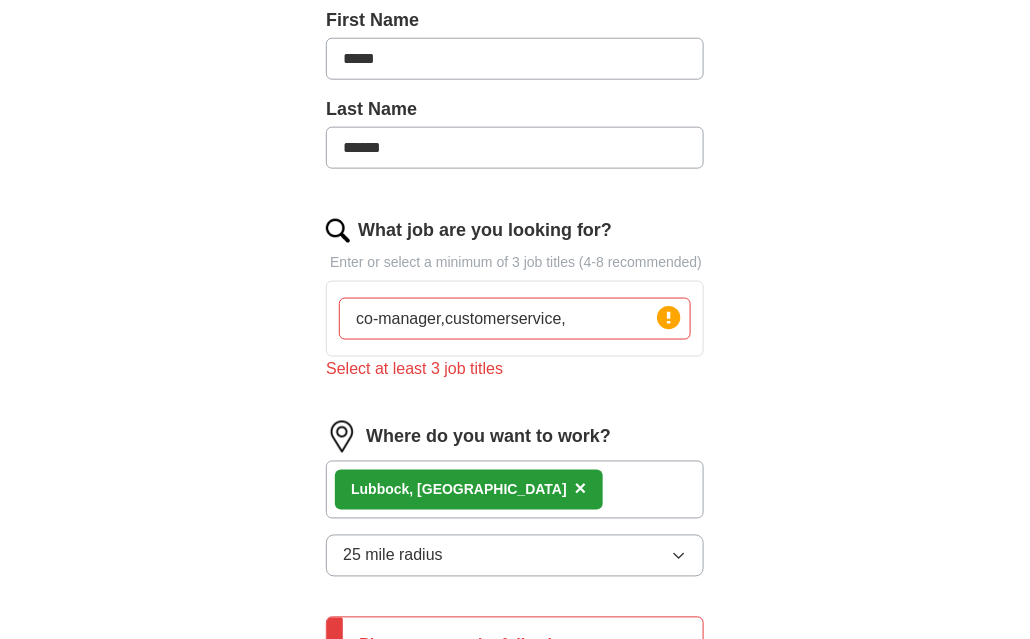 click on "What job are you looking for?" at bounding box center (485, 230) 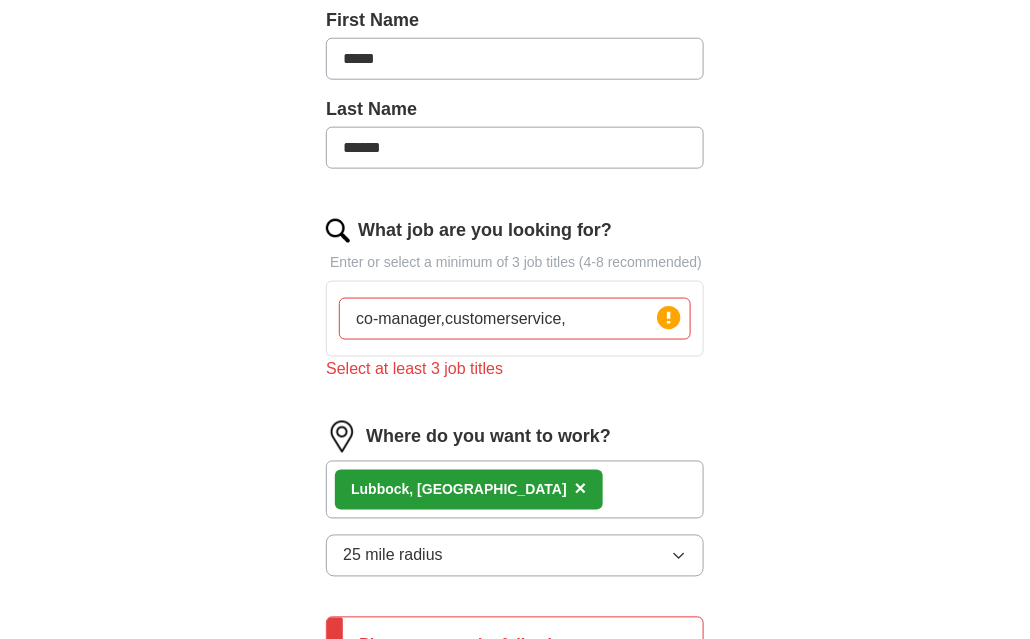 drag, startPoint x: 558, startPoint y: 301, endPoint x: 566, endPoint y: 310, distance: 12.0415945 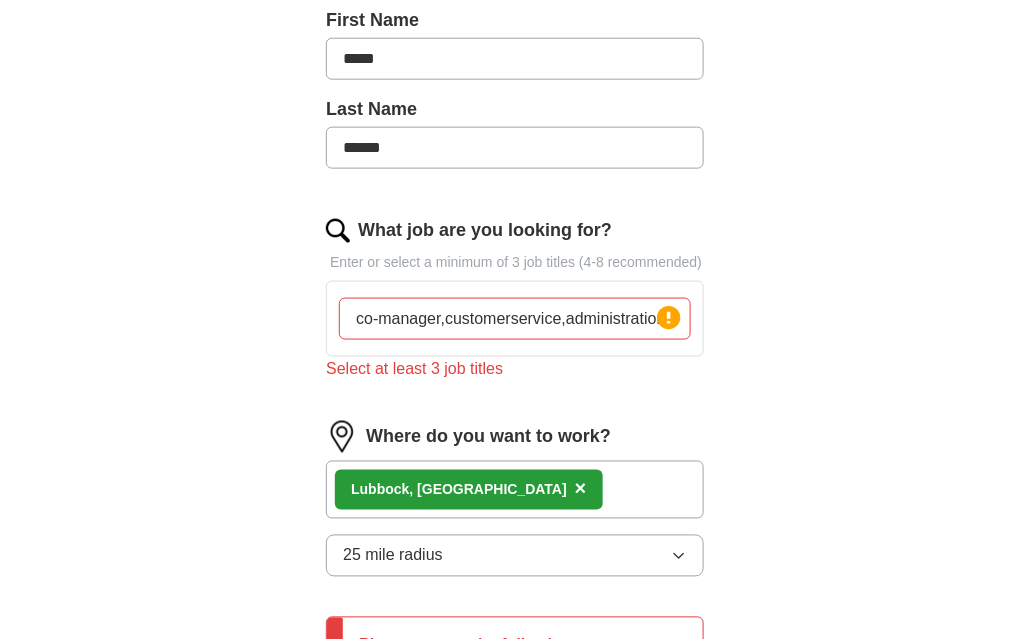 type on "co-manager,customerservice,administration," 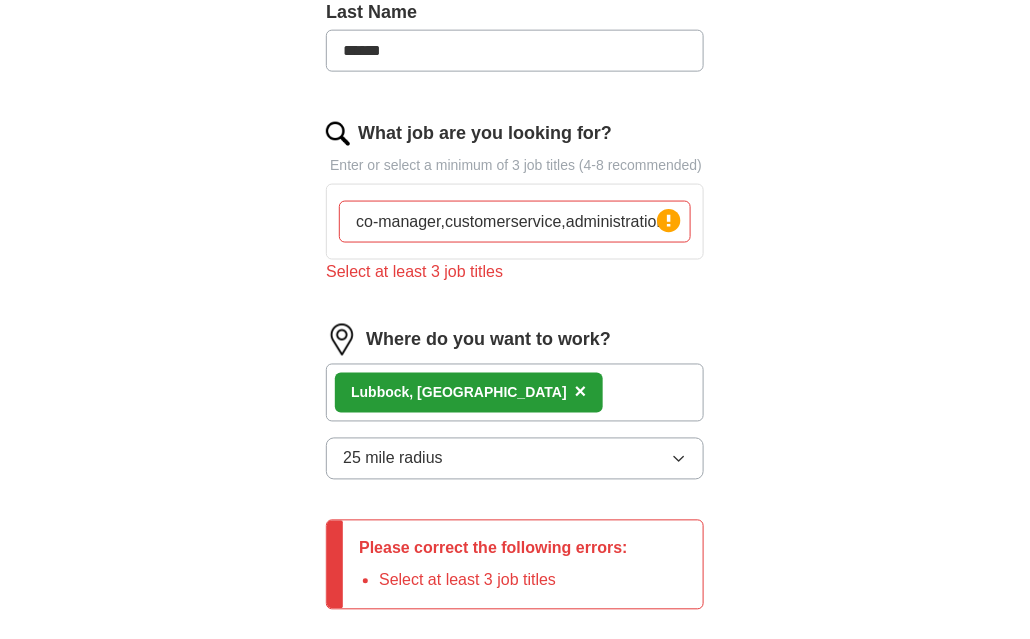 scroll, scrollTop: 580, scrollLeft: 0, axis: vertical 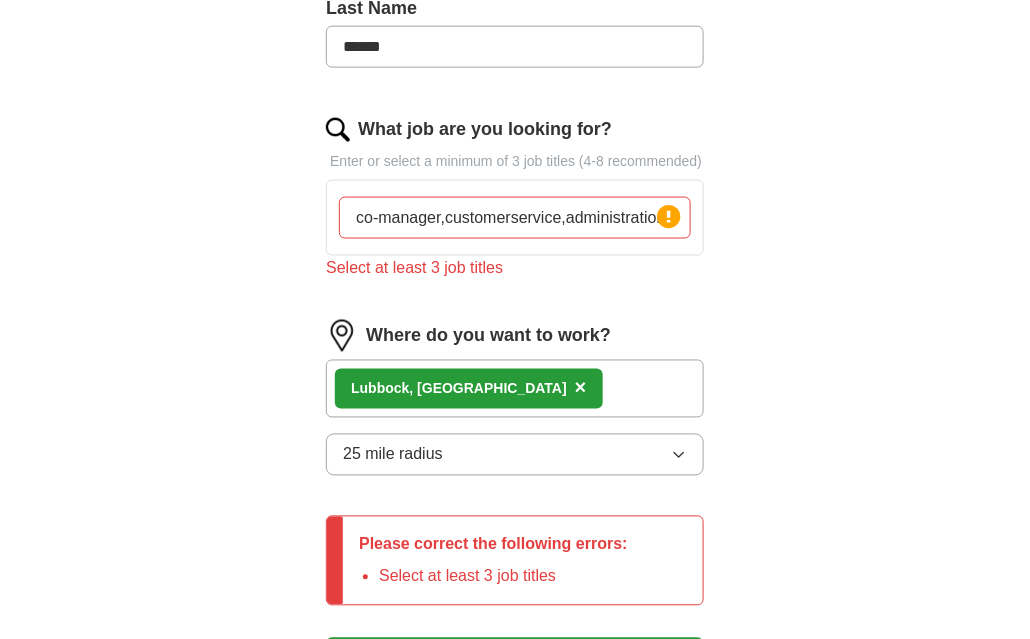 click on "What job are you looking for? Enter or select a minimum of 3 job titles (4-8 recommended) co-manager,customerservice,administration, Press return to add title Select at least 3 job titles" at bounding box center [515, 206] 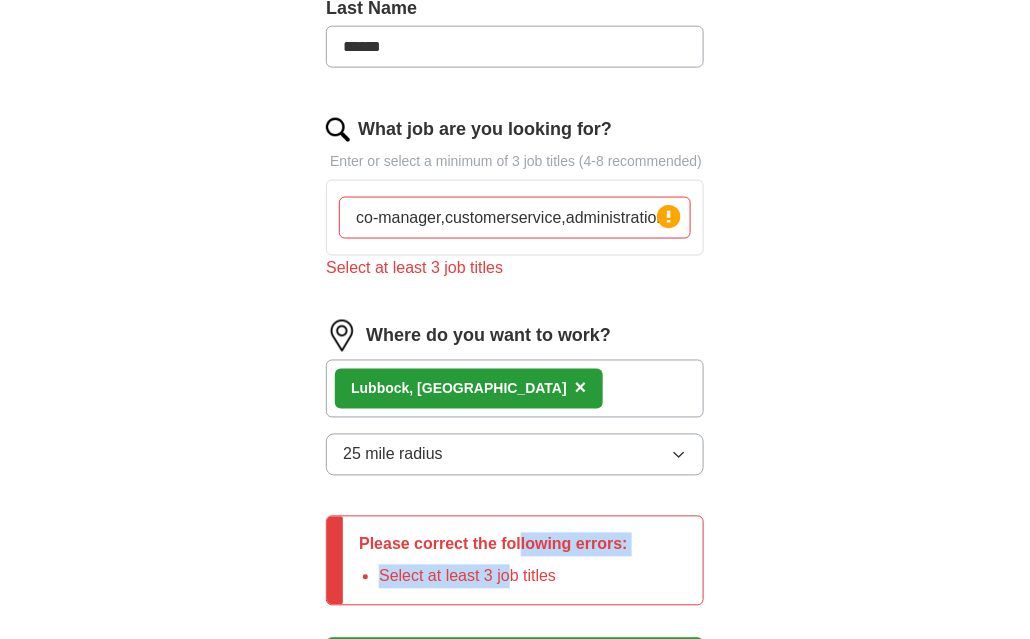 click on "Please correct the following errors:" at bounding box center [493, 545] 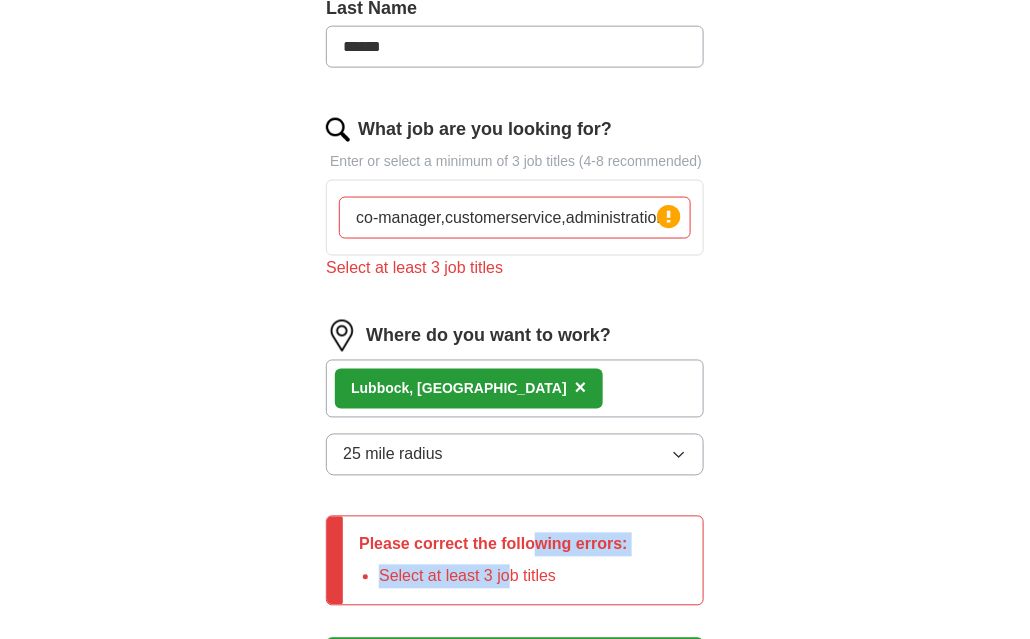 click on "Please correct the following errors:" at bounding box center (493, 545) 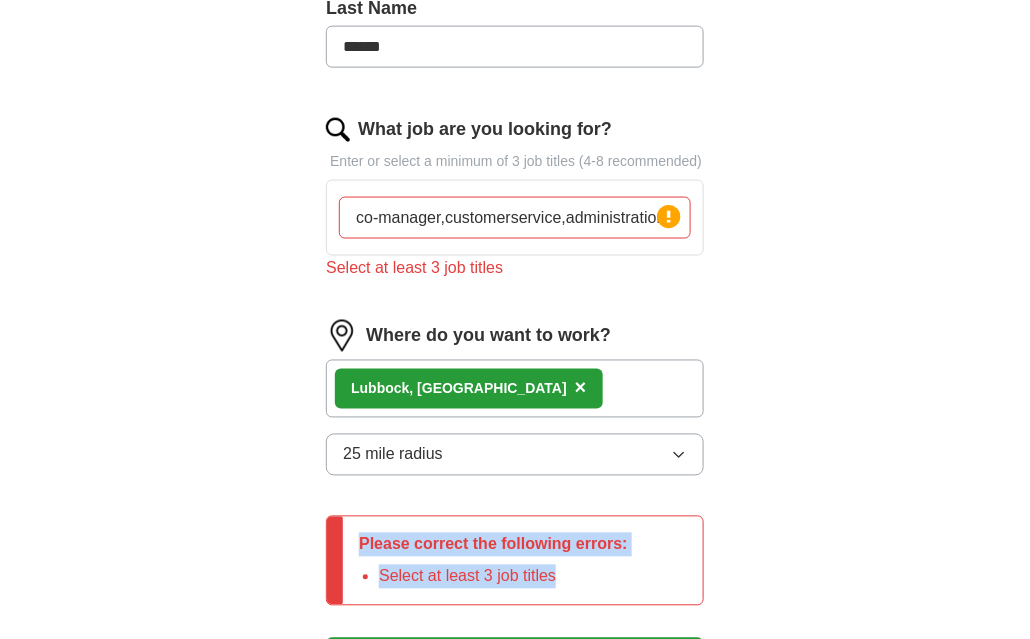 drag, startPoint x: 582, startPoint y: 565, endPoint x: 266, endPoint y: 554, distance: 316.1914 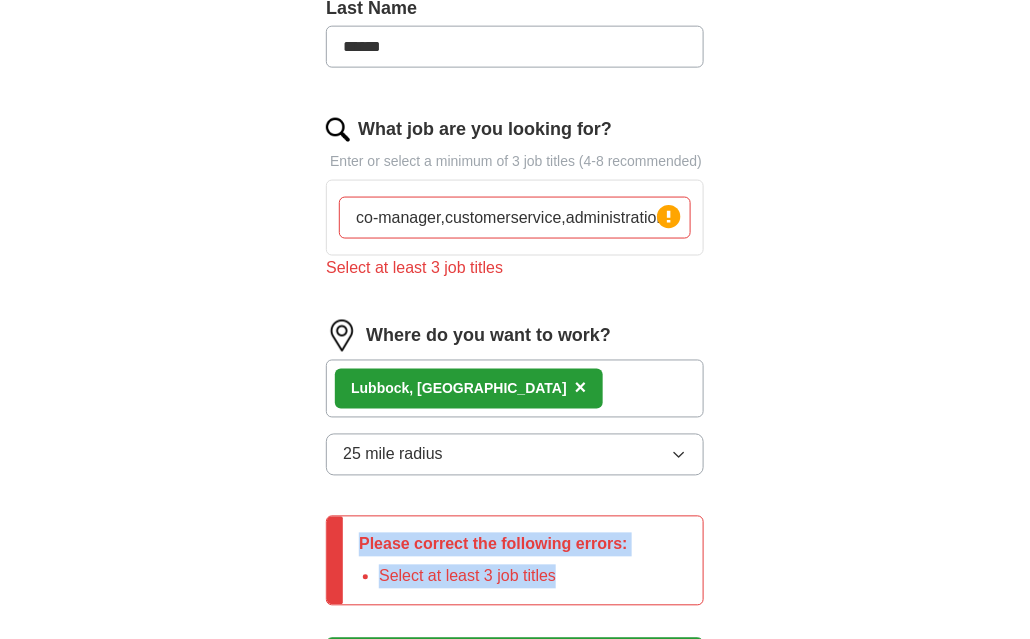 click on "Let  ApplyIQ  do the hard work of searching and applying for jobs. Just tell us what you're looking for, and we'll do the rest. Select a resume Top 10 Reasons for Life Insurance 6.pdf 07/18/2025, 03:04 Upload a different  resume By uploading your  resume  you agree to our   T&Cs   and   Privacy Notice . First Name ***** Last Name ****** What job are you looking for? Enter or select a minimum of 3 job titles (4-8 recommended) co-manager,customerservice,administration, Press return to add title Select at least 3 job titles Where do you want to work? Lubbock , TX × 25 mile radius Please correct the following errors: Select at least 3 job titles Start applying for jobs By registering, you consent to us applying to suitable jobs for you" at bounding box center (515, 163) 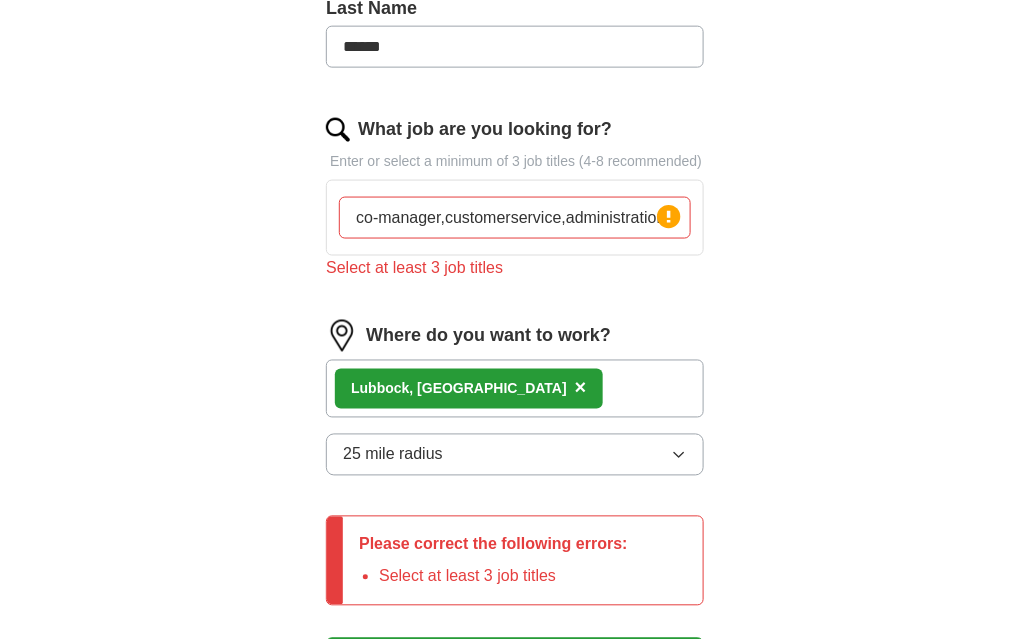 drag, startPoint x: 138, startPoint y: 351, endPoint x: 206, endPoint y: 339, distance: 69.050705 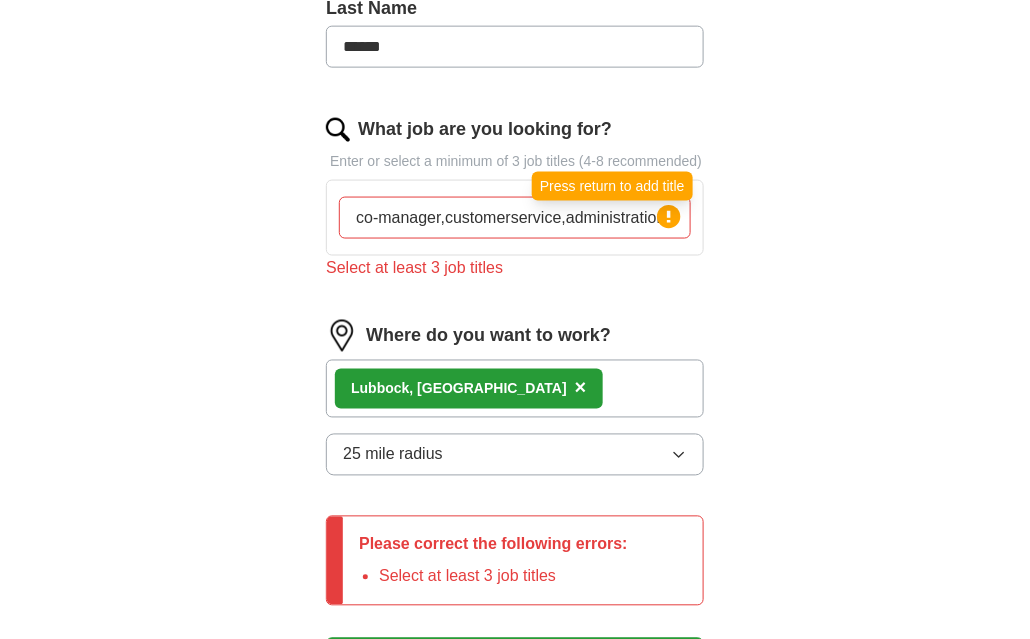 drag, startPoint x: 657, startPoint y: 209, endPoint x: 669, endPoint y: 208, distance: 12.0415945 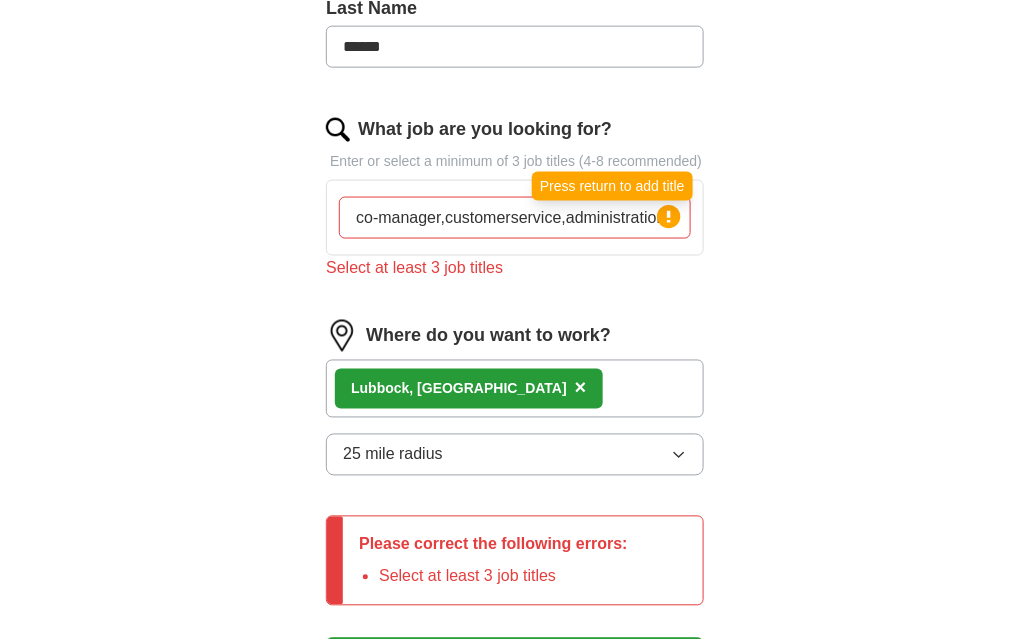 click 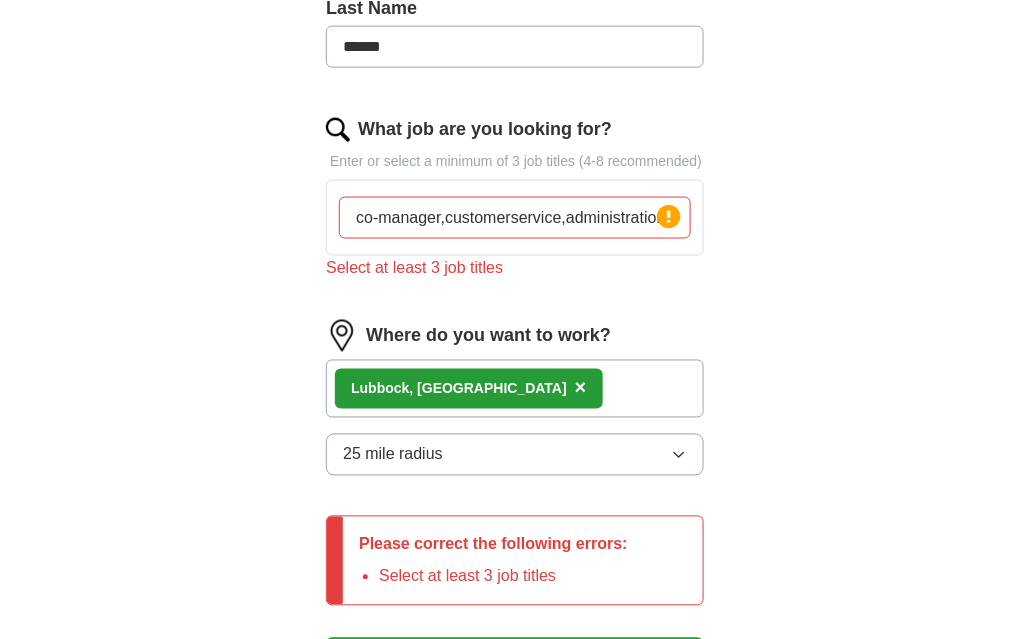 click 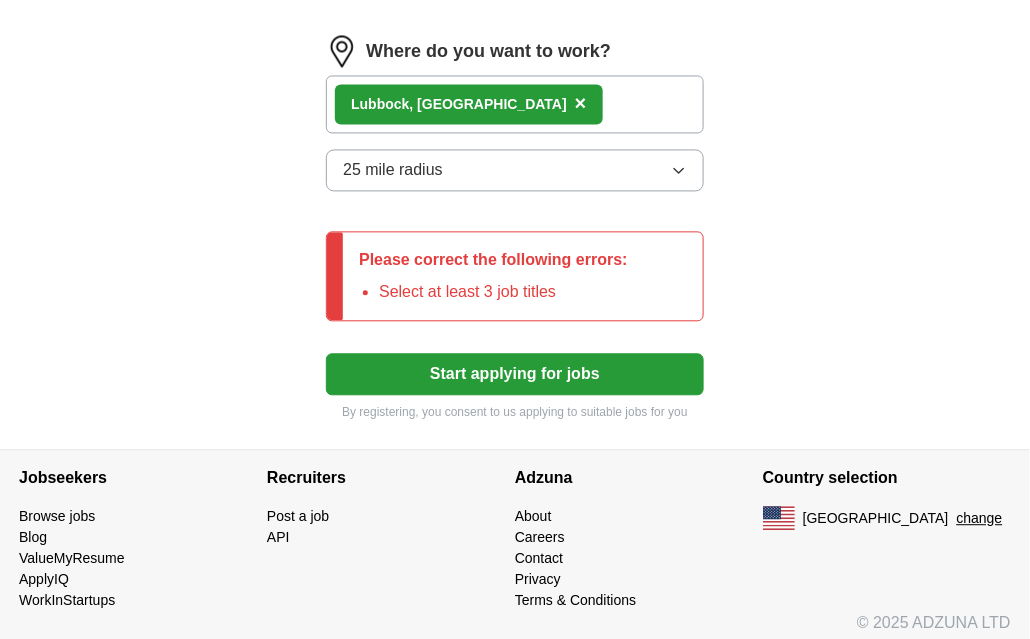 scroll, scrollTop: 869, scrollLeft: 0, axis: vertical 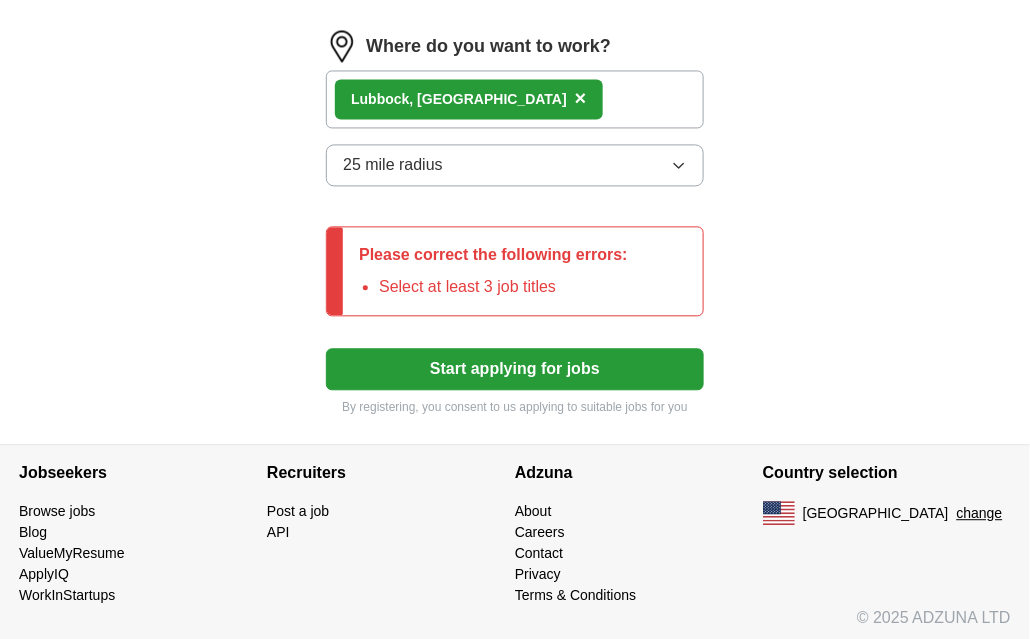 click on "Start applying for jobs" at bounding box center [515, 370] 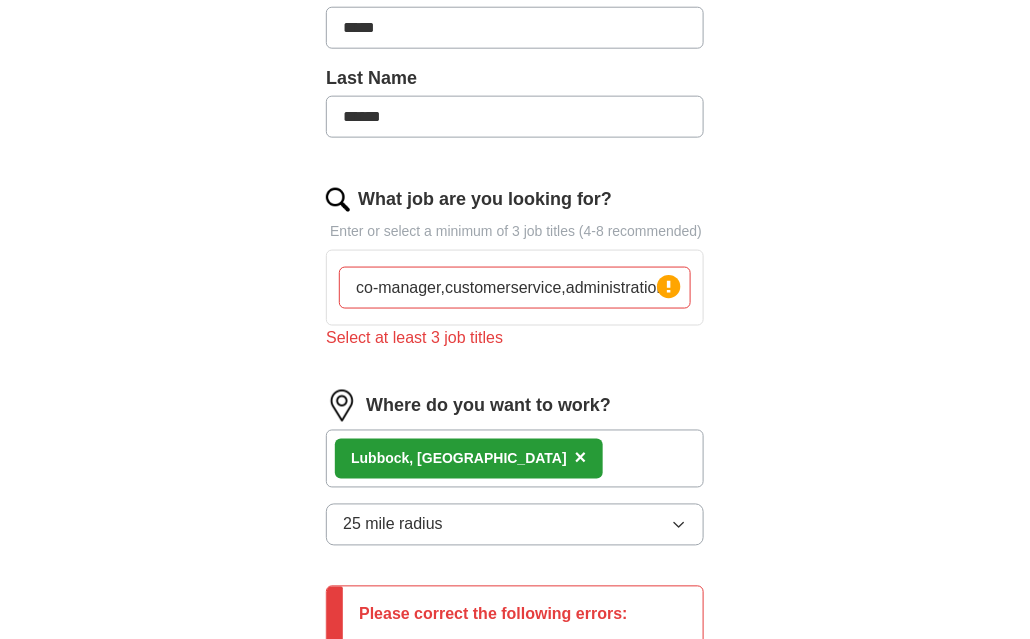 scroll, scrollTop: 469, scrollLeft: 0, axis: vertical 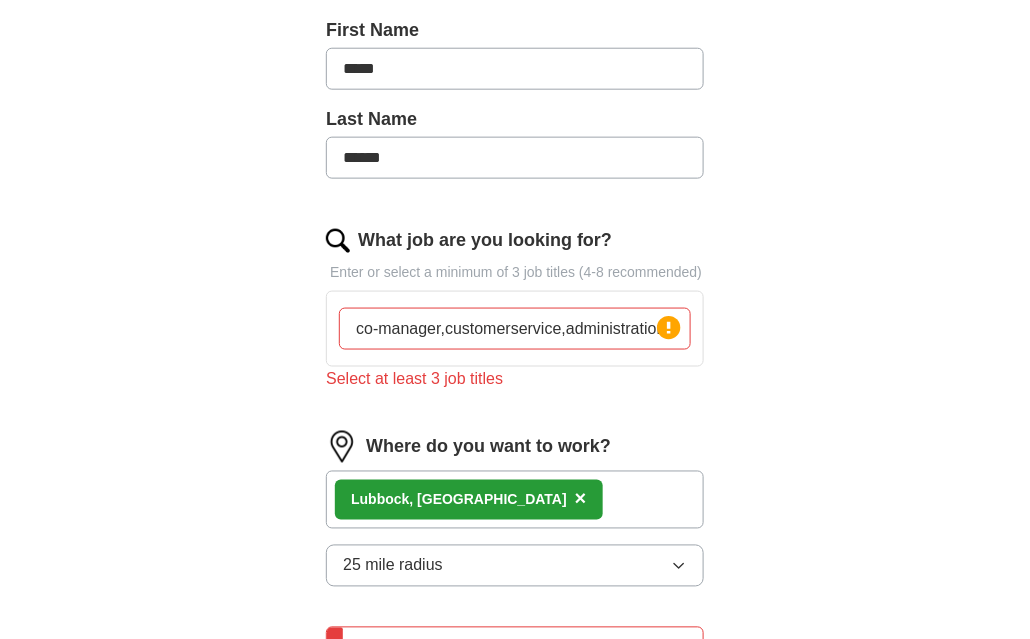 click on "co-manager,customerservice,administration," at bounding box center (515, 329) 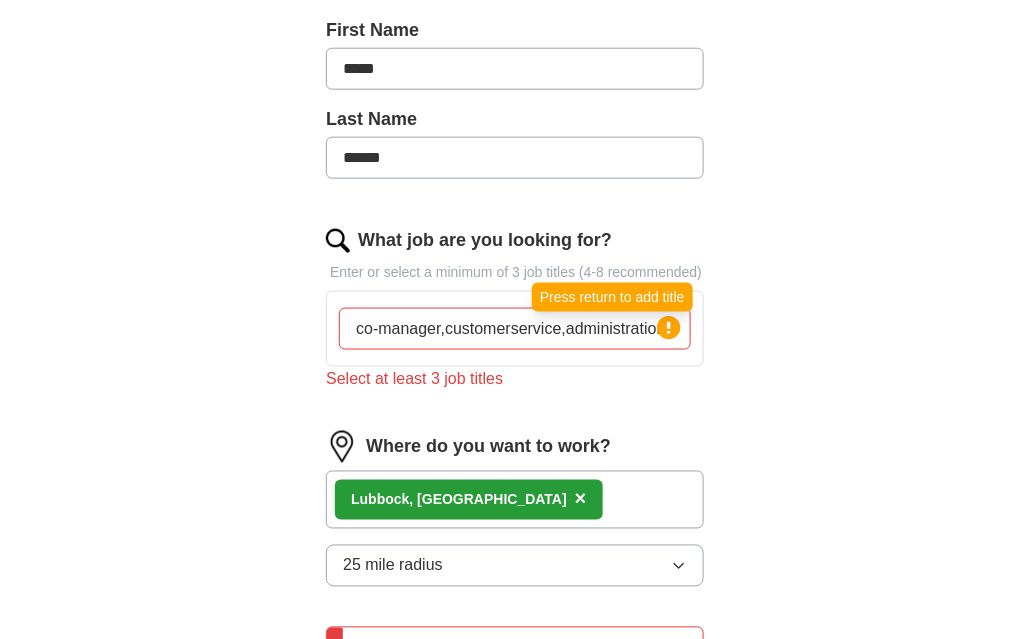 click 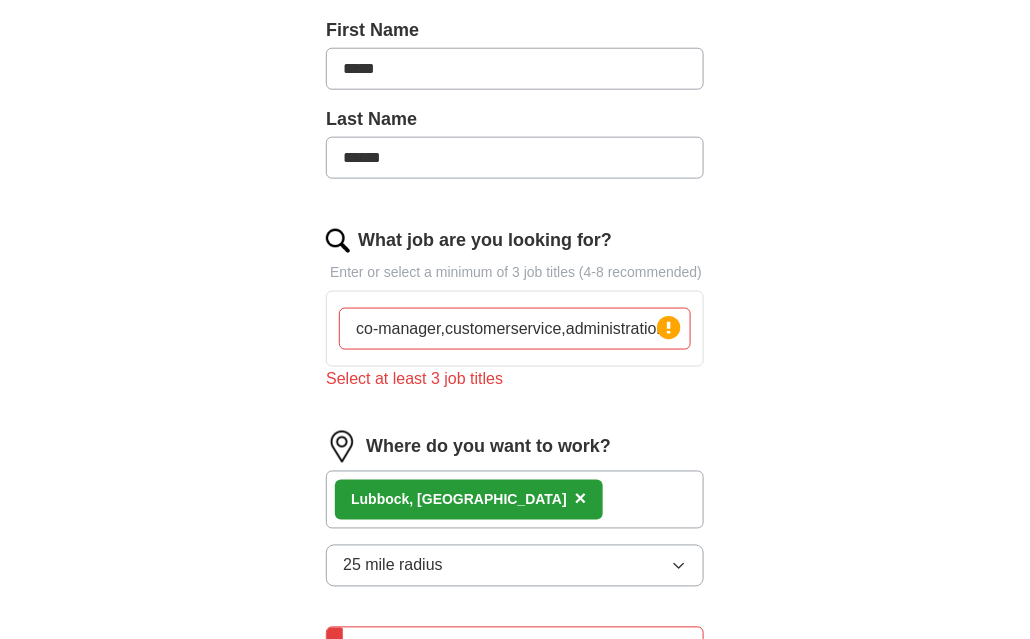 click 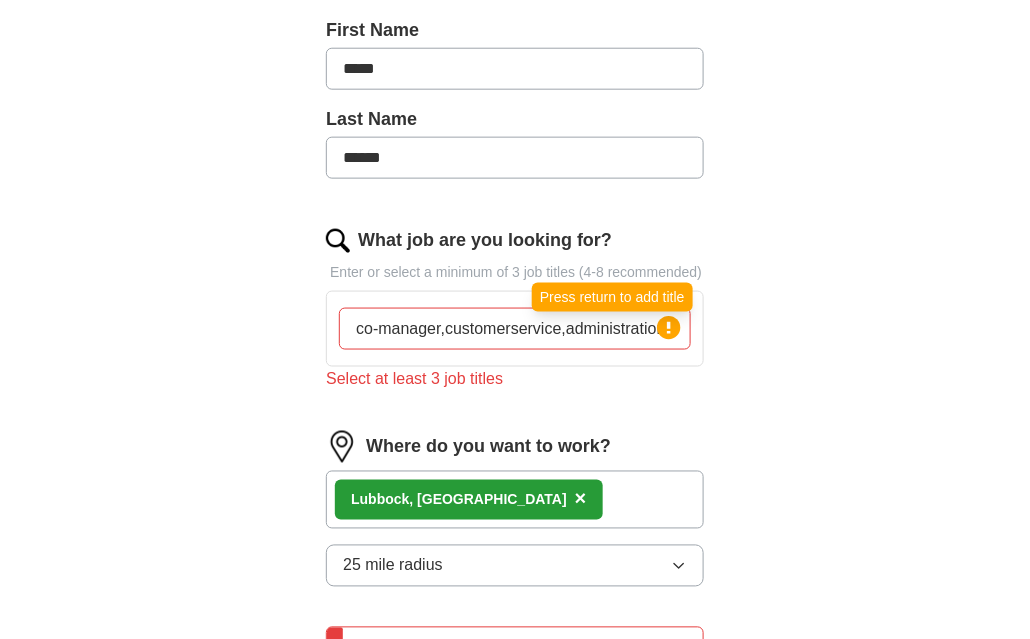 click 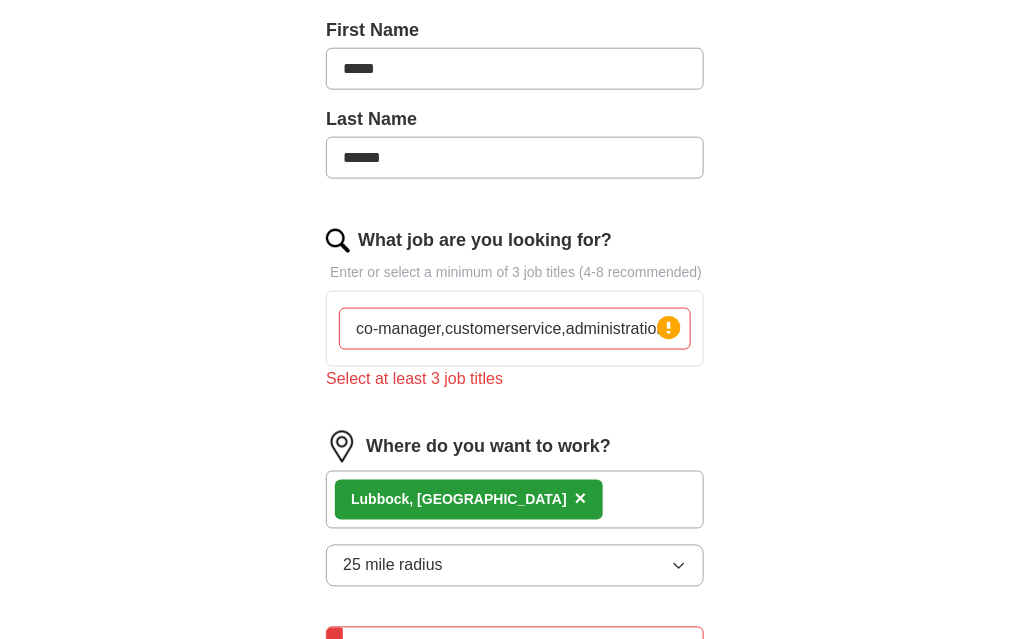 click 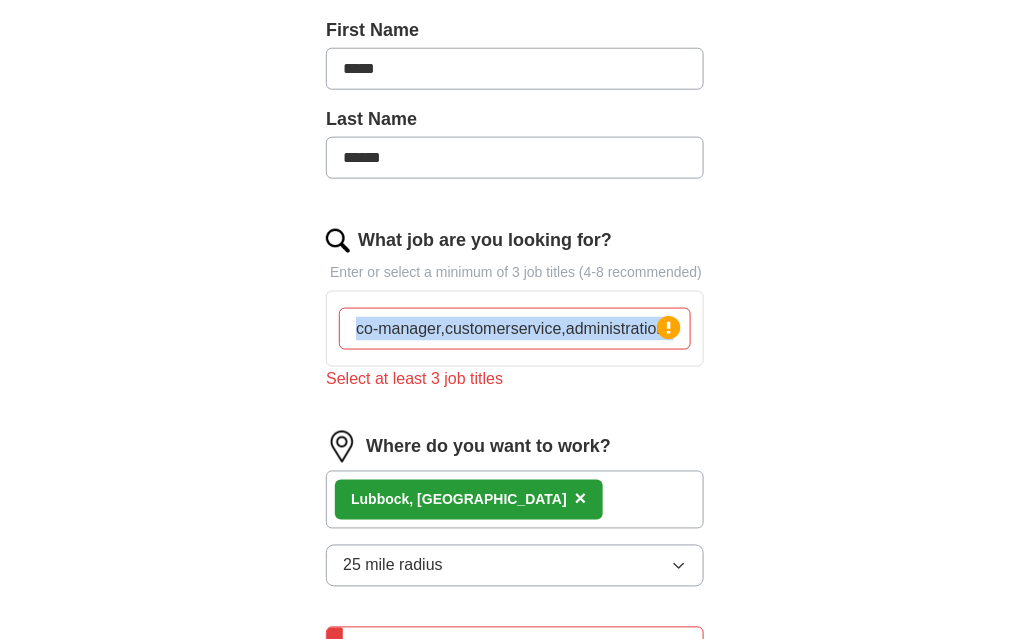 drag, startPoint x: 670, startPoint y: 315, endPoint x: 625, endPoint y: 326, distance: 46.32494 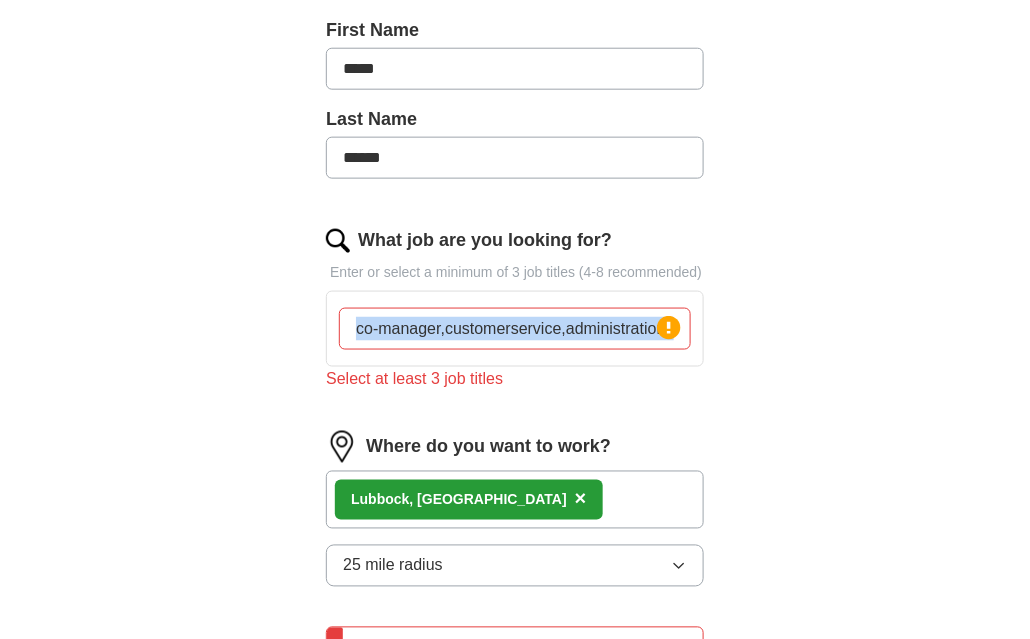 click on "co-manager,customerservice,administration, Press return to add title" at bounding box center [515, 329] 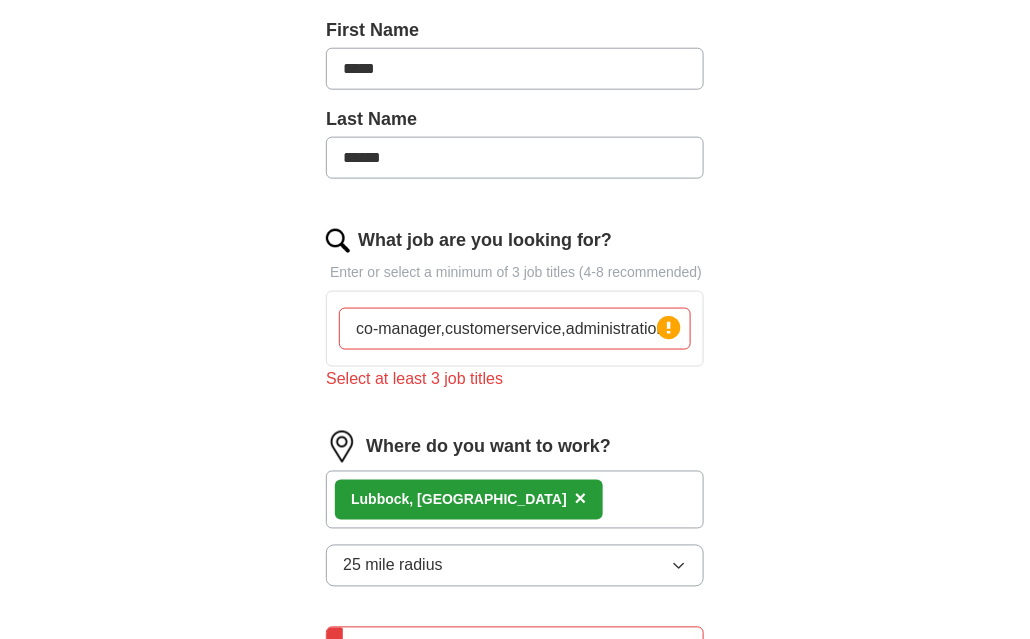 click on "co-manager,customerservice,administration," at bounding box center (515, 329) 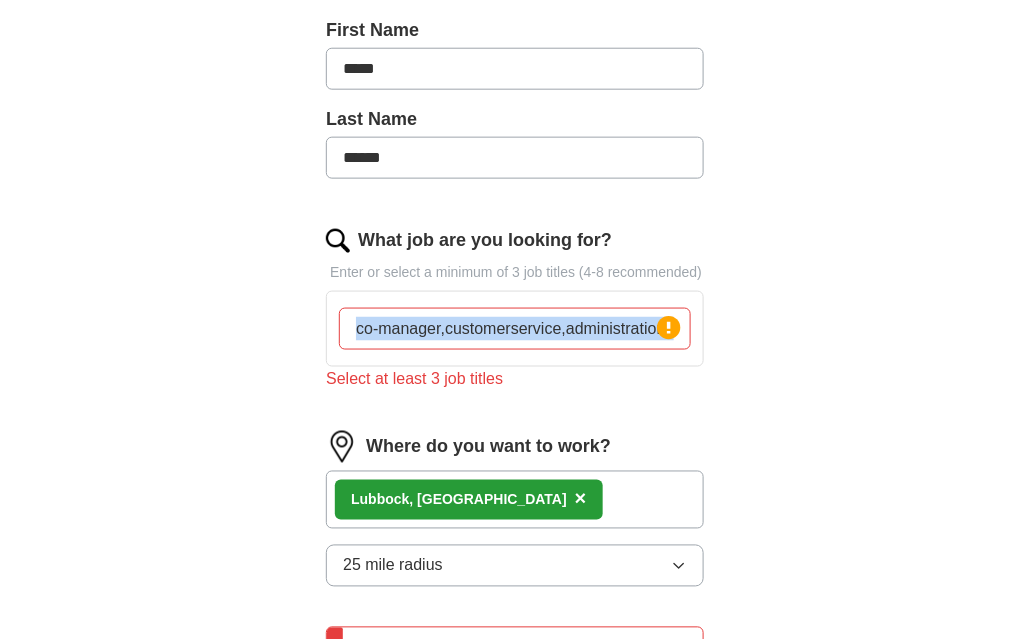 drag, startPoint x: 667, startPoint y: 322, endPoint x: 576, endPoint y: 331, distance: 91.44397 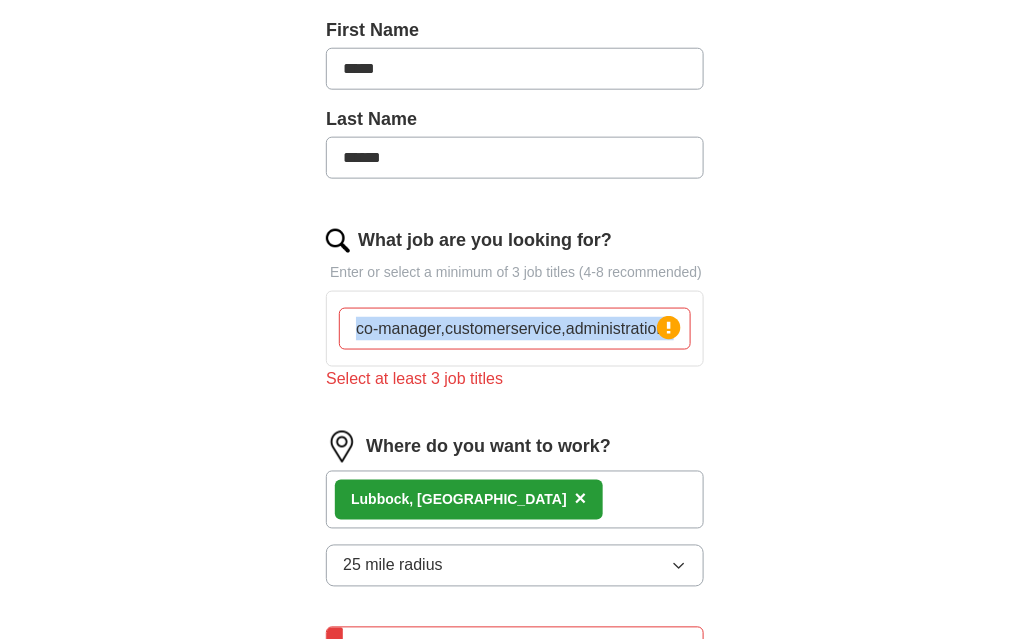 click on "co-manager,customerservice,administration, Press return to add title" at bounding box center (515, 329) 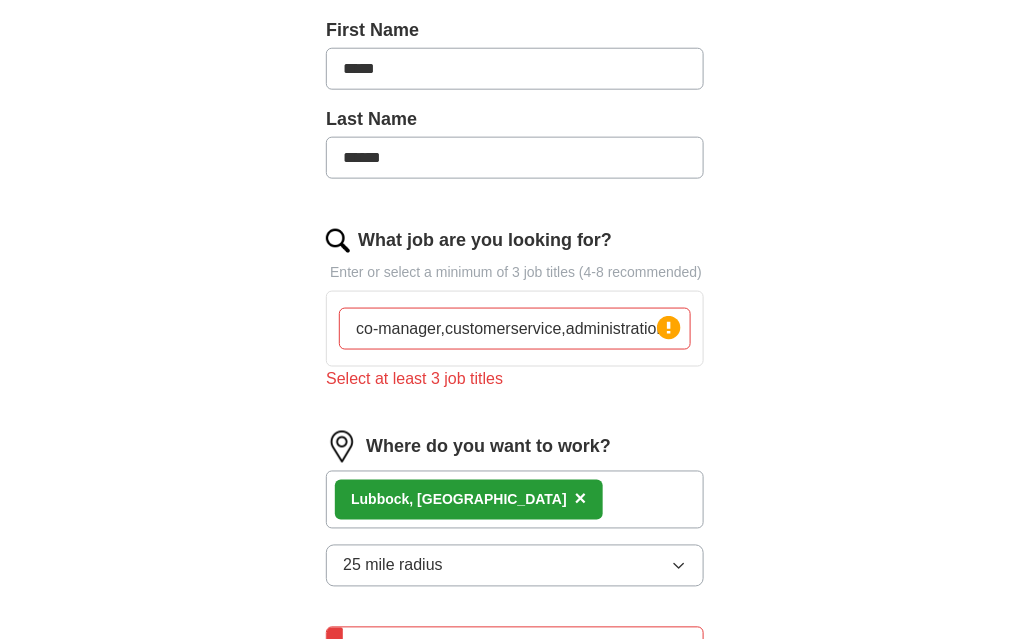 click on "co-manager,customerservice,administration," at bounding box center (515, 329) 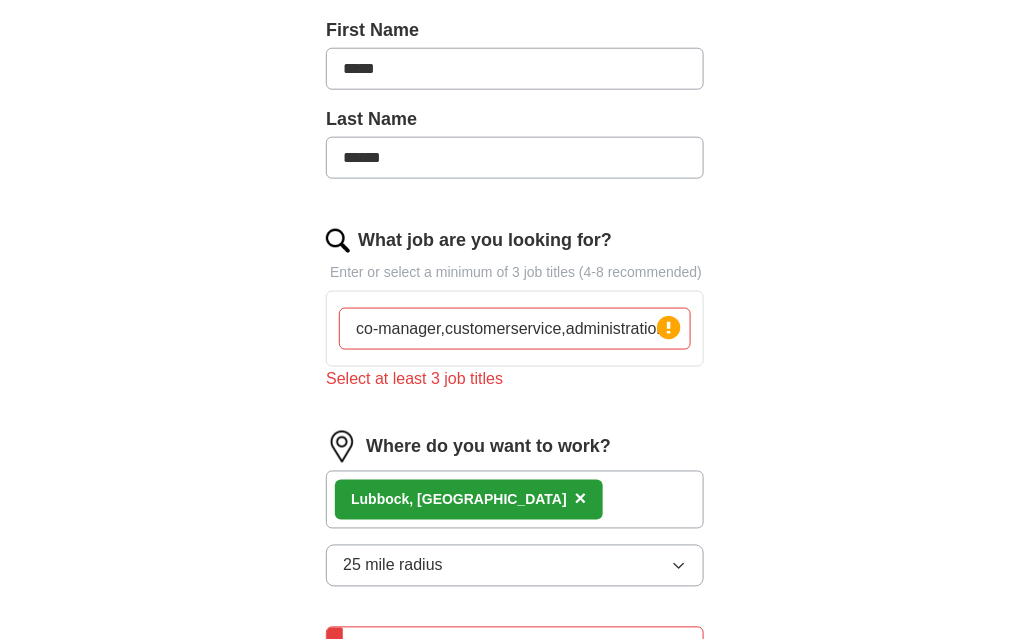 click on "co-manager,customerservice,administration," at bounding box center (515, 329) 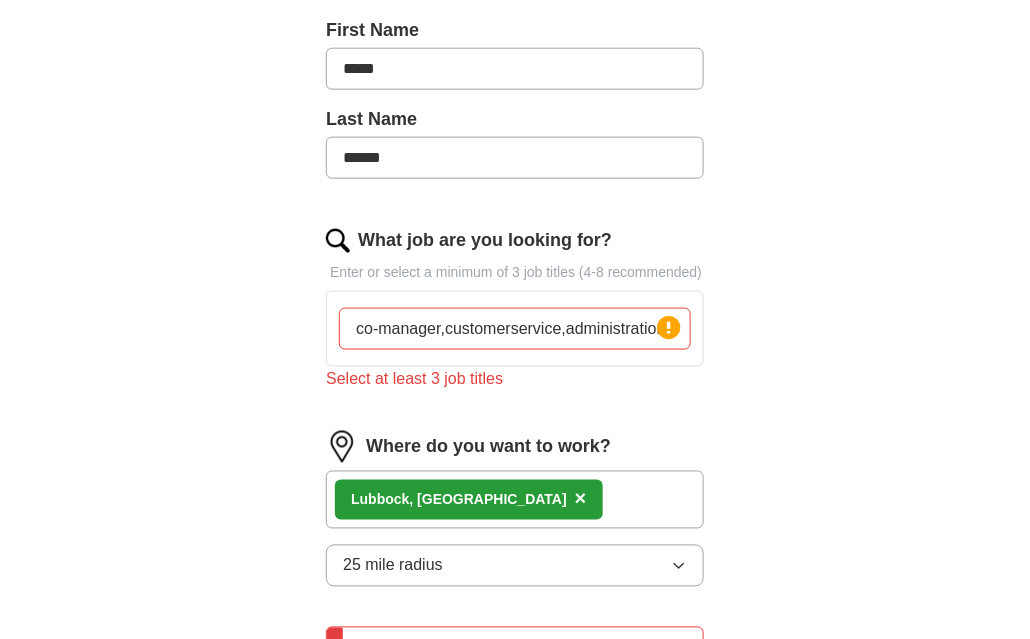 drag, startPoint x: 651, startPoint y: 316, endPoint x: 438, endPoint y: 326, distance: 213.23462 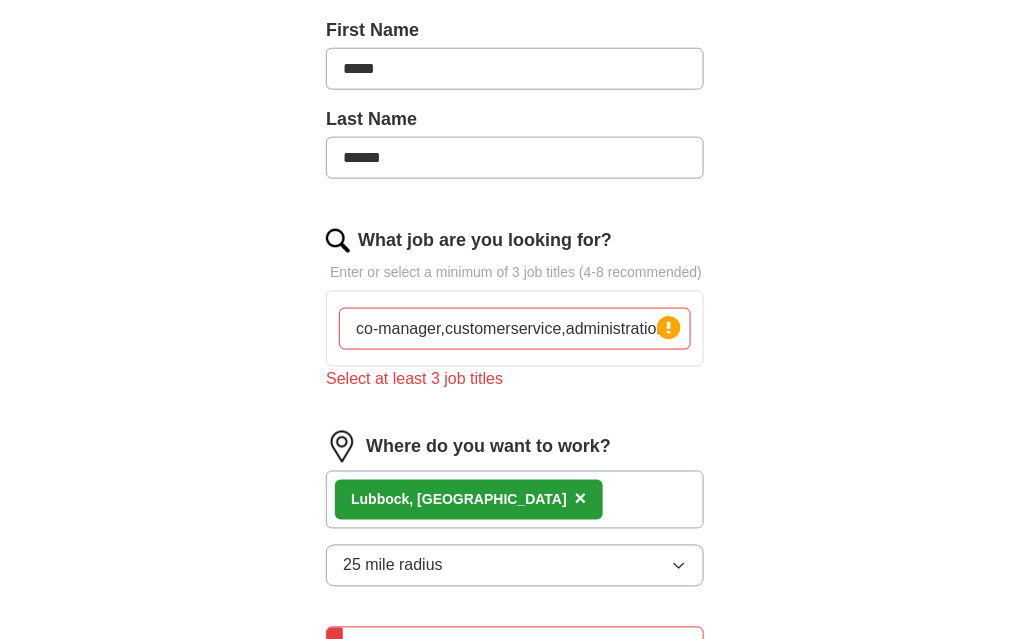 click on "co-manager,customerservice,administration," at bounding box center (515, 329) 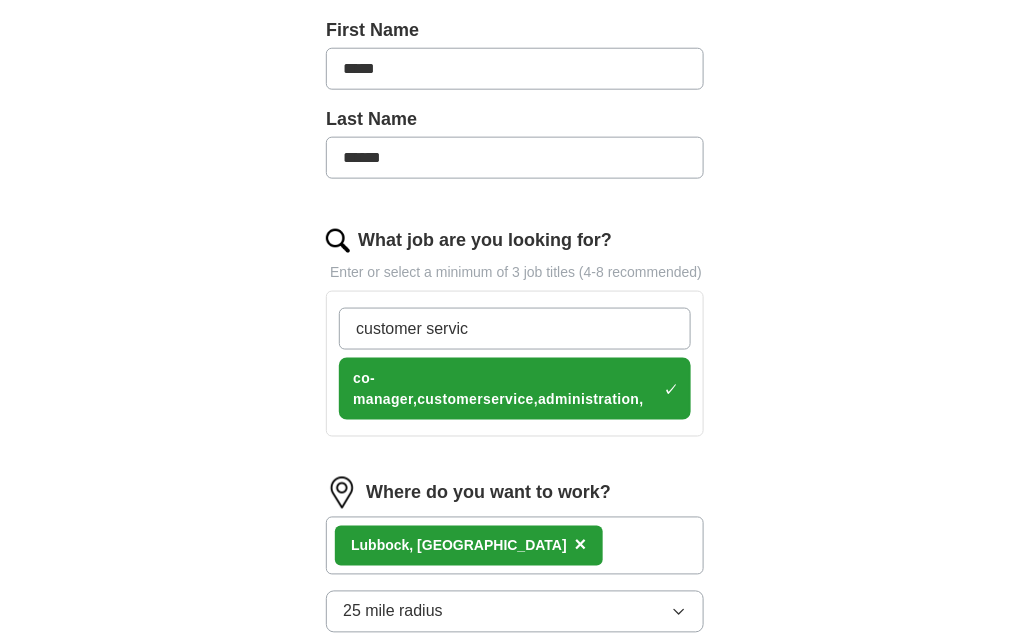 type on "customer service" 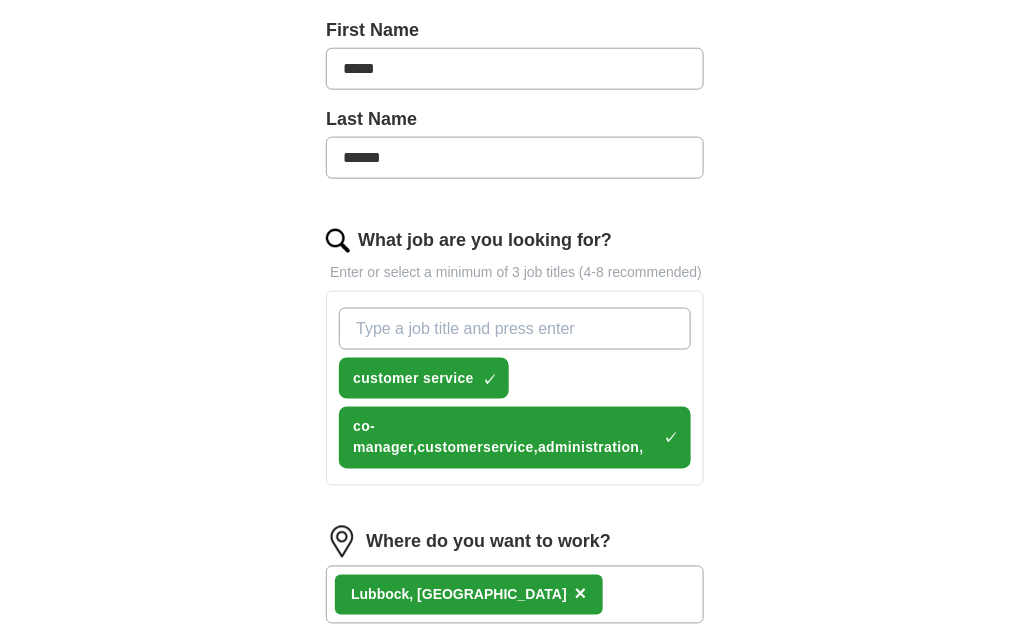 click on "What job are you looking for?" at bounding box center [515, 329] 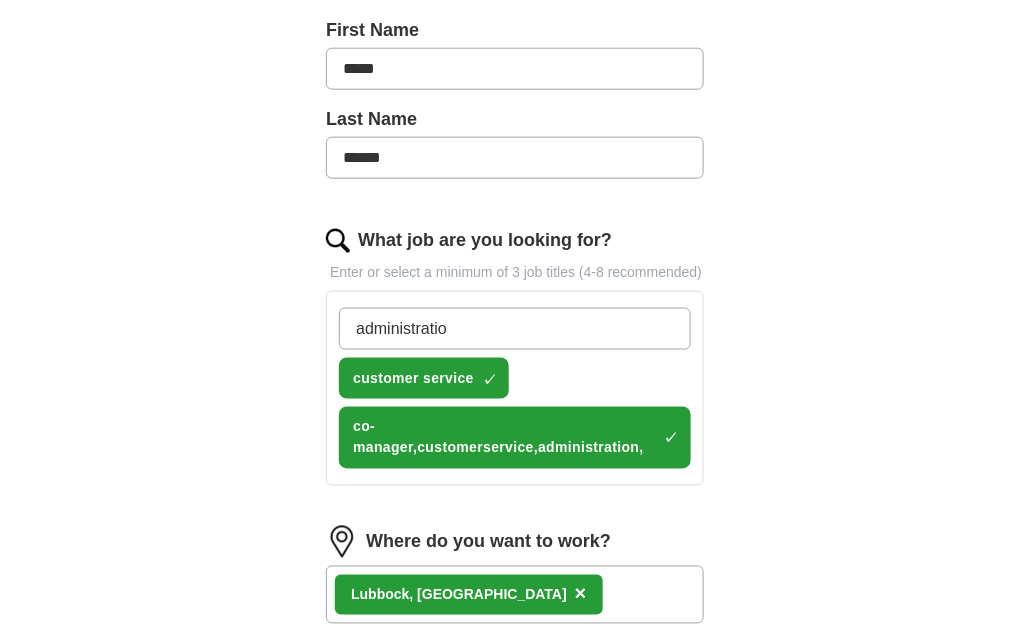 type on "administration" 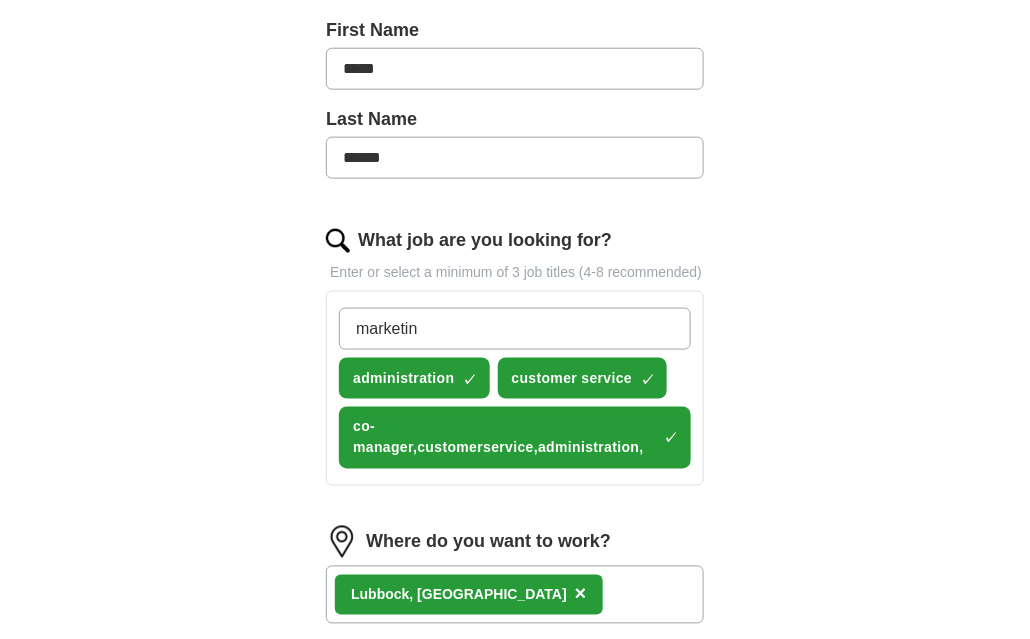 type on "marketing" 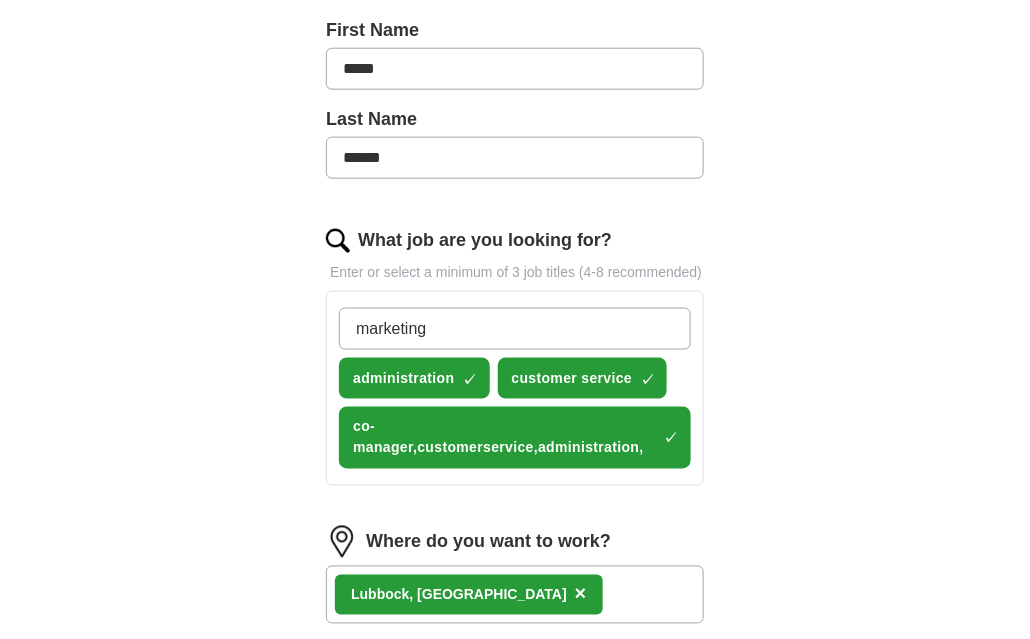 type 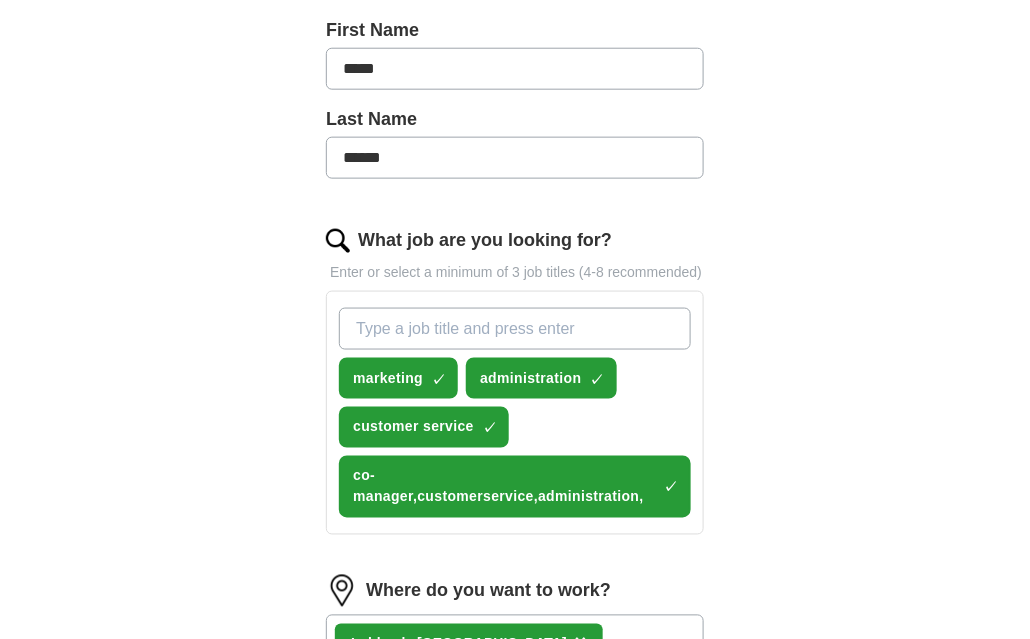 drag, startPoint x: 980, startPoint y: 551, endPoint x: 996, endPoint y: 492, distance: 61.13101 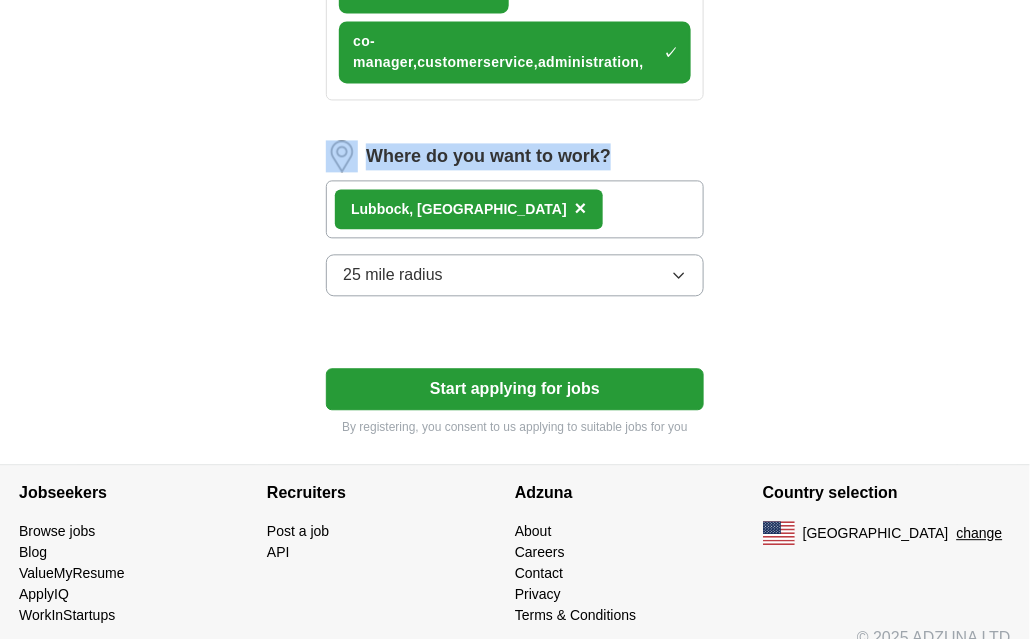 scroll, scrollTop: 921, scrollLeft: 0, axis: vertical 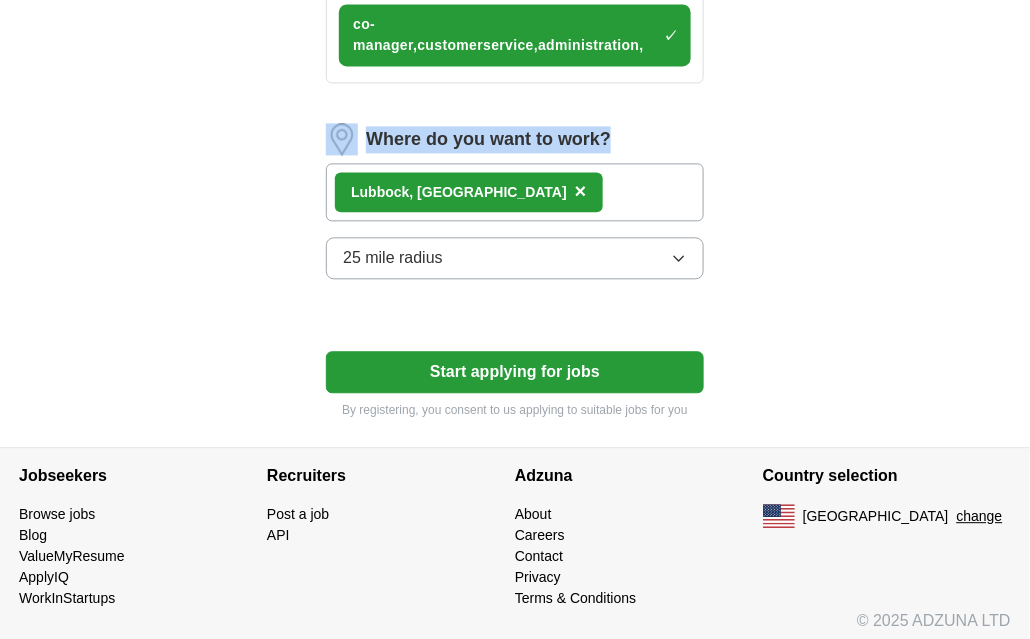 click on "Start applying for jobs" at bounding box center (515, 372) 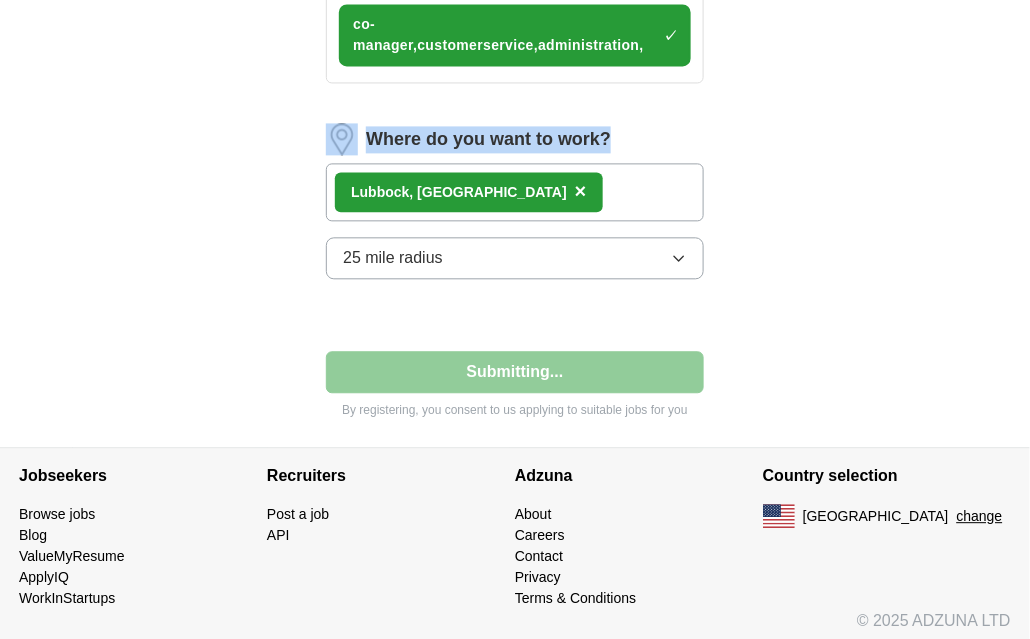 select on "**" 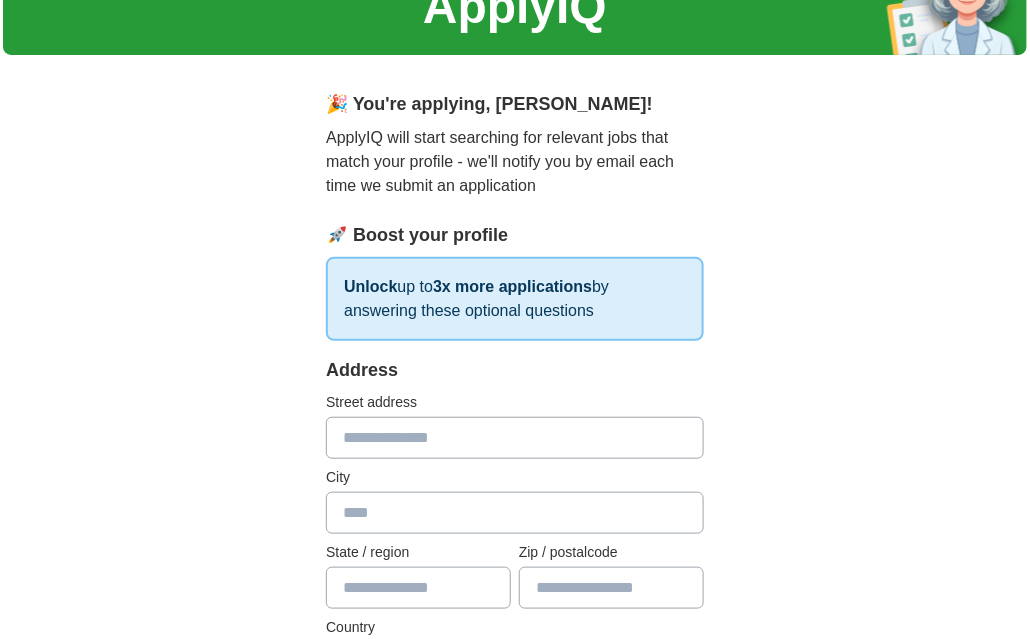 scroll, scrollTop: 200, scrollLeft: 0, axis: vertical 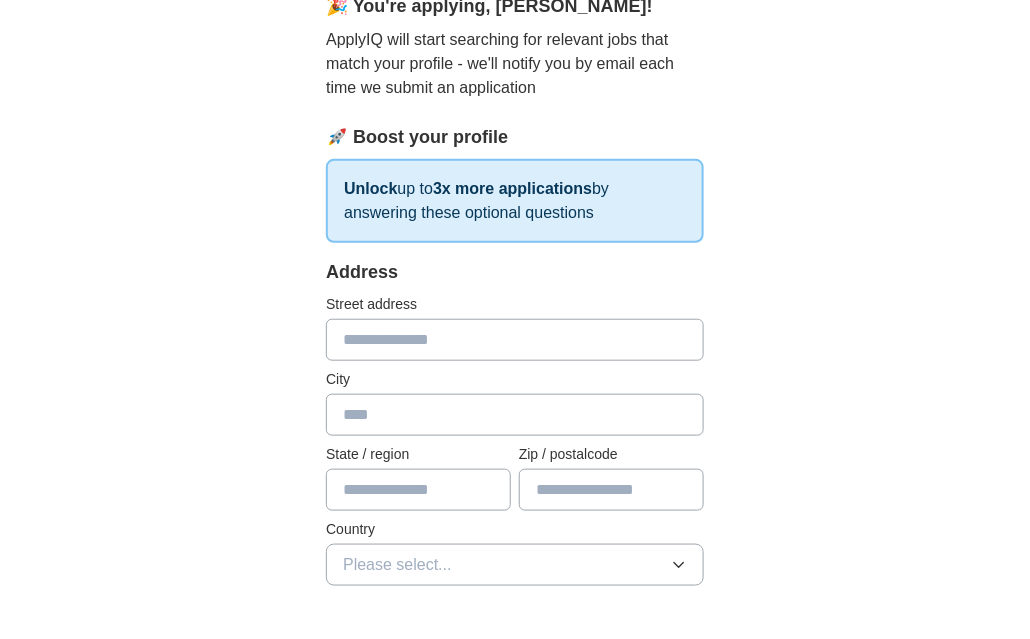 click at bounding box center (515, 340) 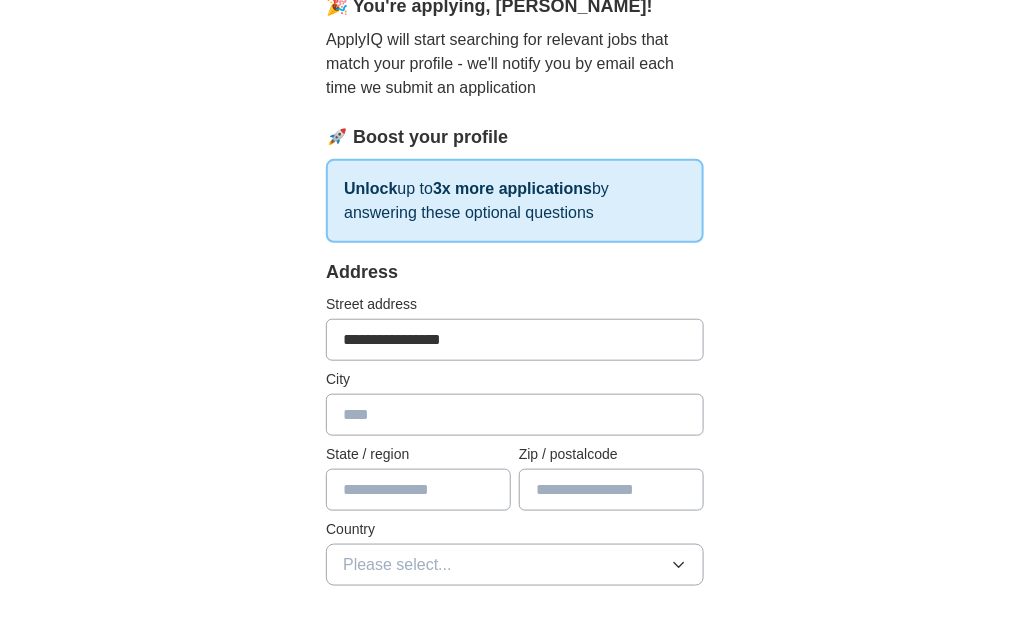 type on "**********" 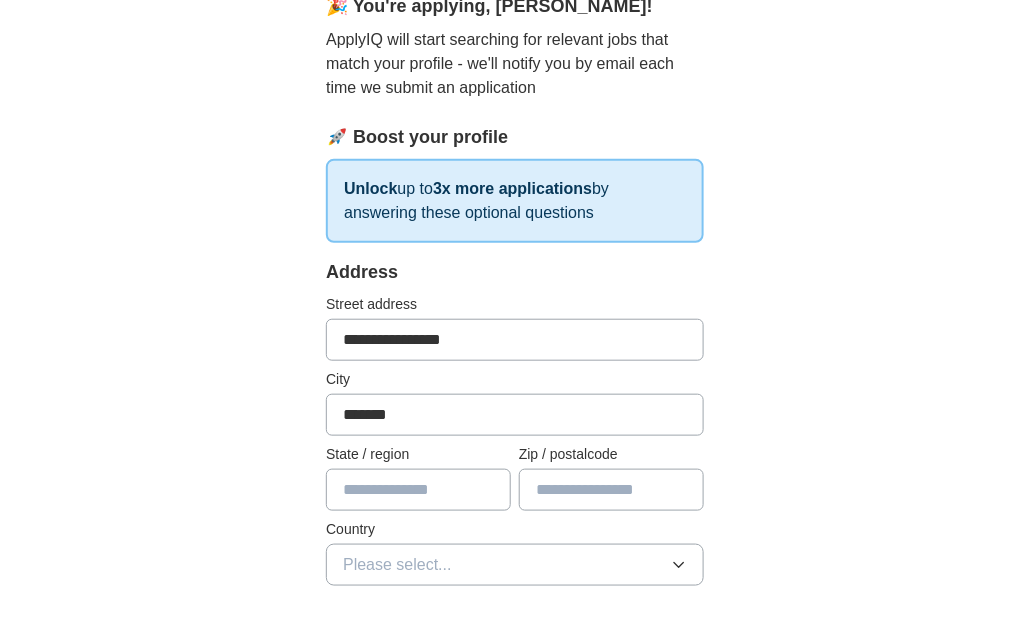 type on "*******" 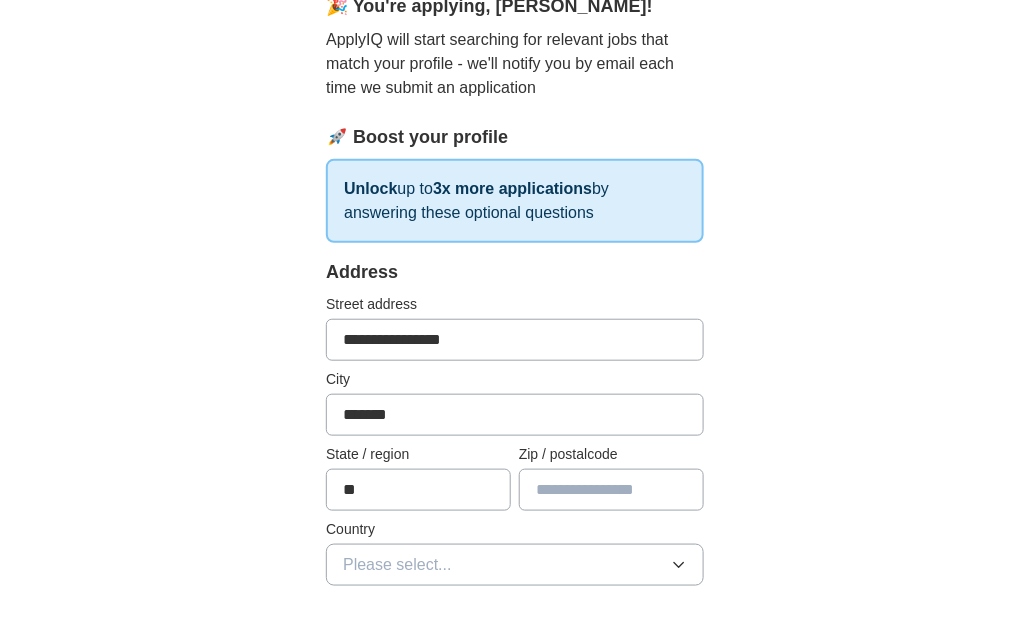 type on "**" 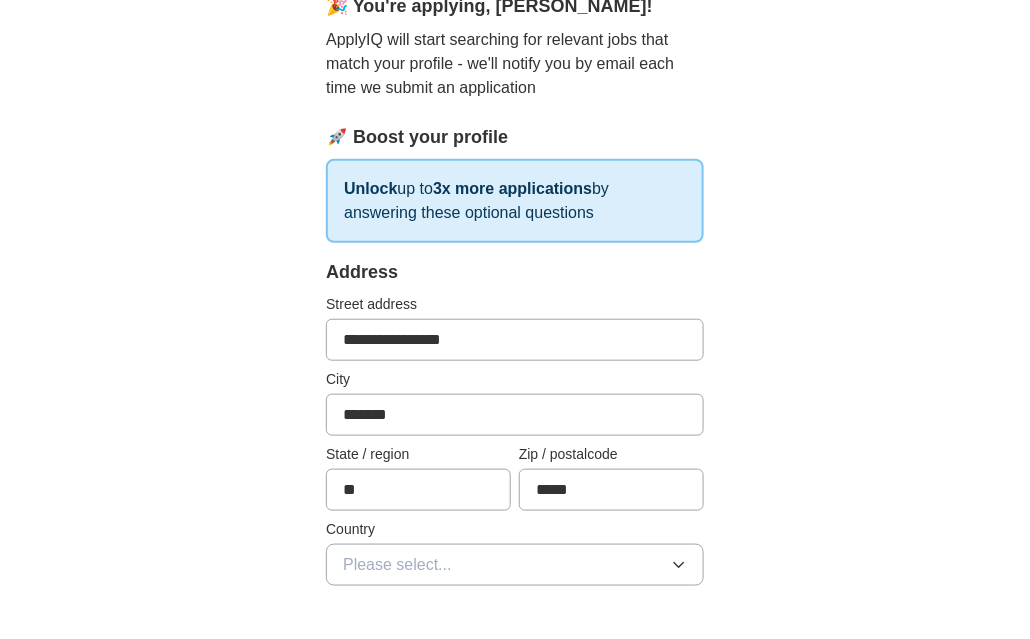type on "*****" 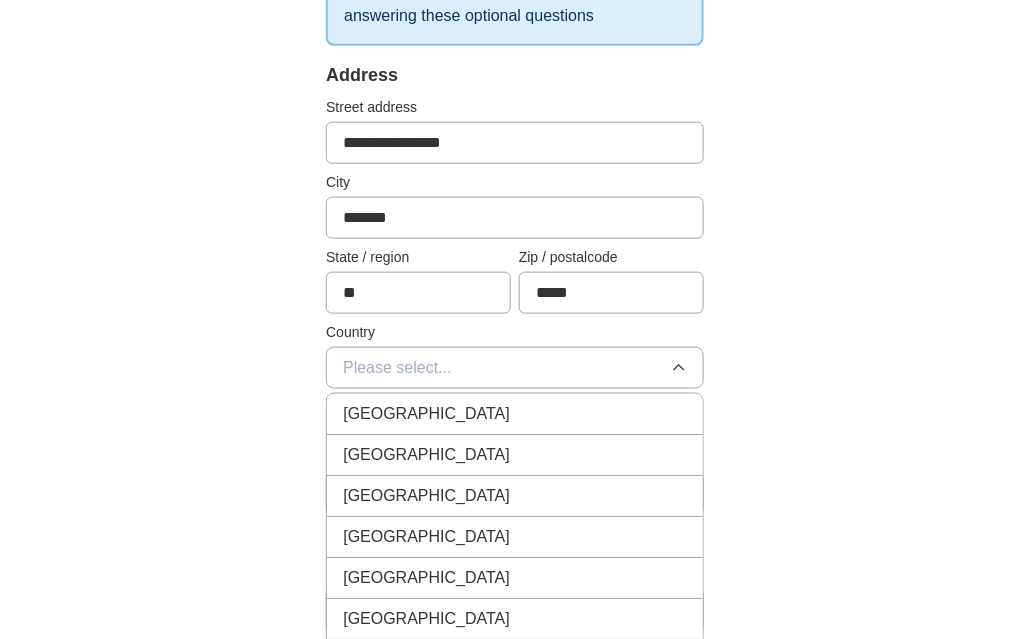 scroll, scrollTop: 399, scrollLeft: 0, axis: vertical 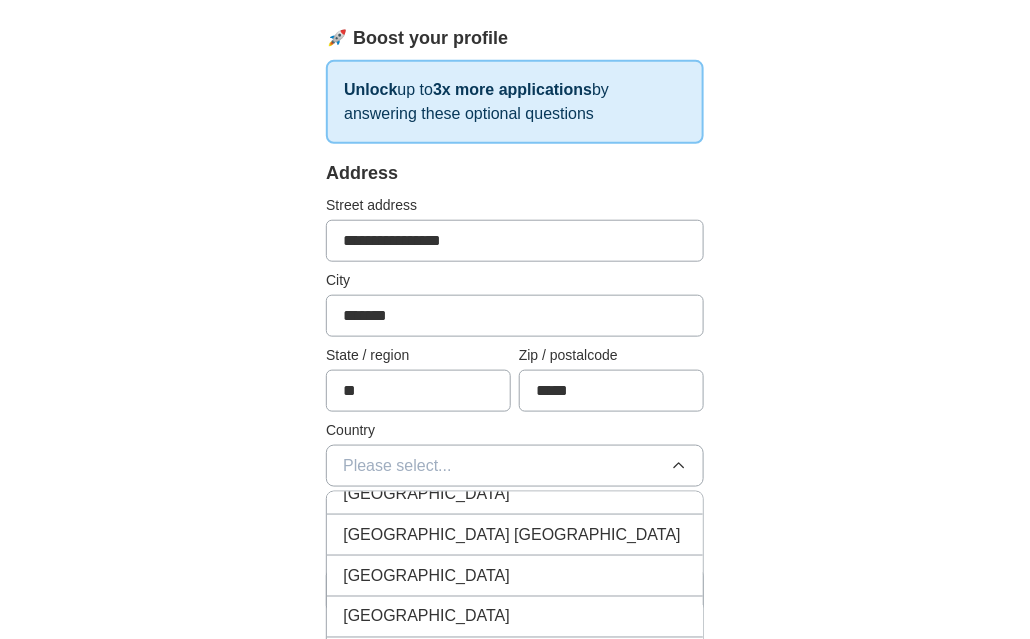 click on "Please select..." at bounding box center [515, 466] 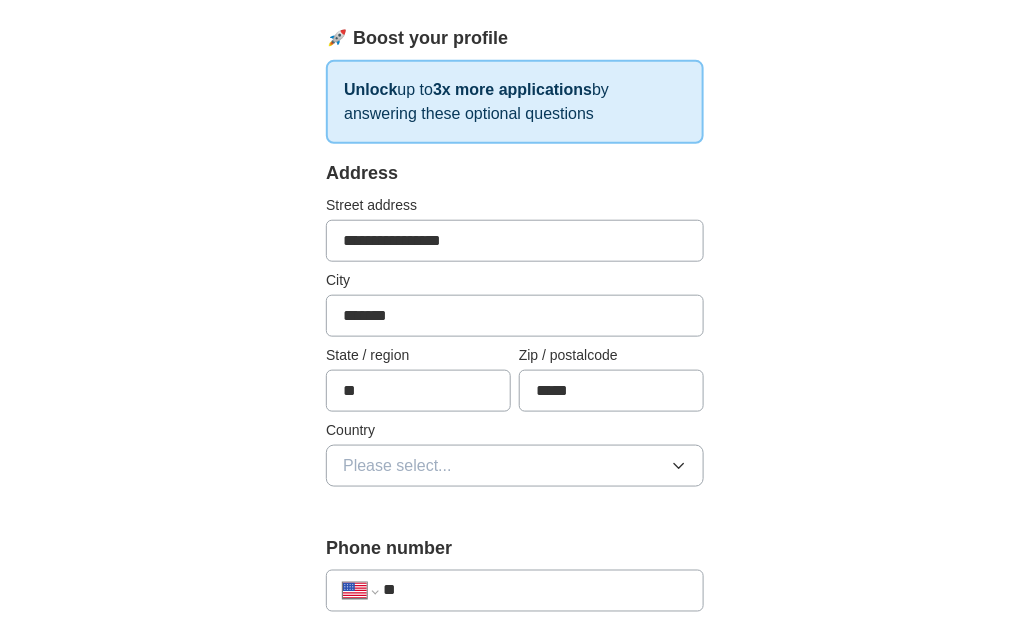 click on "Please select..." at bounding box center (515, 466) 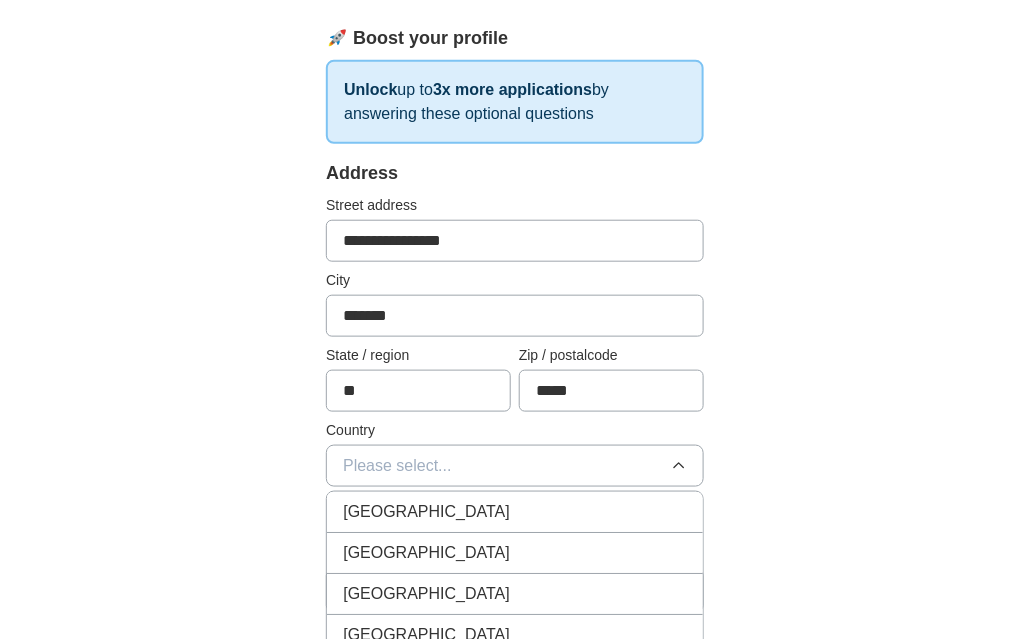 click on "United States" at bounding box center [426, 553] 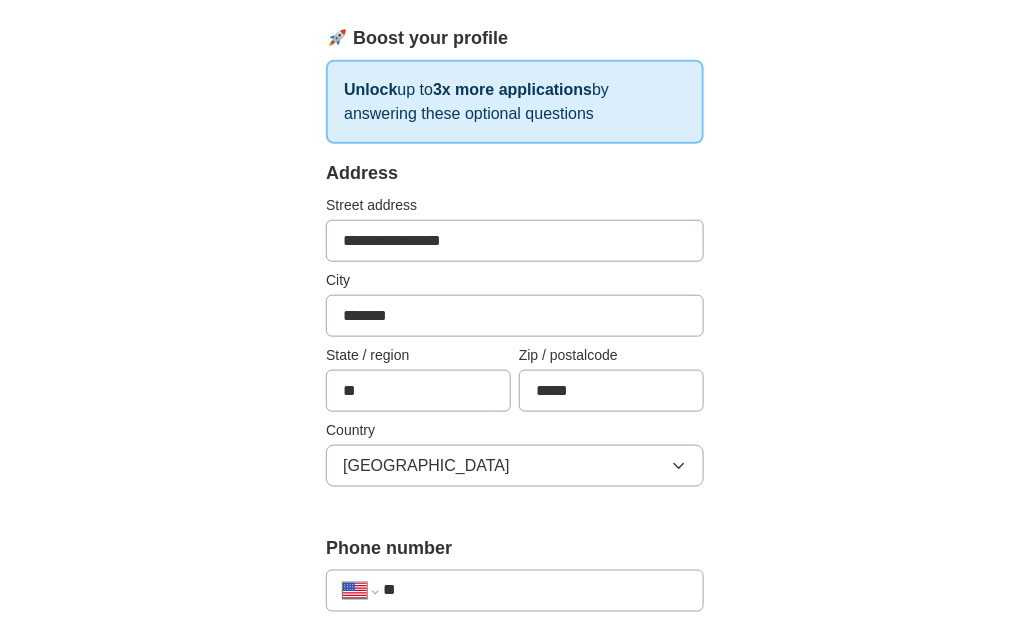 scroll, scrollTop: 399, scrollLeft: 0, axis: vertical 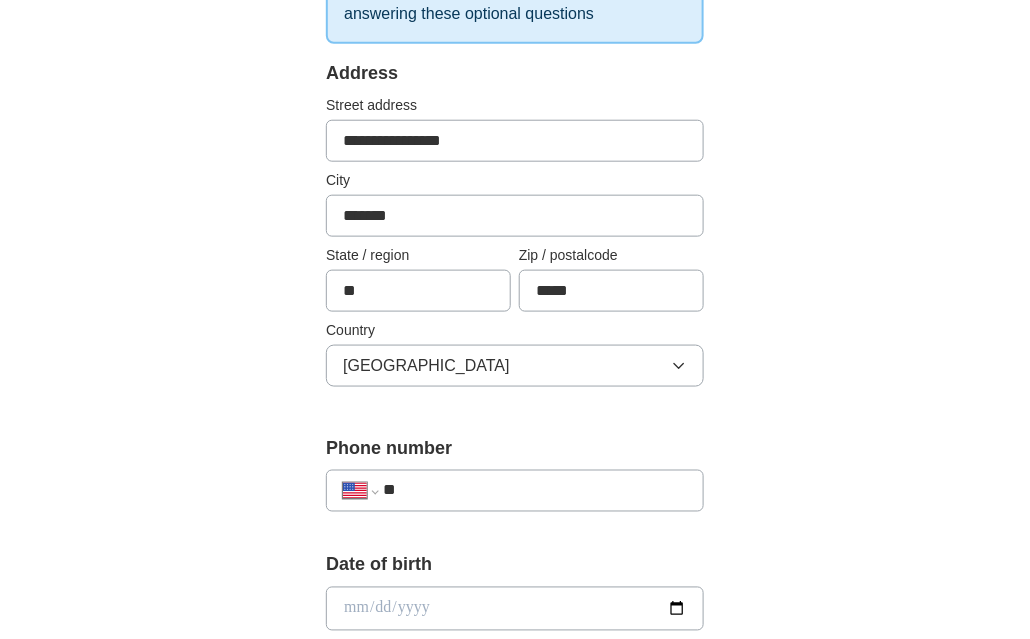 click on "**" at bounding box center [535, 491] 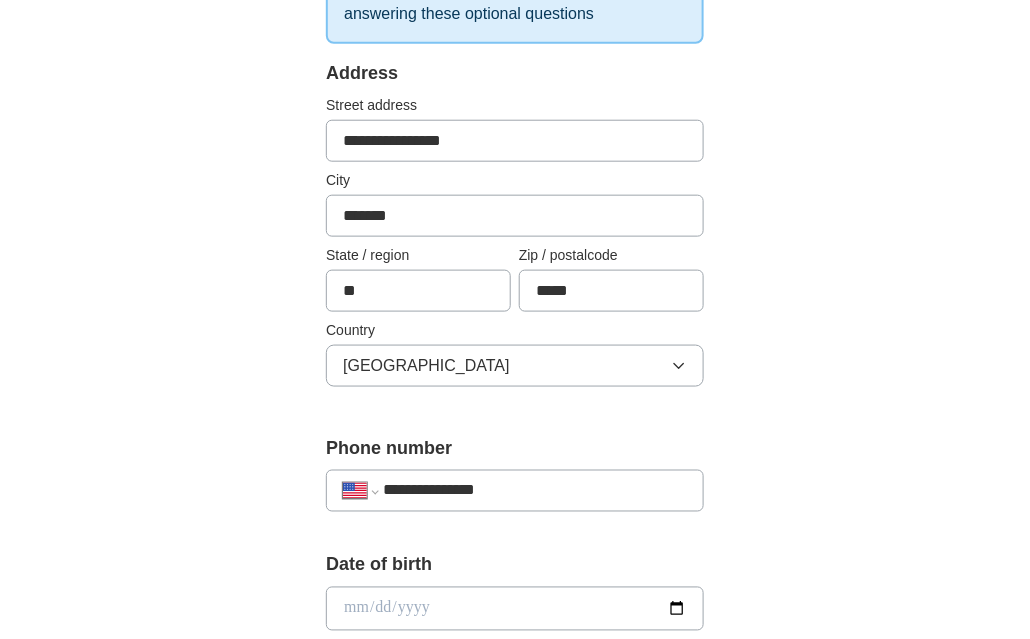 type on "**********" 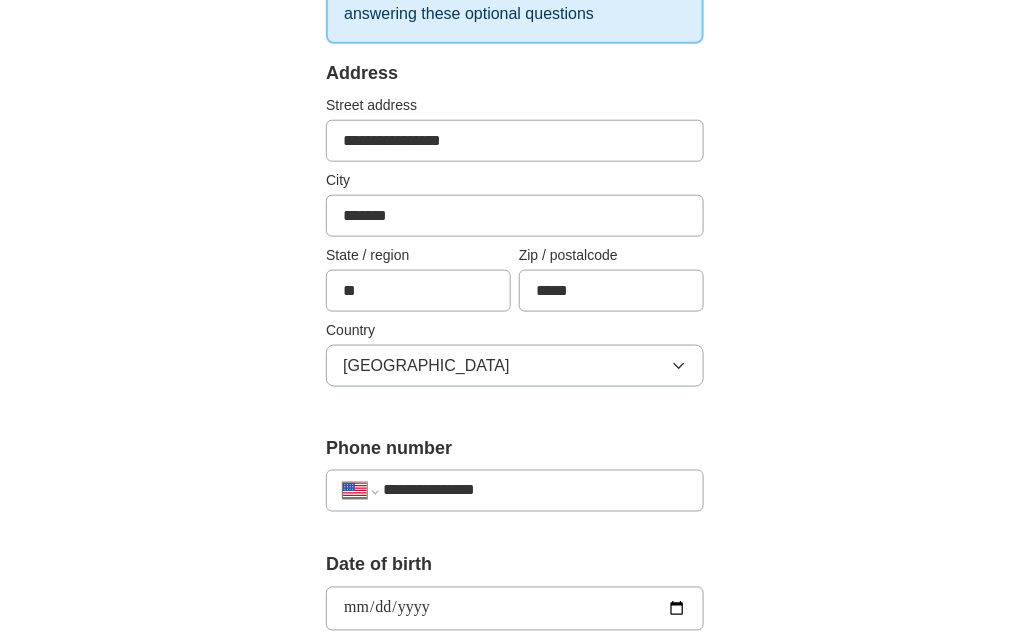 type on "**********" 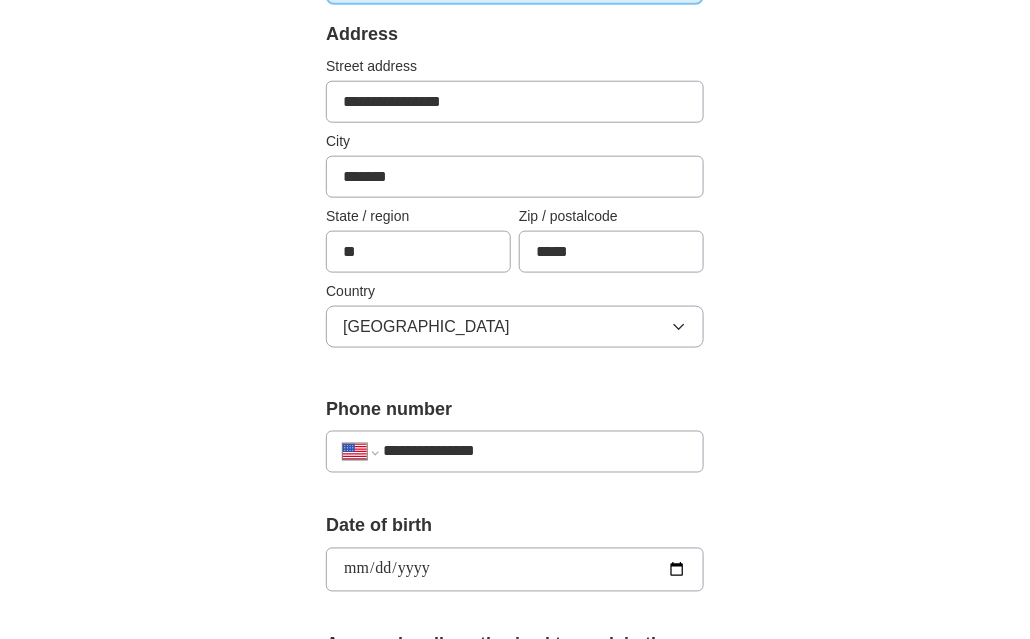 scroll, scrollTop: 500, scrollLeft: 0, axis: vertical 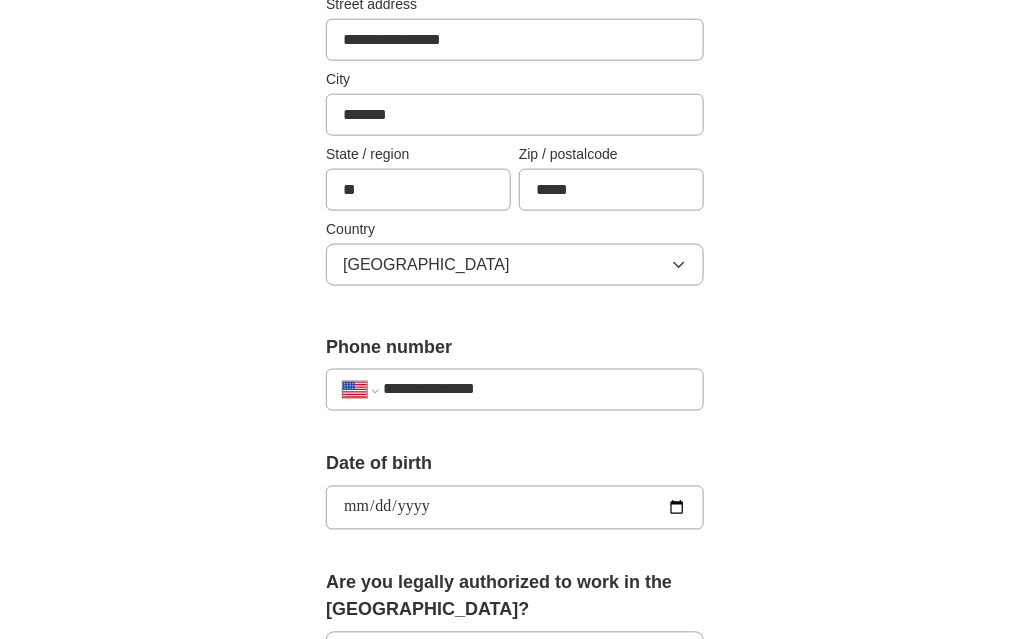 click on "**********" at bounding box center (515, 483) 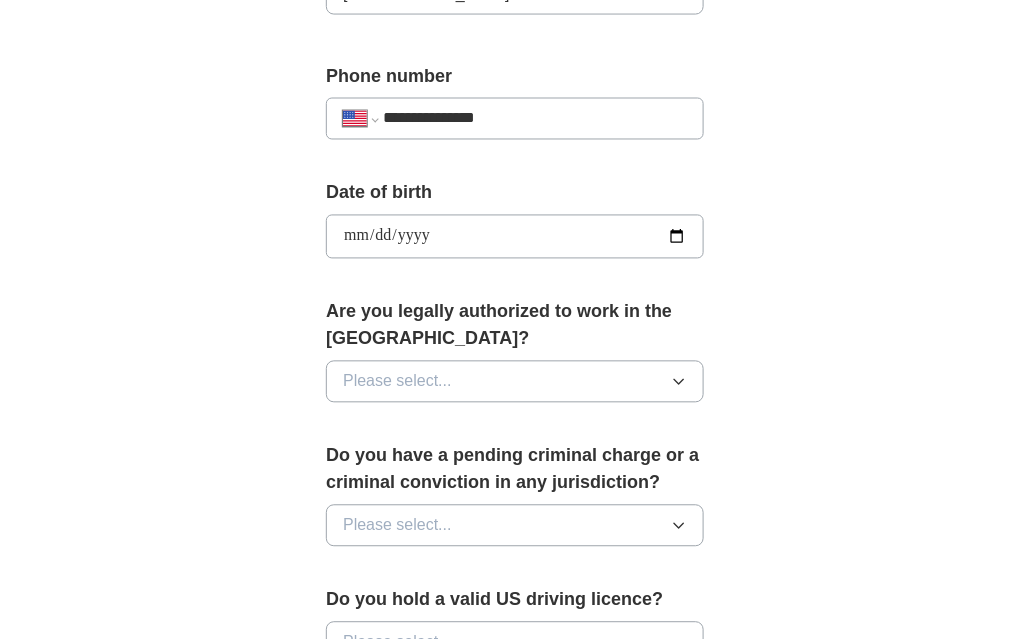 scroll, scrollTop: 773, scrollLeft: 0, axis: vertical 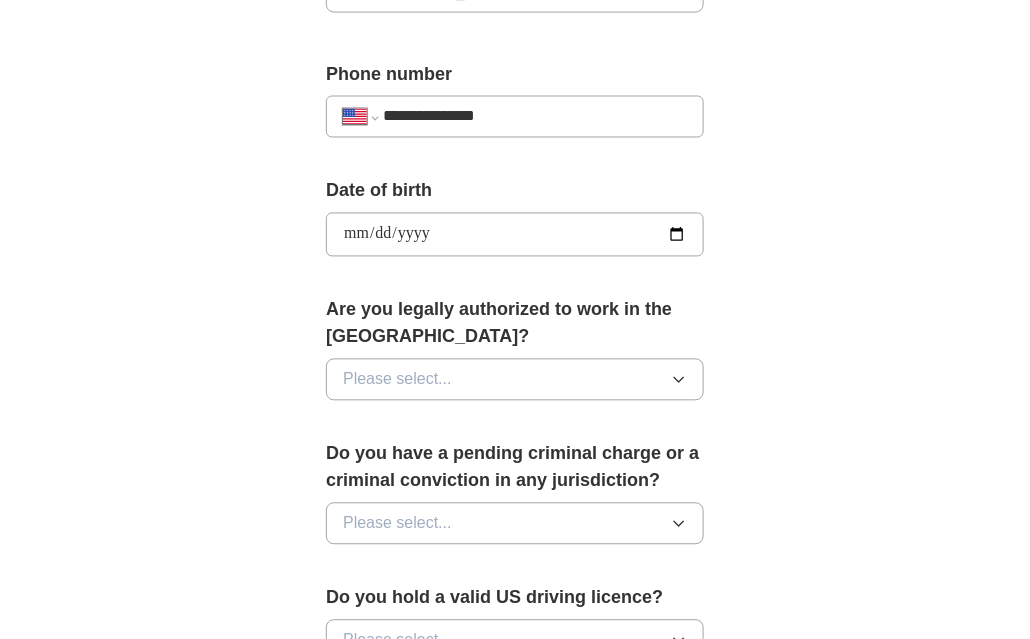 click 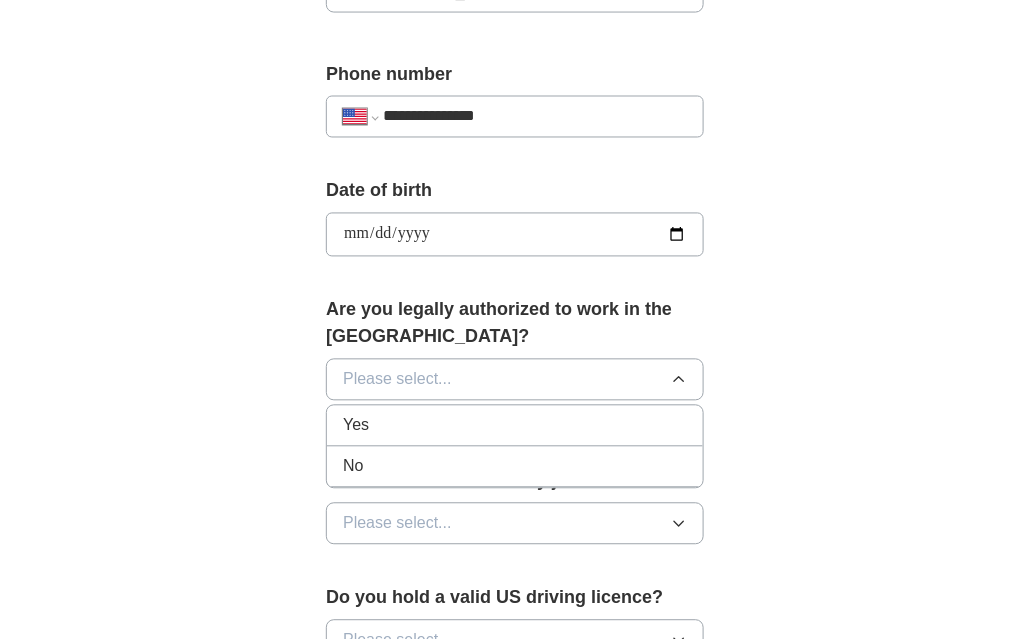click on "Yes" at bounding box center [515, 426] 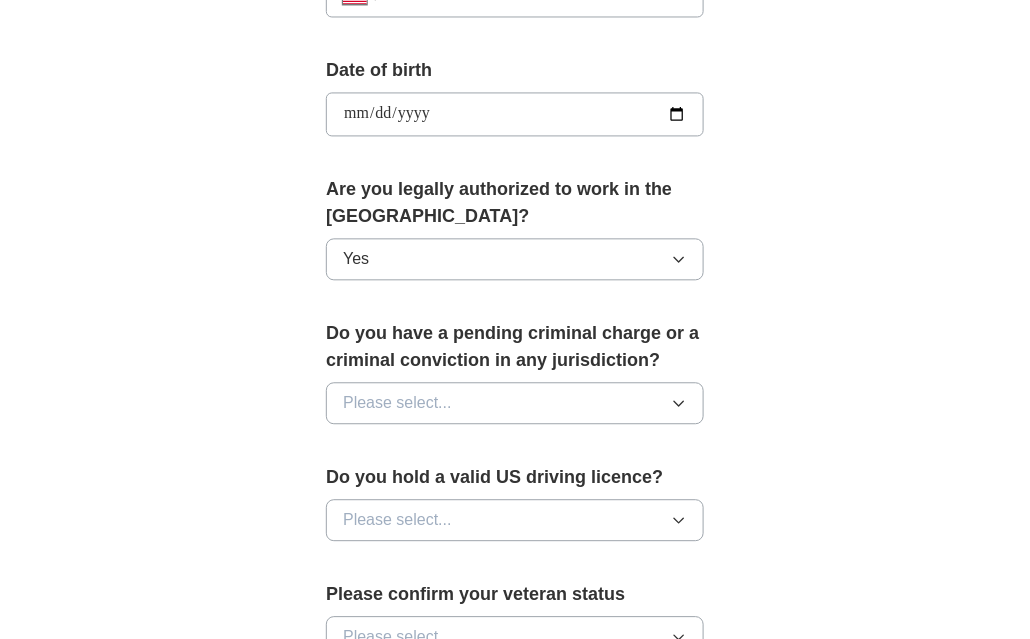 scroll, scrollTop: 898, scrollLeft: 0, axis: vertical 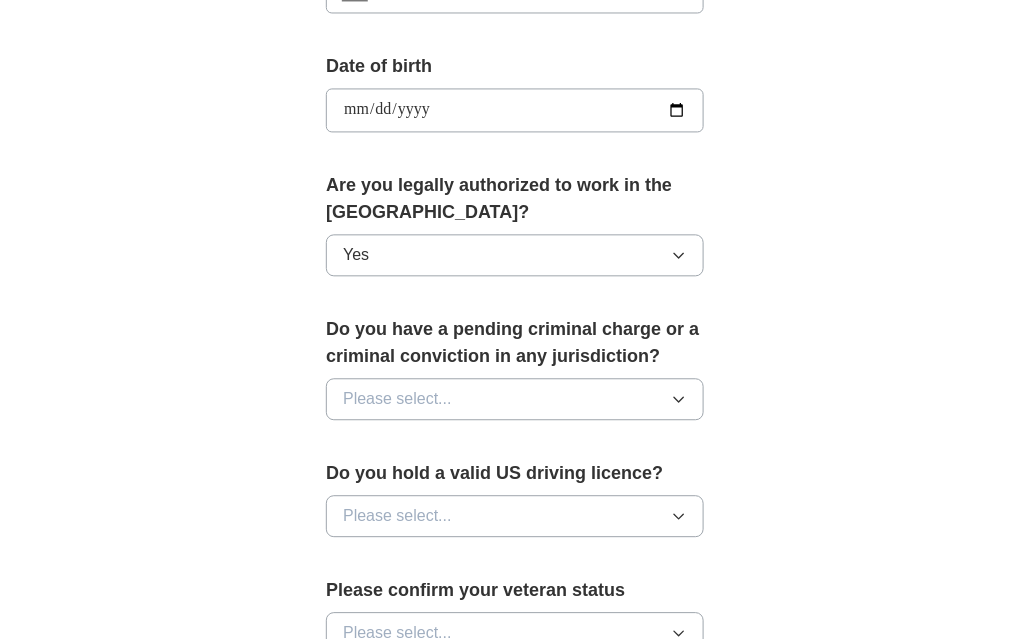 click 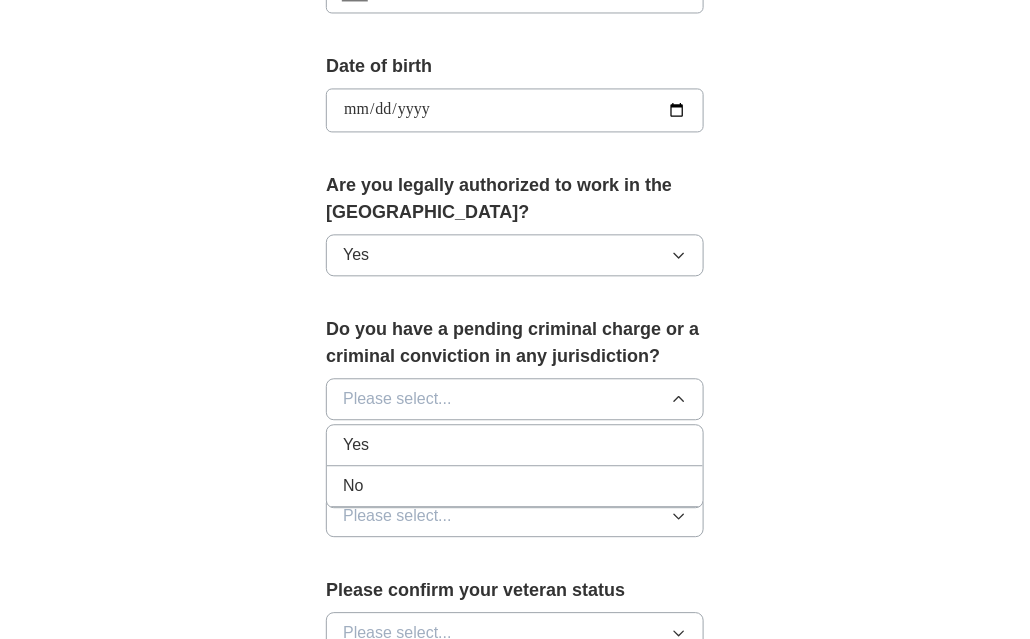click on "No" at bounding box center (515, 486) 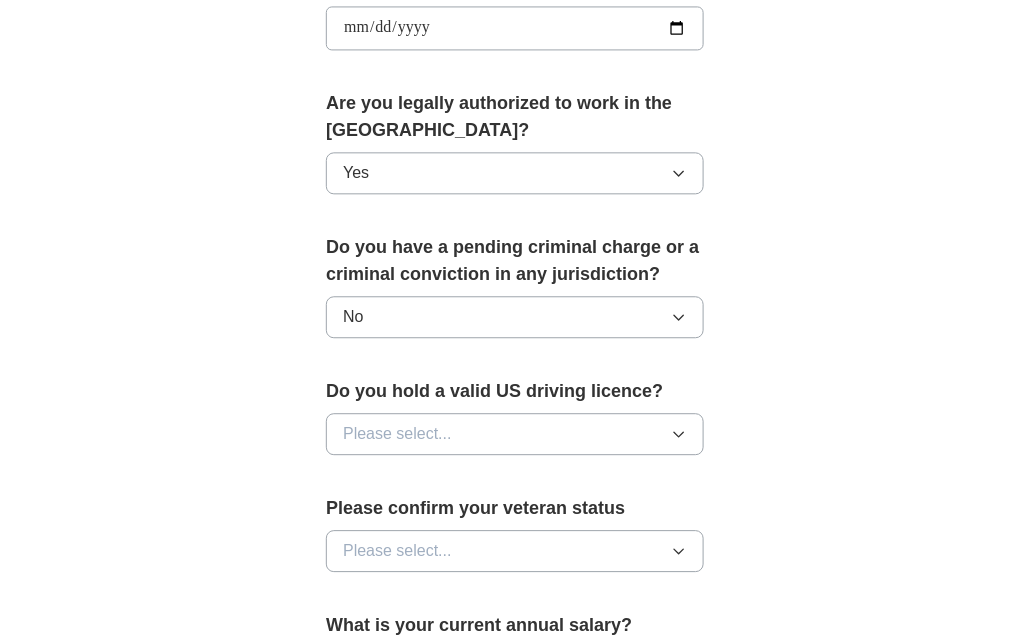 scroll, scrollTop: 990, scrollLeft: 0, axis: vertical 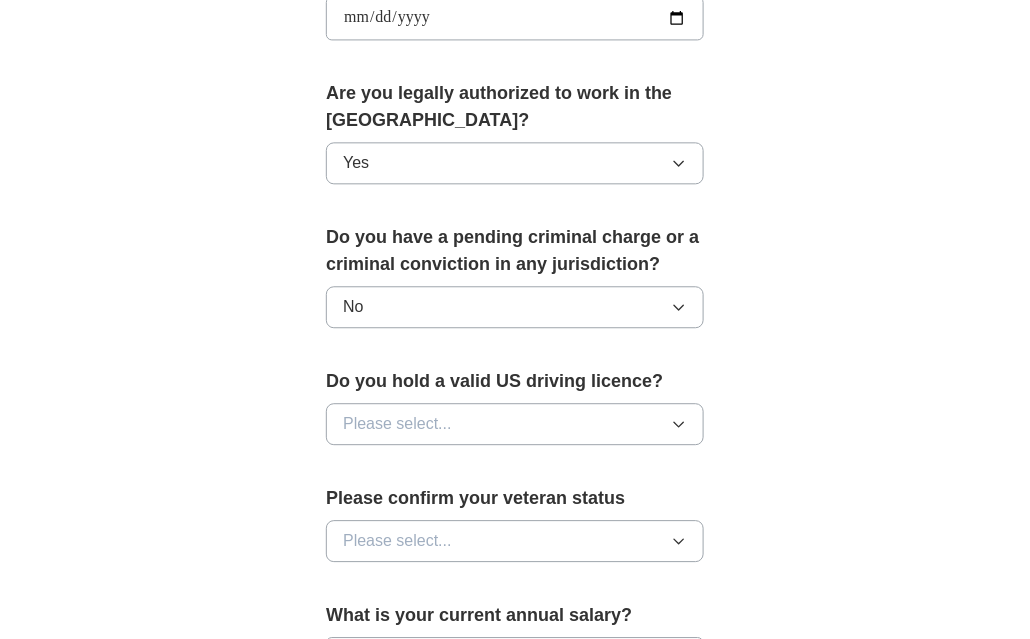 click on "Please select..." at bounding box center (515, 424) 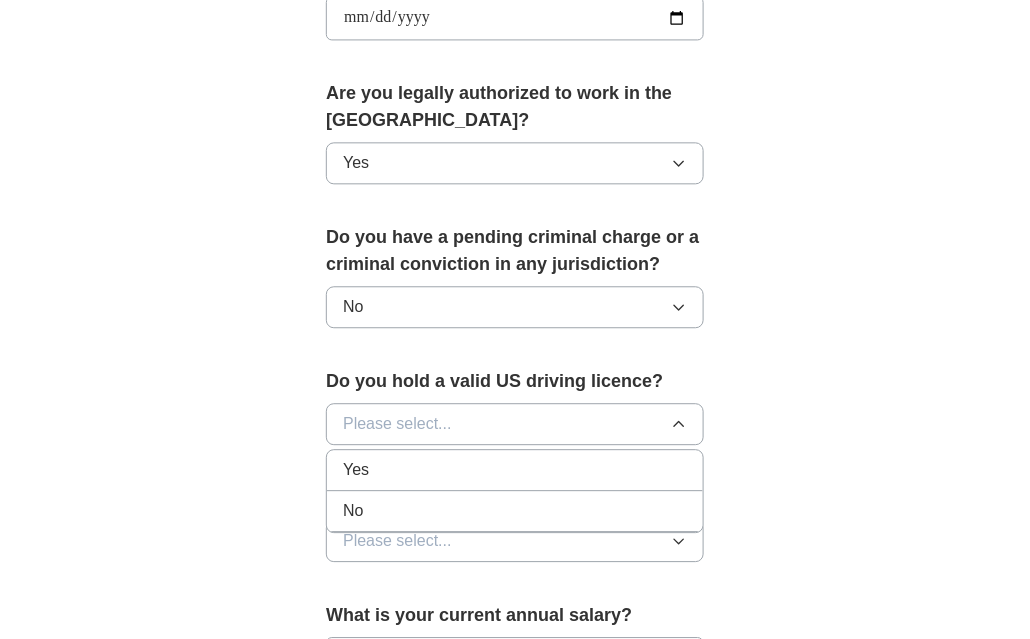 click on "Yes" at bounding box center [515, 470] 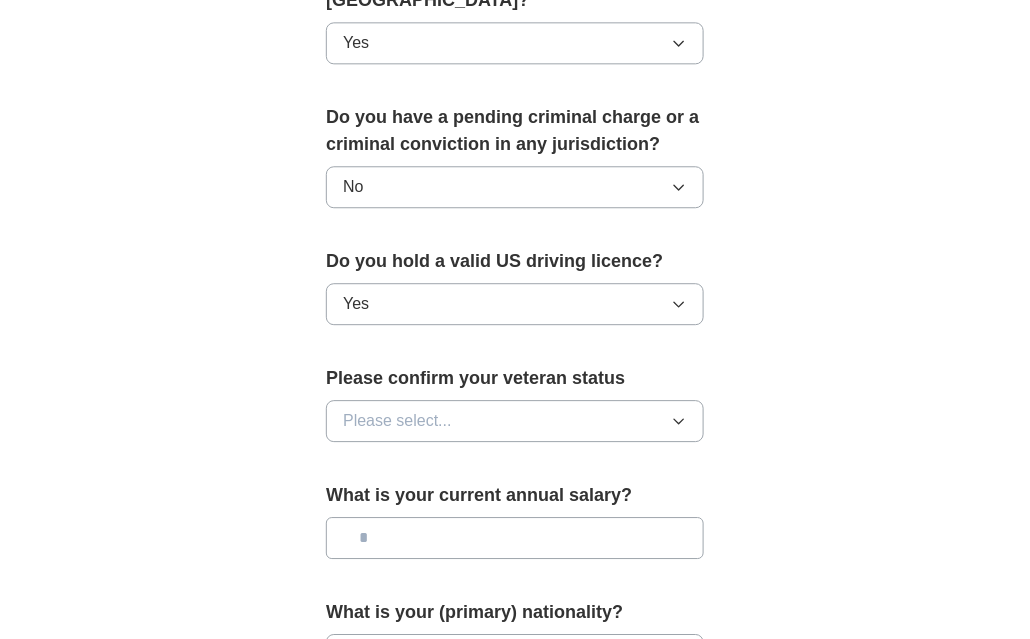 scroll, scrollTop: 1116, scrollLeft: 0, axis: vertical 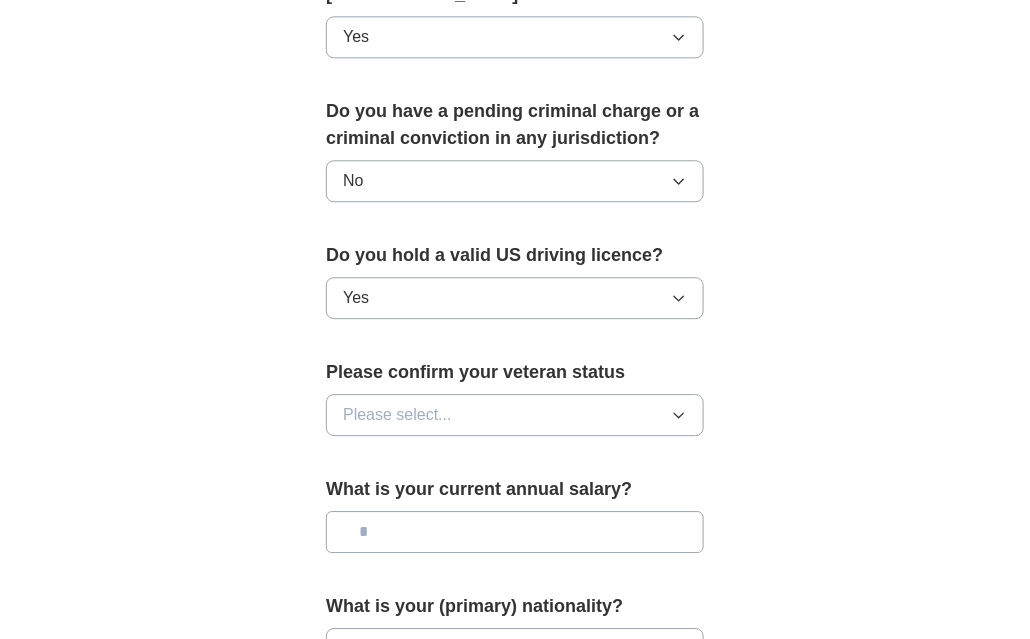 click on "Please select..." at bounding box center (515, 415) 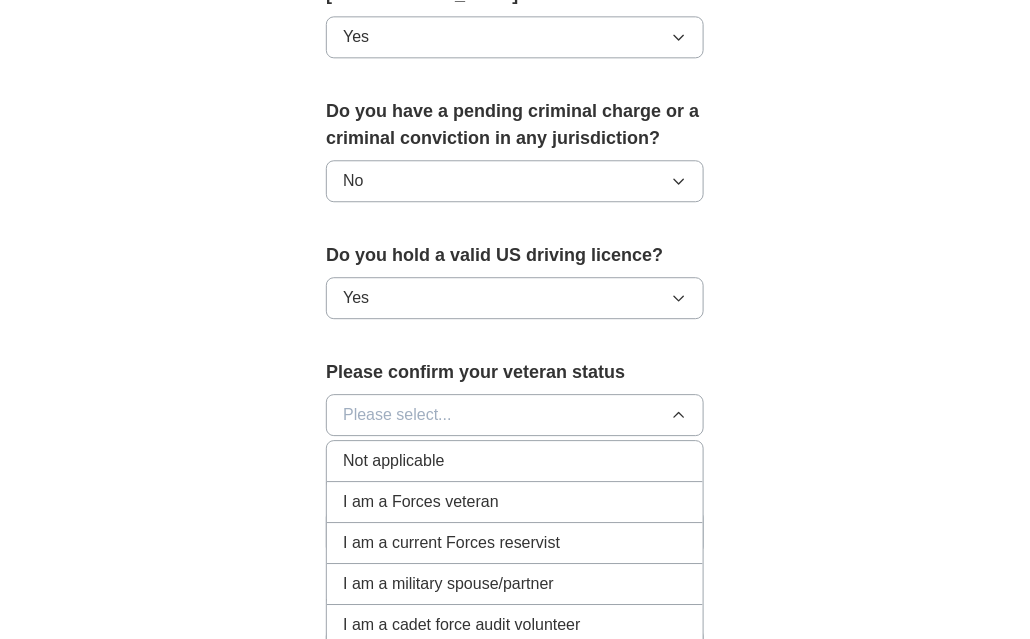 click on "Not applicable" at bounding box center [515, 461] 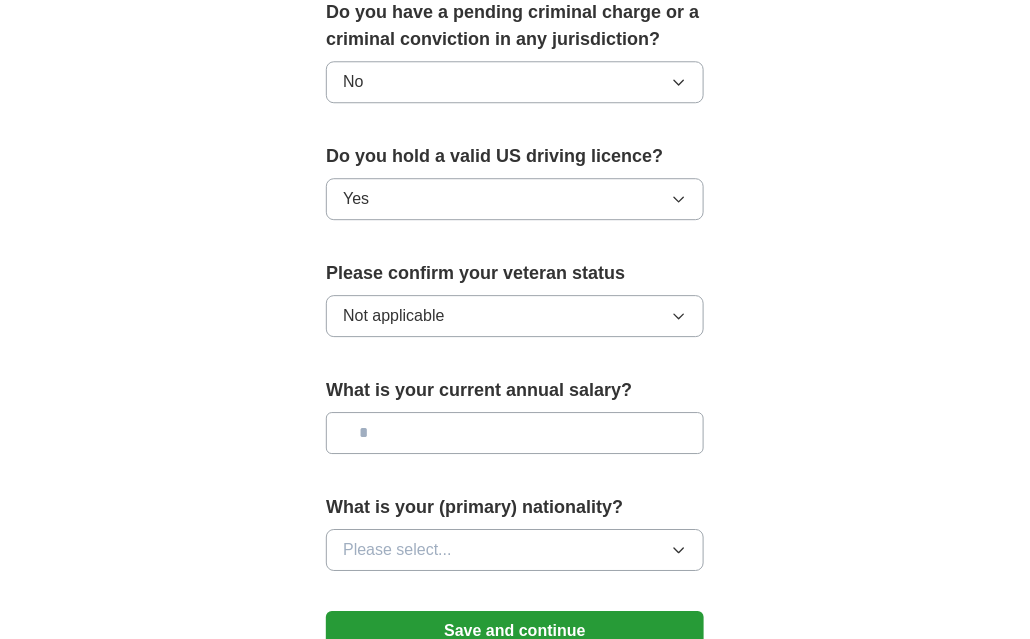 scroll, scrollTop: 1224, scrollLeft: 0, axis: vertical 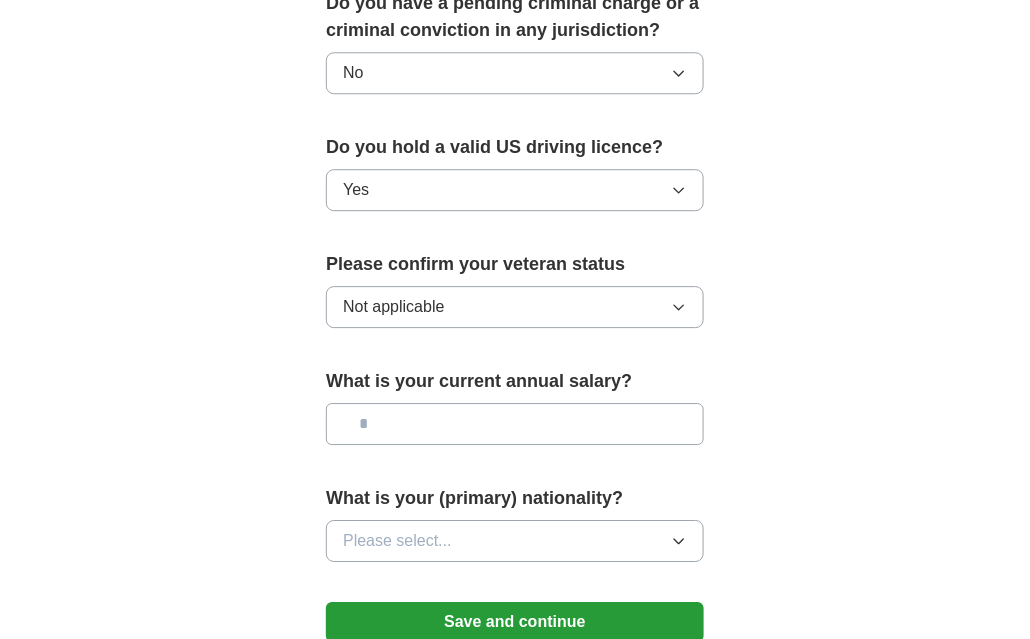 click at bounding box center (515, 424) 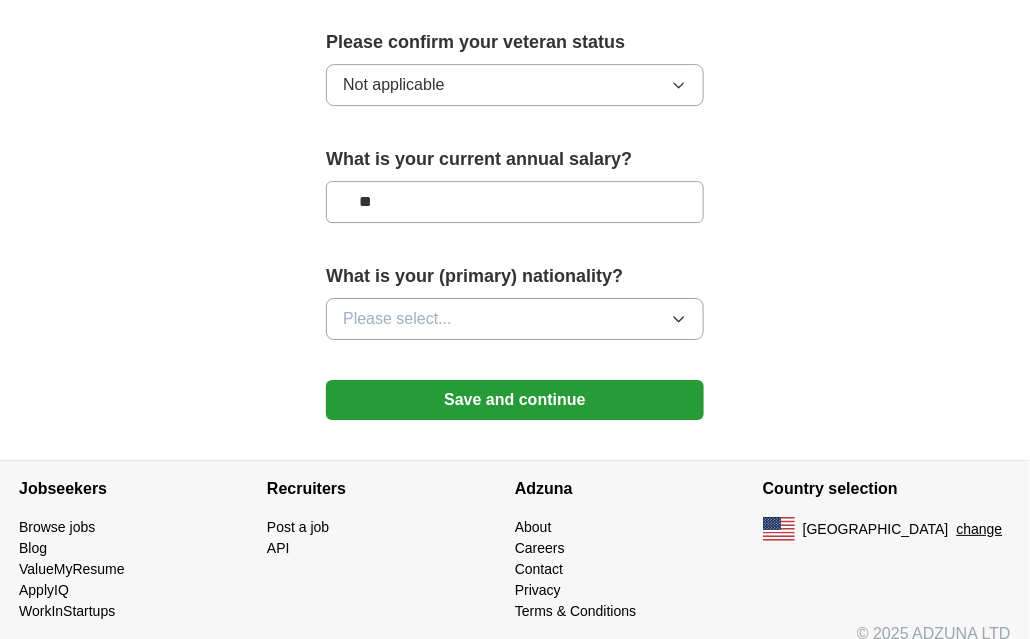 scroll, scrollTop: 1458, scrollLeft: 0, axis: vertical 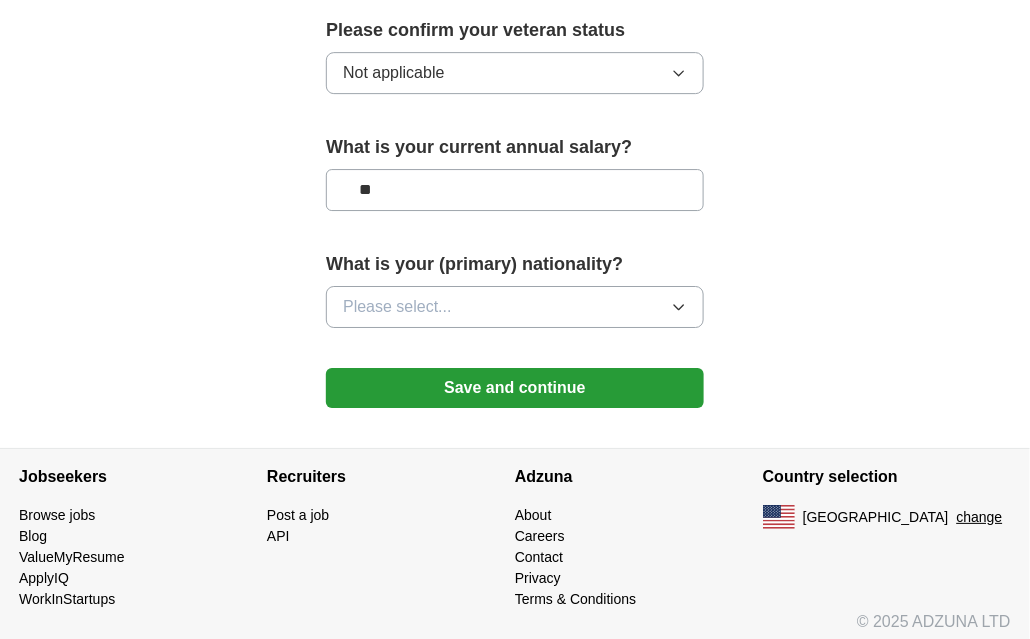 type on "**" 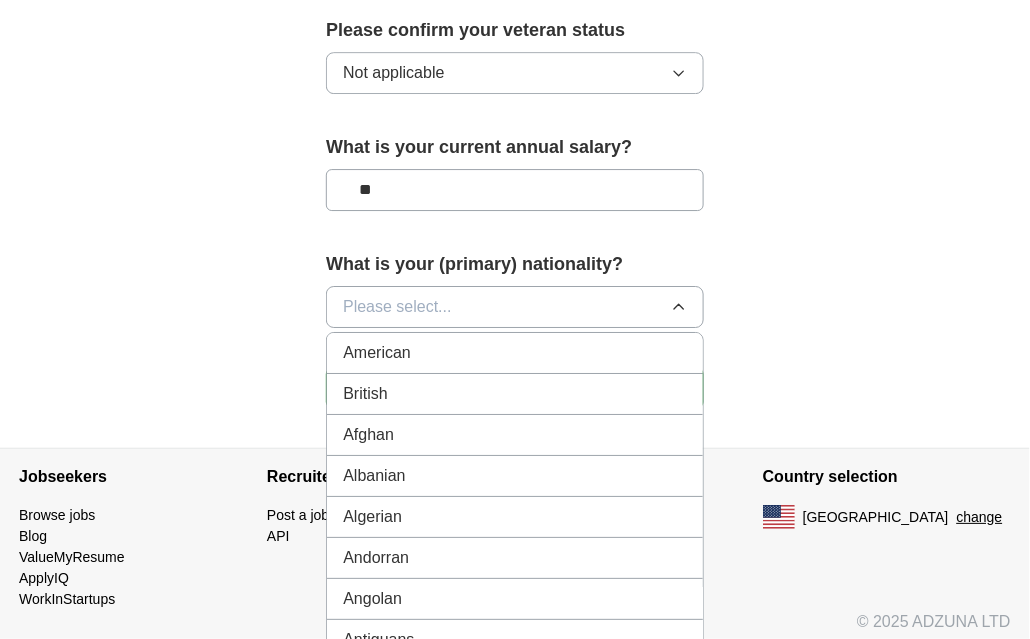 click on "American" at bounding box center (515, 353) 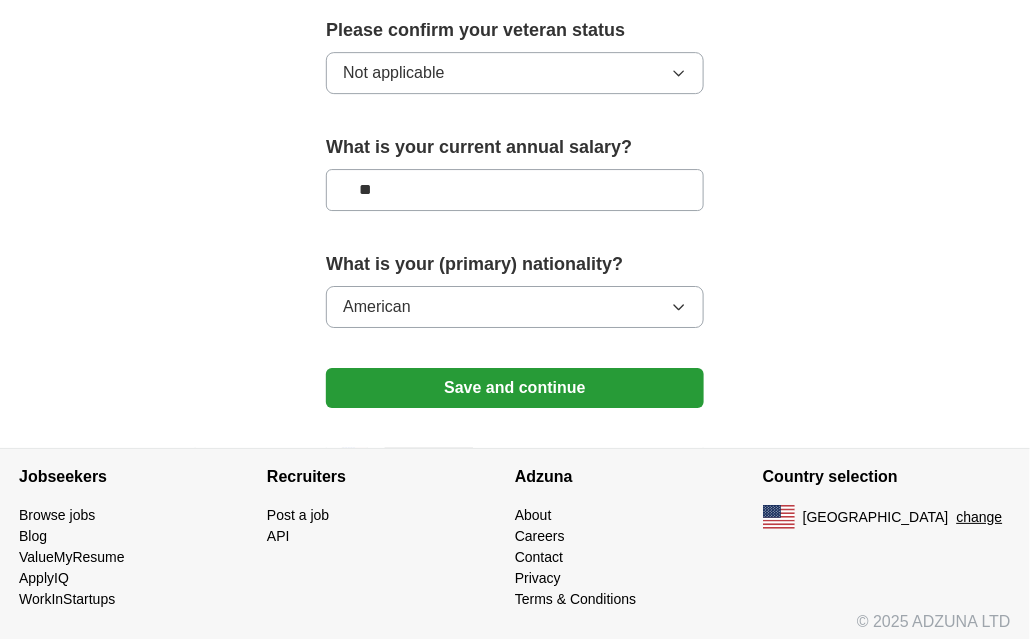 click on "Save and continue" at bounding box center [515, 388] 